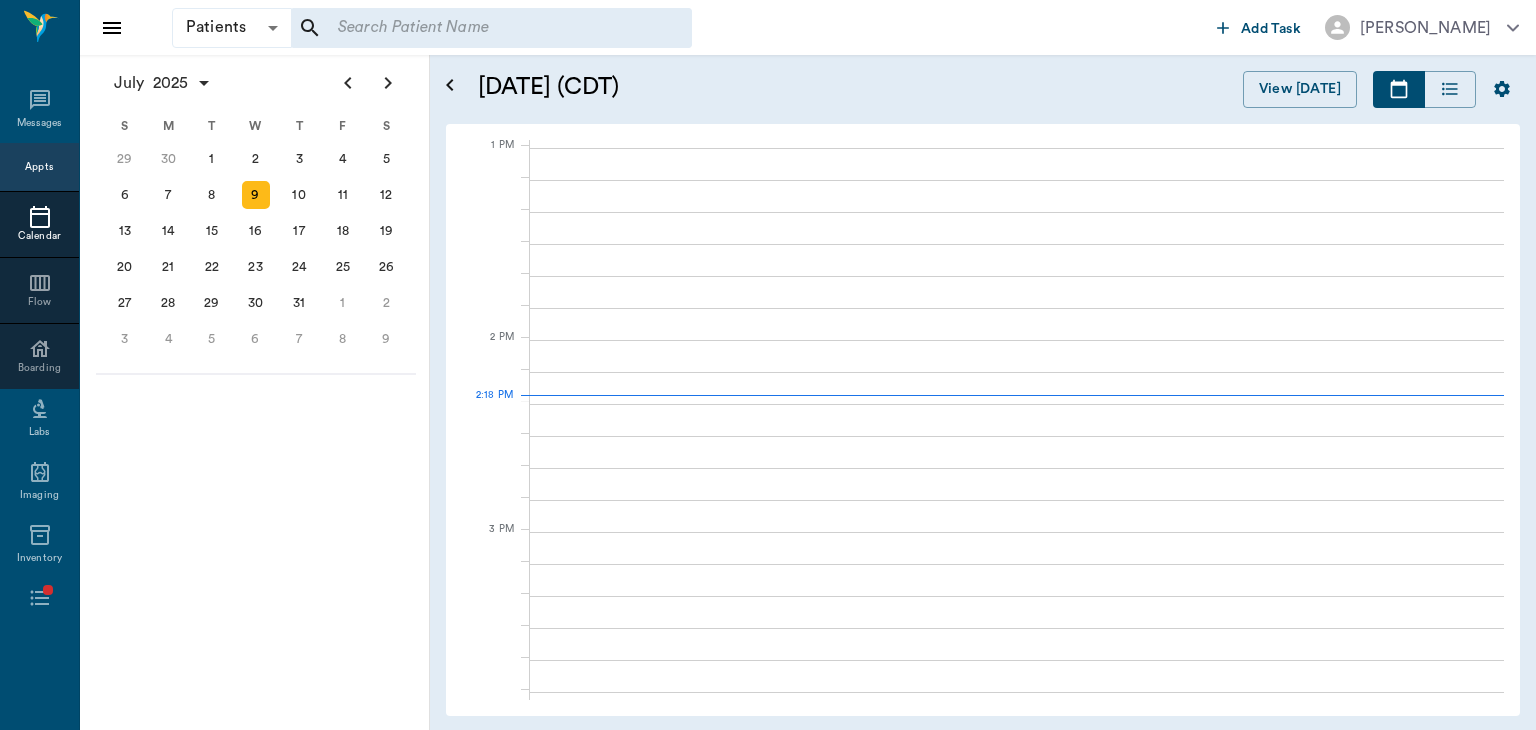 scroll, scrollTop: 0, scrollLeft: 0, axis: both 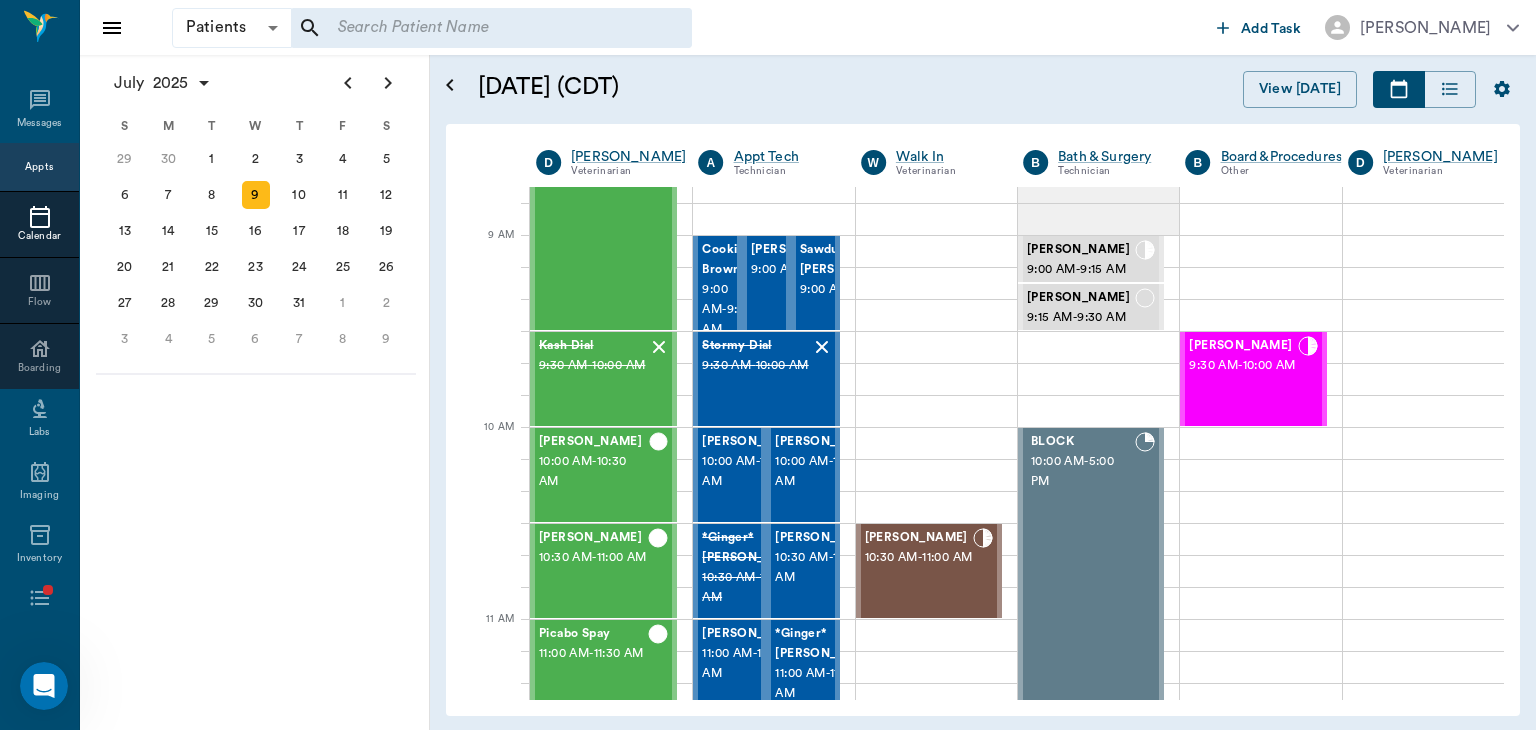click on "10:30 AM  -  11:00 AM" at bounding box center (919, 558) 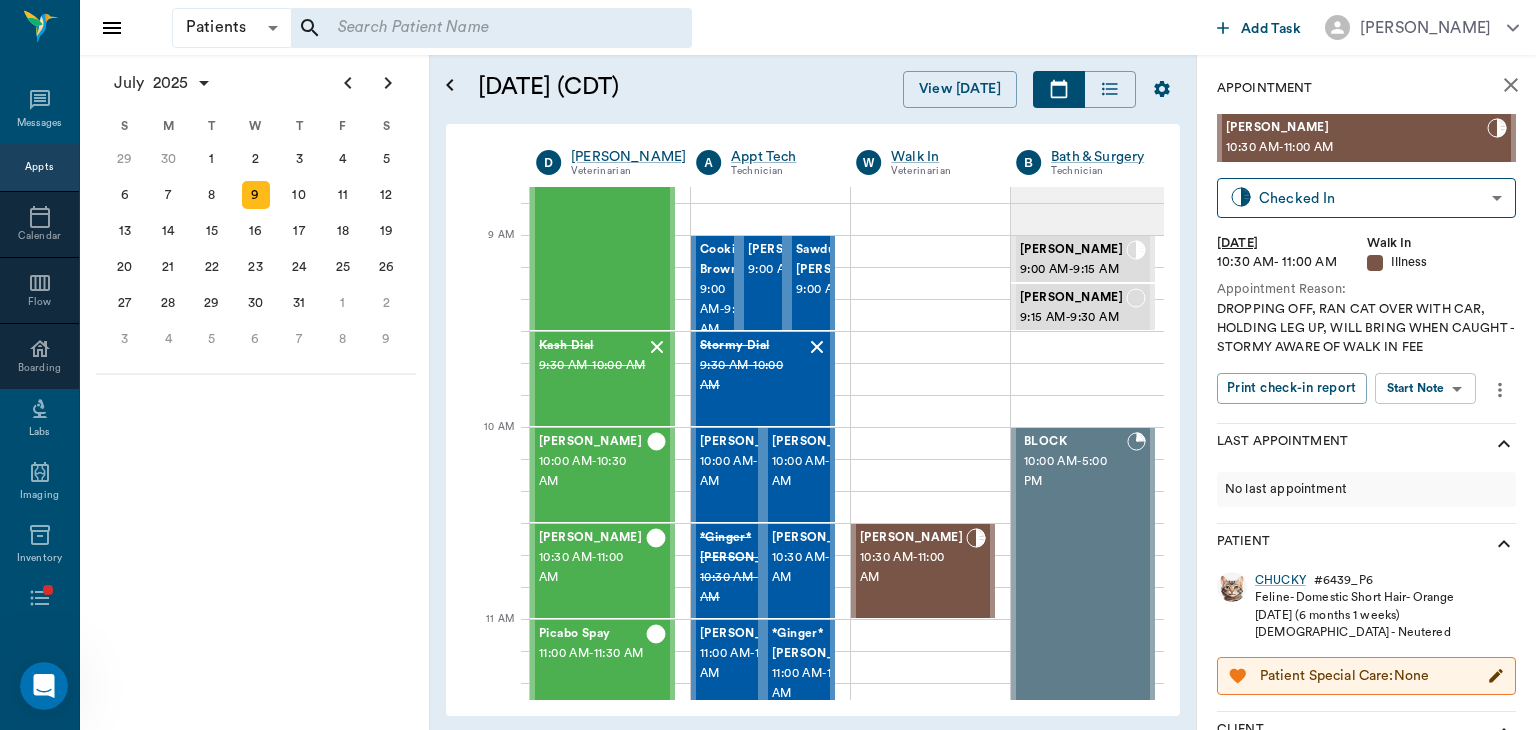 click on "Patients Patients ​ ​ Add Task [PERSON_NAME] Nectar Messages Appts Calendar Flow Boarding Labs Imaging Inventory Tasks Forms Staff Reports Lookup Settings [DATE] S M T W T F S [DATE] 2 3 4 5 6 7 8 9 10 11 12 13 14 15 16 17 18 19 20 21 22 23 24 25 26 27 28 29 [DATE] 1 2 3 4 5 6 7 8 9 10 11 12 S M T W T F S 29 [DATE] 1 2 3 4 5 6 7 8 9 10 11 12 13 14 15 16 17 18 19 20 21 22 23 24 25 26 27 28 29 30 [DATE] 1 2 3 4 5 6 7 8 9 S M T W T F S 27 28 29 30 [DATE] 1 2 3 4 5 6 7 8 9 10 11 12 13 14 15 16 17 18 19 20 21 22 23 24 25 26 27 28 29 30 31 [DATE] 2 3 4 5 6 [DATE] (CDT) View [DATE] [DATE] [DATE] [DATE] D [PERSON_NAME] Veterinarian A Appt Tech Technician W Walk In Veterinarian B Bath & Surgery Technician B Board &Procedures Other D [PERSON_NAME] Veterinarian 8 AM 9 AM 10 AM 11 AM 12 PM 1 PM 2 PM 3 PM 4 PM 5 PM 6 PM 7 PM 8 PM 2:18 PM NO APPOINTMENT! 8:00 AM  -  8:30 AM [PERSON_NAME] 8:30 AM  -  9:30 AM Kash Dial 9:30 AM  -  10:00 AM [PERSON_NAME] 10:00 AM  -  10:30 AM [PERSON_NAME]  -   -" at bounding box center [768, 365] 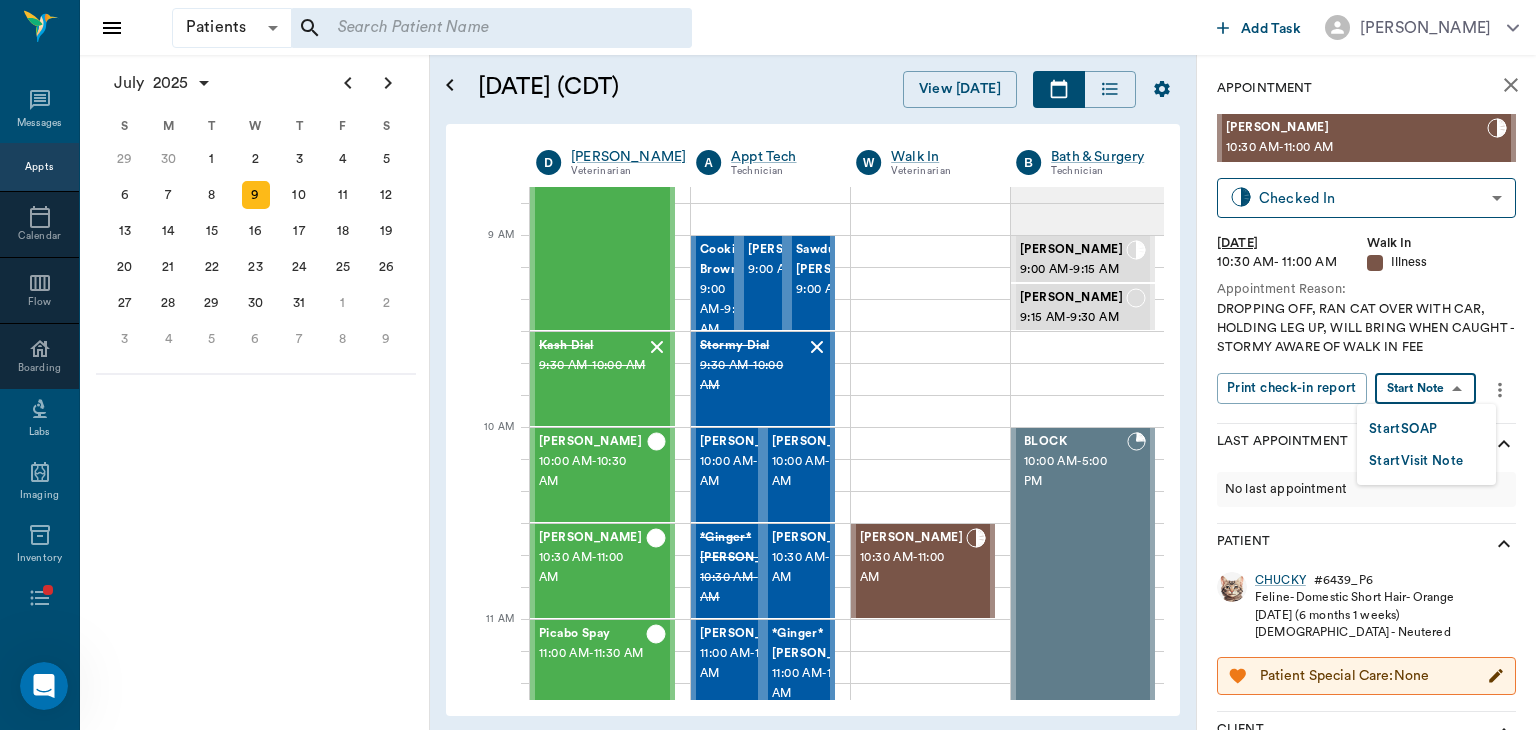 click at bounding box center [768, 365] 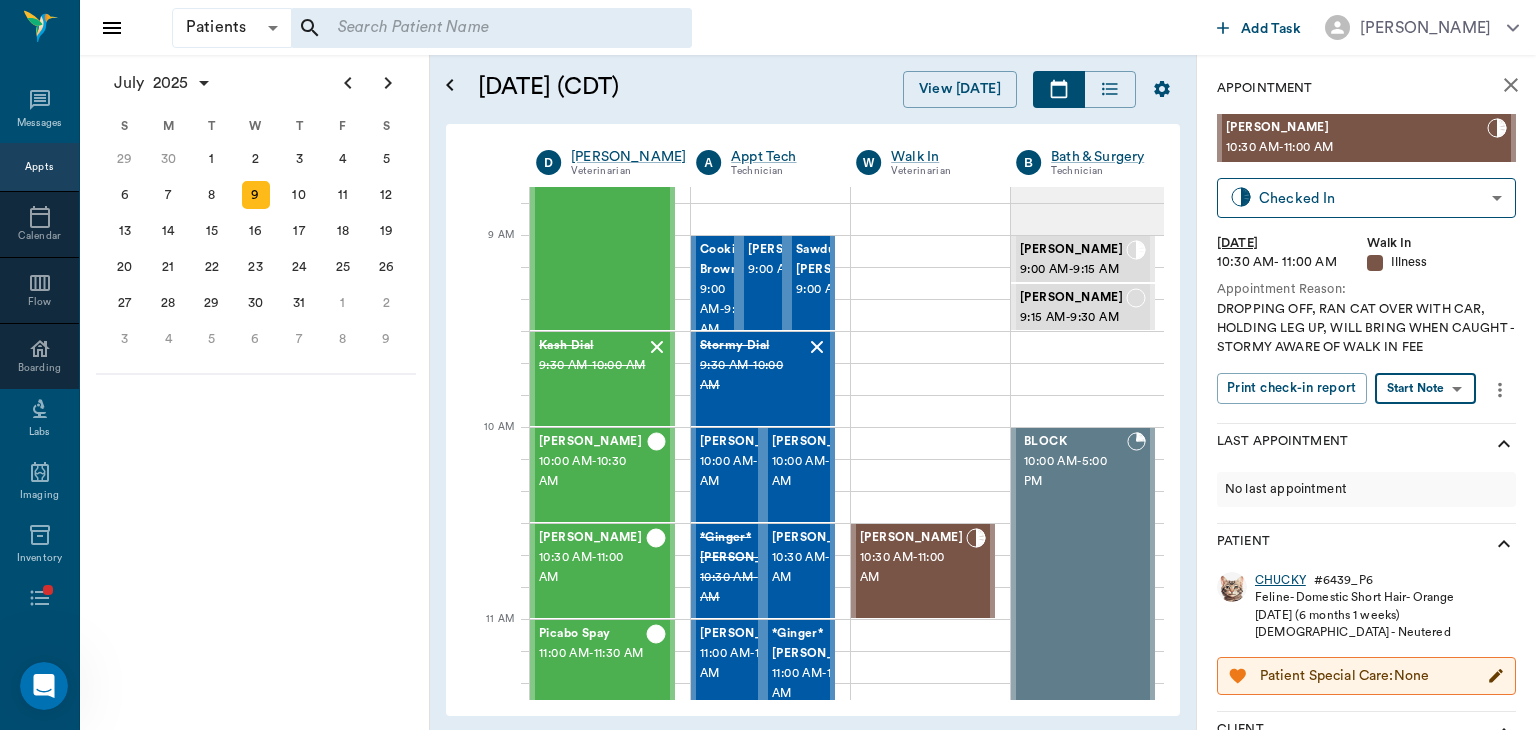 click on "CHUCKY" at bounding box center (1280, 580) 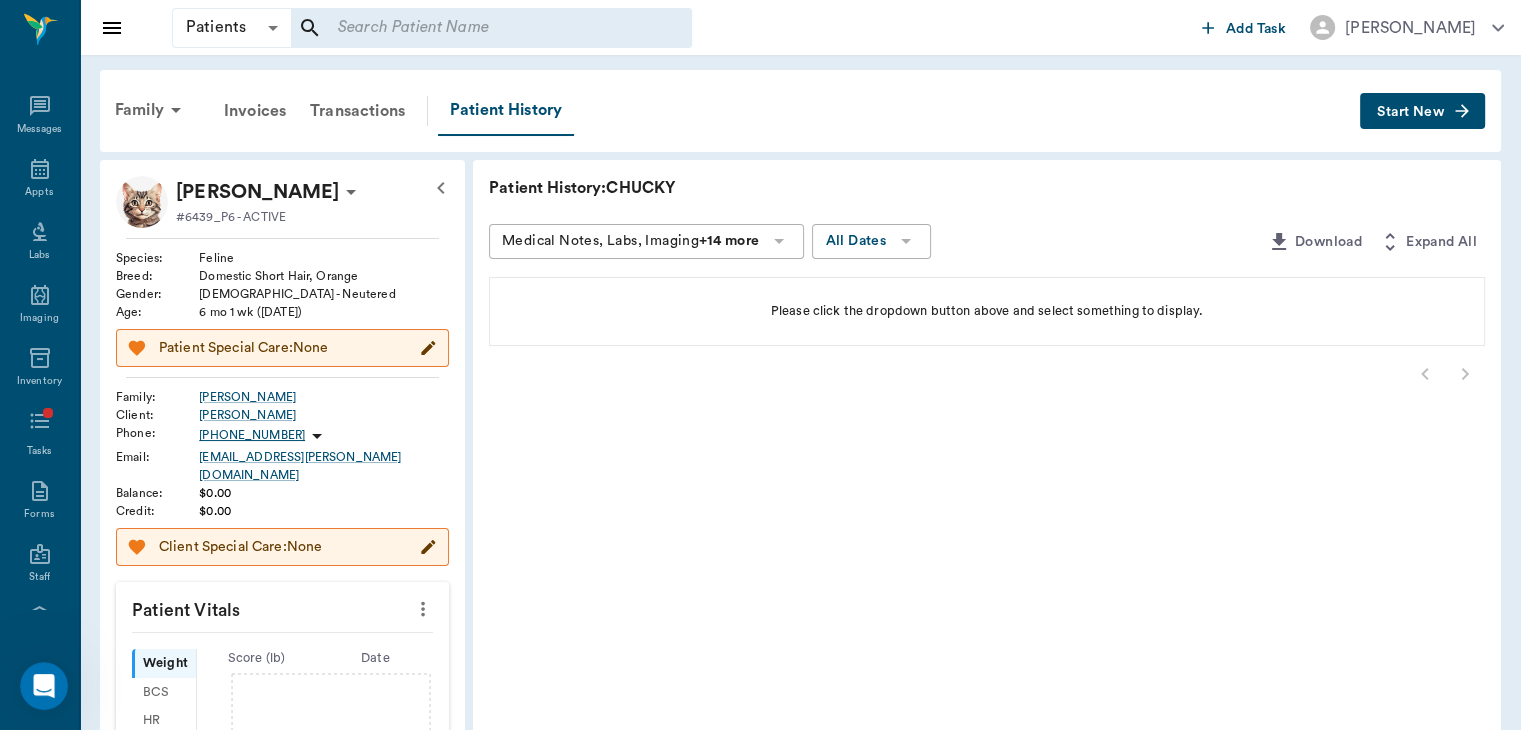 click on "Start New" at bounding box center (1410, 112) 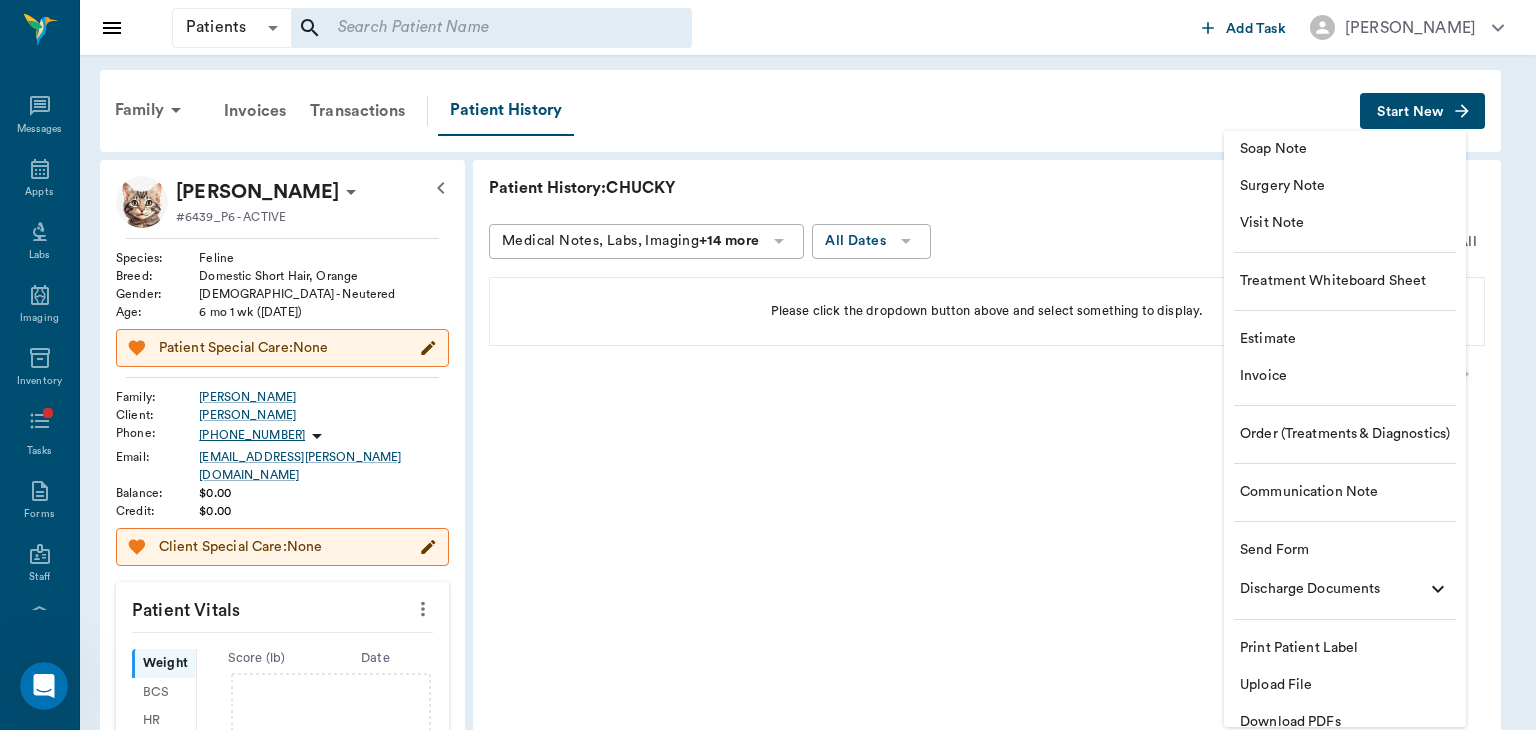 click on "Surgery Note" at bounding box center (1345, 186) 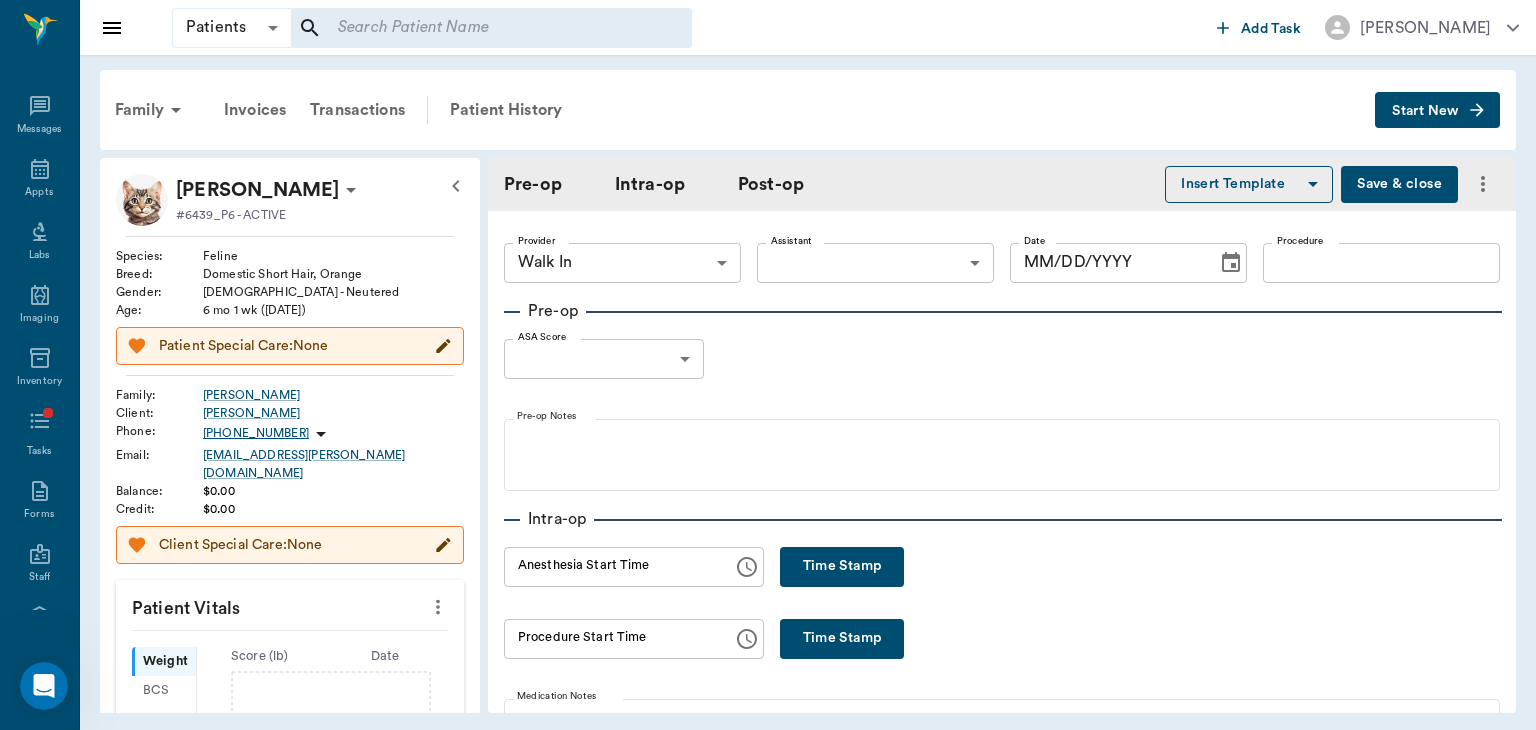 type on "63ee68728bdb516679580557" 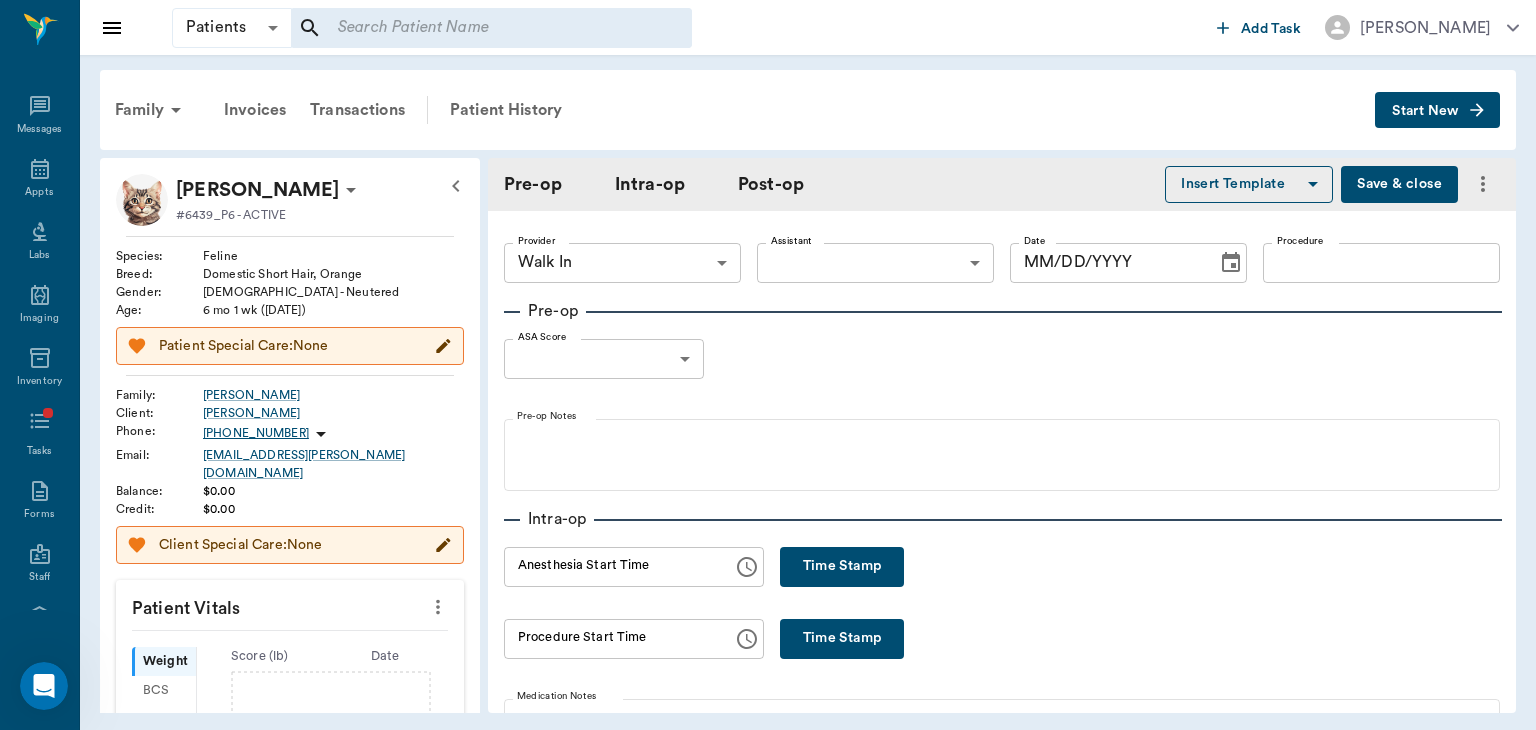 type on "[DATE]" 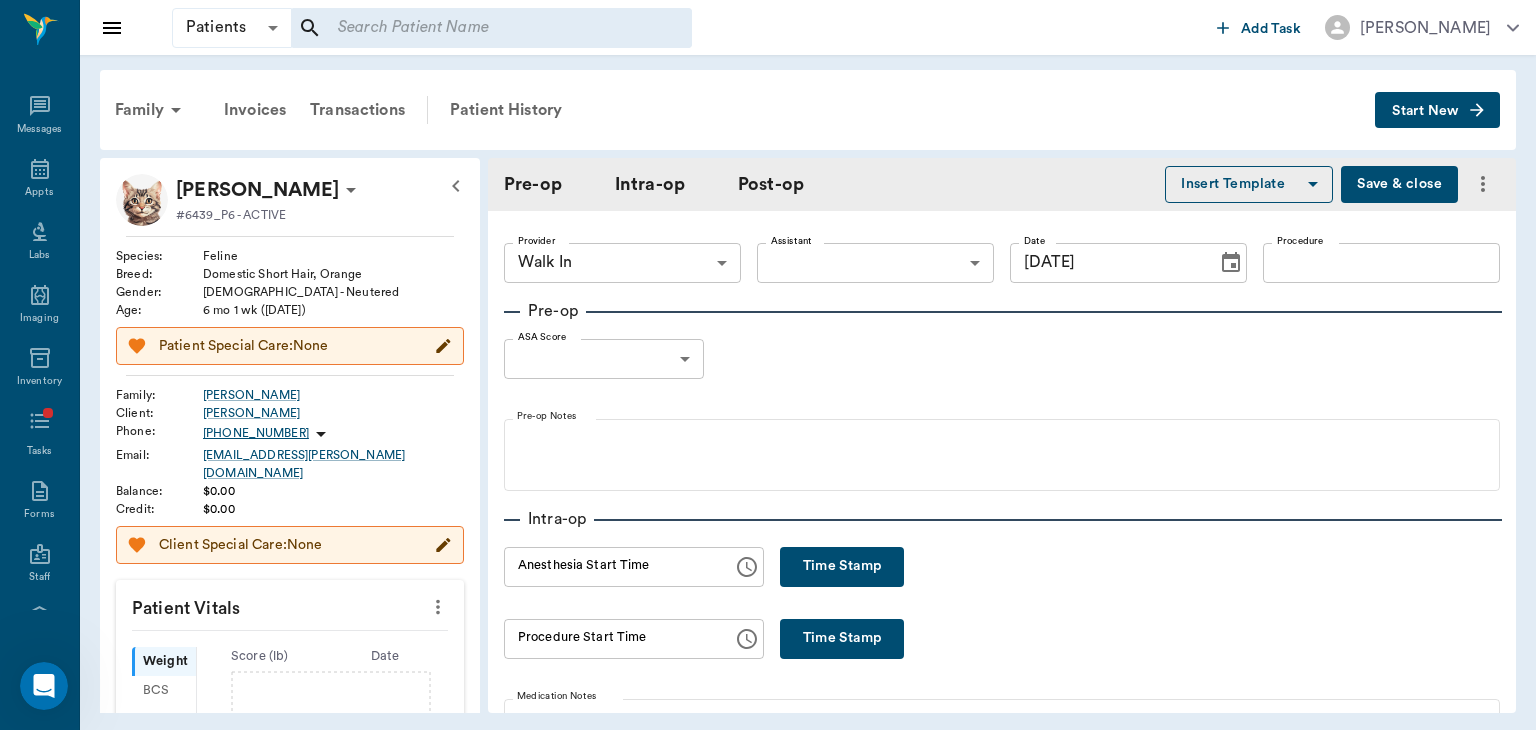 click on "Patient Vitals" at bounding box center (290, 605) 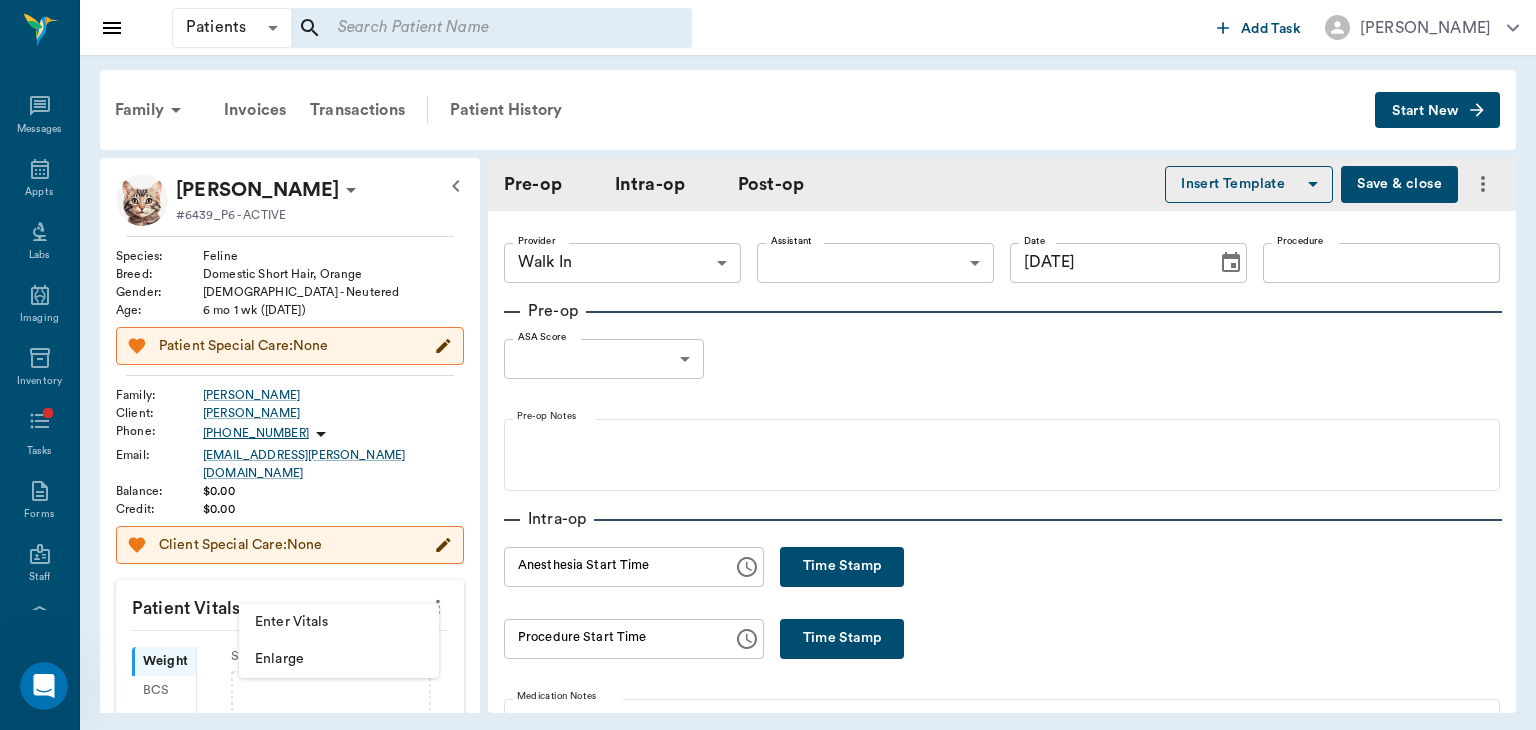 click on "Enter Vitals" at bounding box center (339, 622) 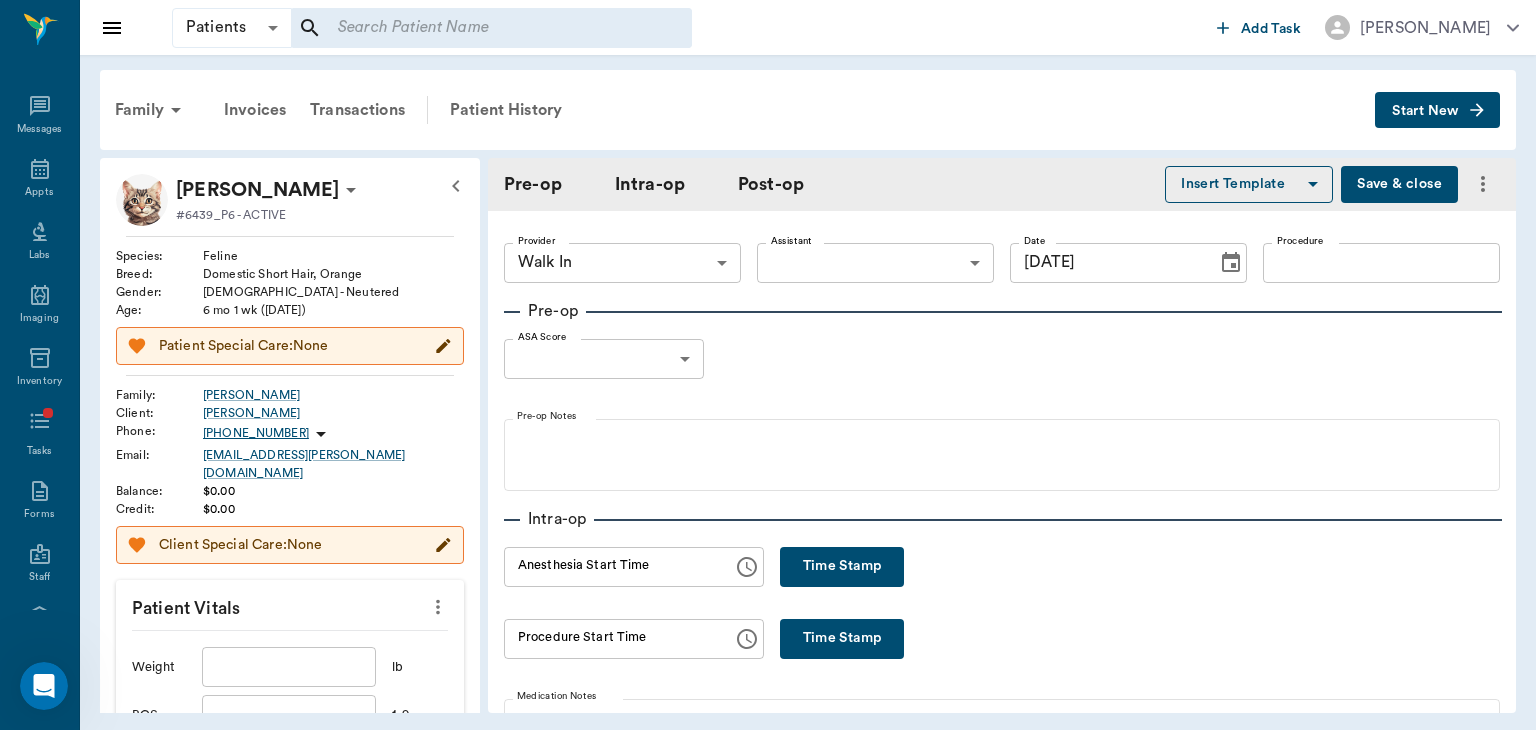 click at bounding box center [289, 667] 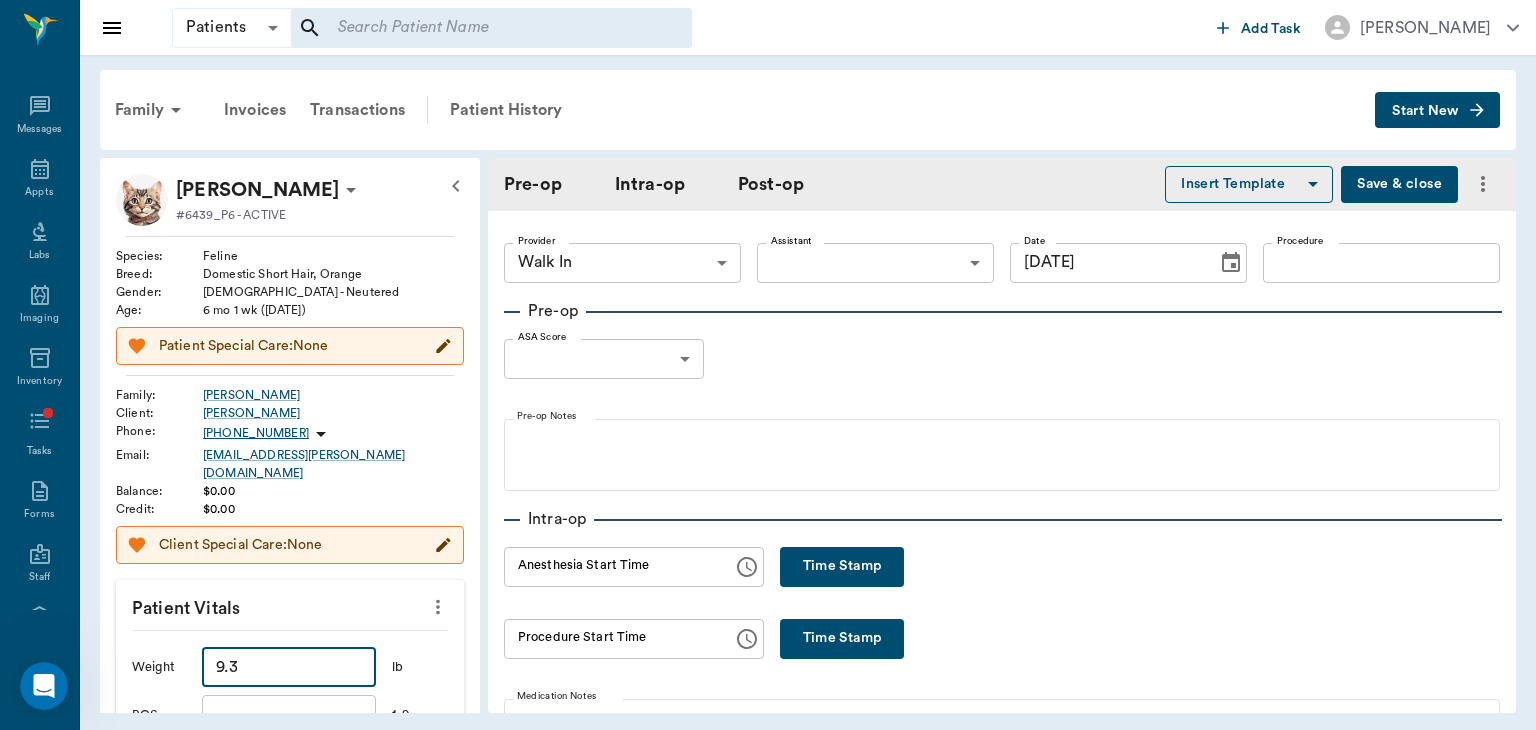 type on "9.3" 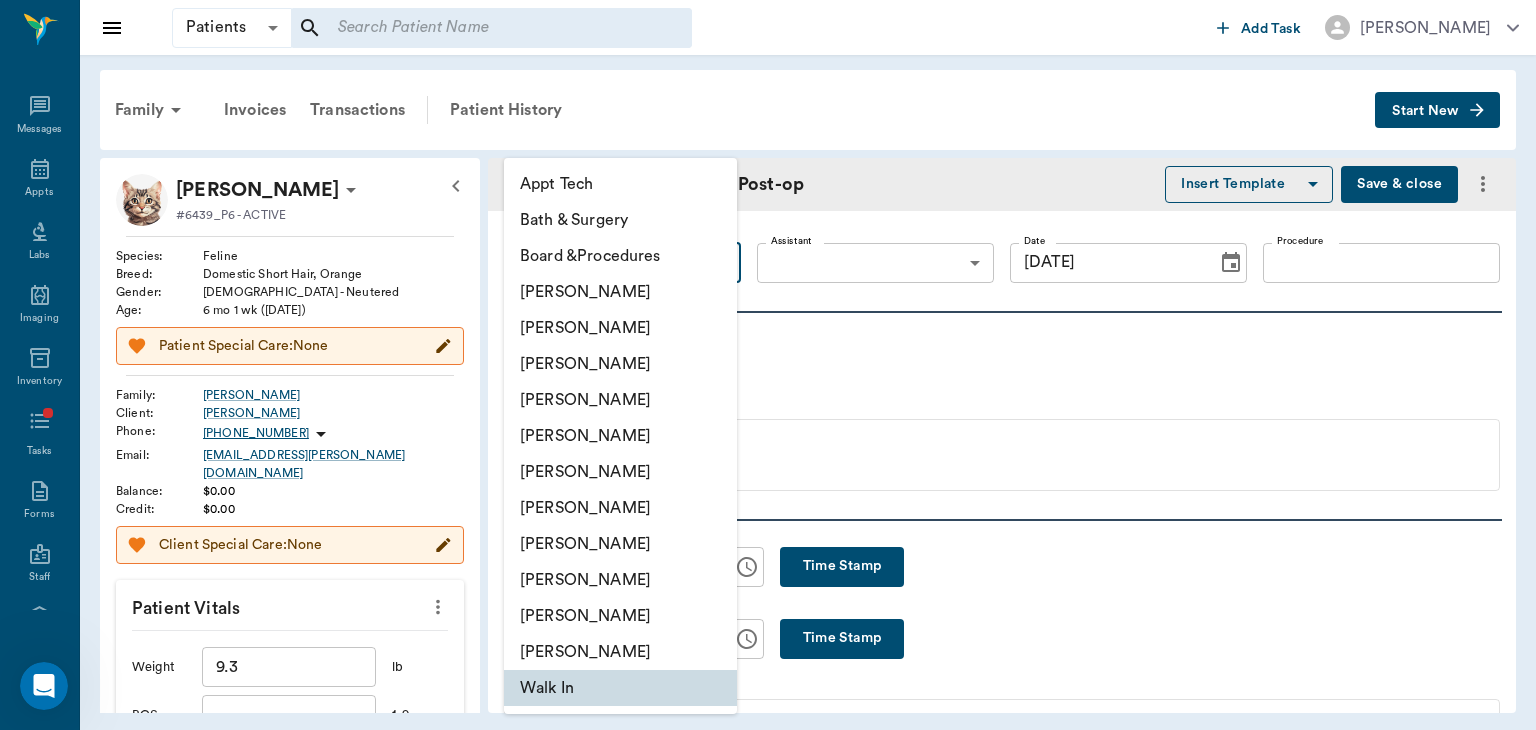 click on "[PERSON_NAME]" at bounding box center [620, 328] 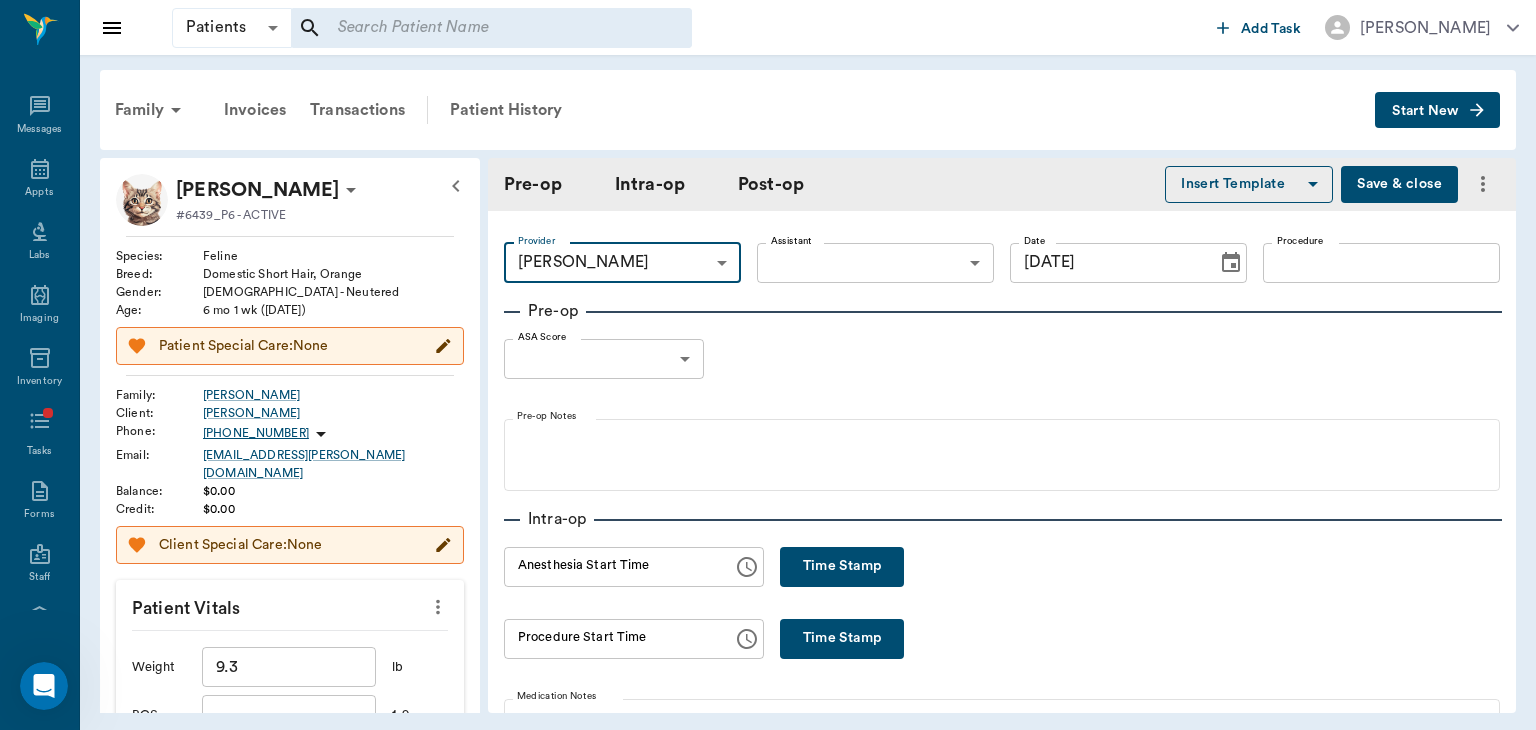 click on "Patients Patients ​ ​ Add Task [PERSON_NAME] Nectar Messages Appts Labs Imaging Inventory Tasks Forms Staff Reports Lookup Settings Family Invoices Transactions Patient History Start New [PERSON_NAME] #6439_P6    -    ACTIVE   Species : Feline Breed : Domestic Short Hair, Orange Gender : [DEMOGRAPHIC_DATA] - Neutered Age : [DEMOGRAPHIC_DATA] mo 1 wk ([DATE]) Patient Special Care:  None Family : [PERSON_NAME] Client : [PERSON_NAME] Phone : [PHONE_NUMBER] Email : [EMAIL_ADDRESS][PERSON_NAME][DOMAIN_NAME] Balance : $0.00 Credit : $0.00 Client Special Care:  None Patient Vitals Weight 9.3 ​ lb BCS ​ 1-9 HR ​ bpm Temp ​ F Resp ​ bpm BP Dia ​ mmHg BP Sys ​ mmHg Pain ​ 1-10 Perio ​ 0-4 Cancel Save Ongoing diagnosis Current Rx Reminders Upcoming appointments Schedule Appointment Pre-op Intra-op Post-op Insert Template  Save & close Provider [PERSON_NAME] 63ec2f075fda476ae8351a4d Provider Assistant ​ Assistant Date [DATE] Date Procedure Procedure Pre-op ASA Score ​ null ASA Score Pre-op Notes Intra-op Anesthesia Start Time Time" at bounding box center (768, 365) 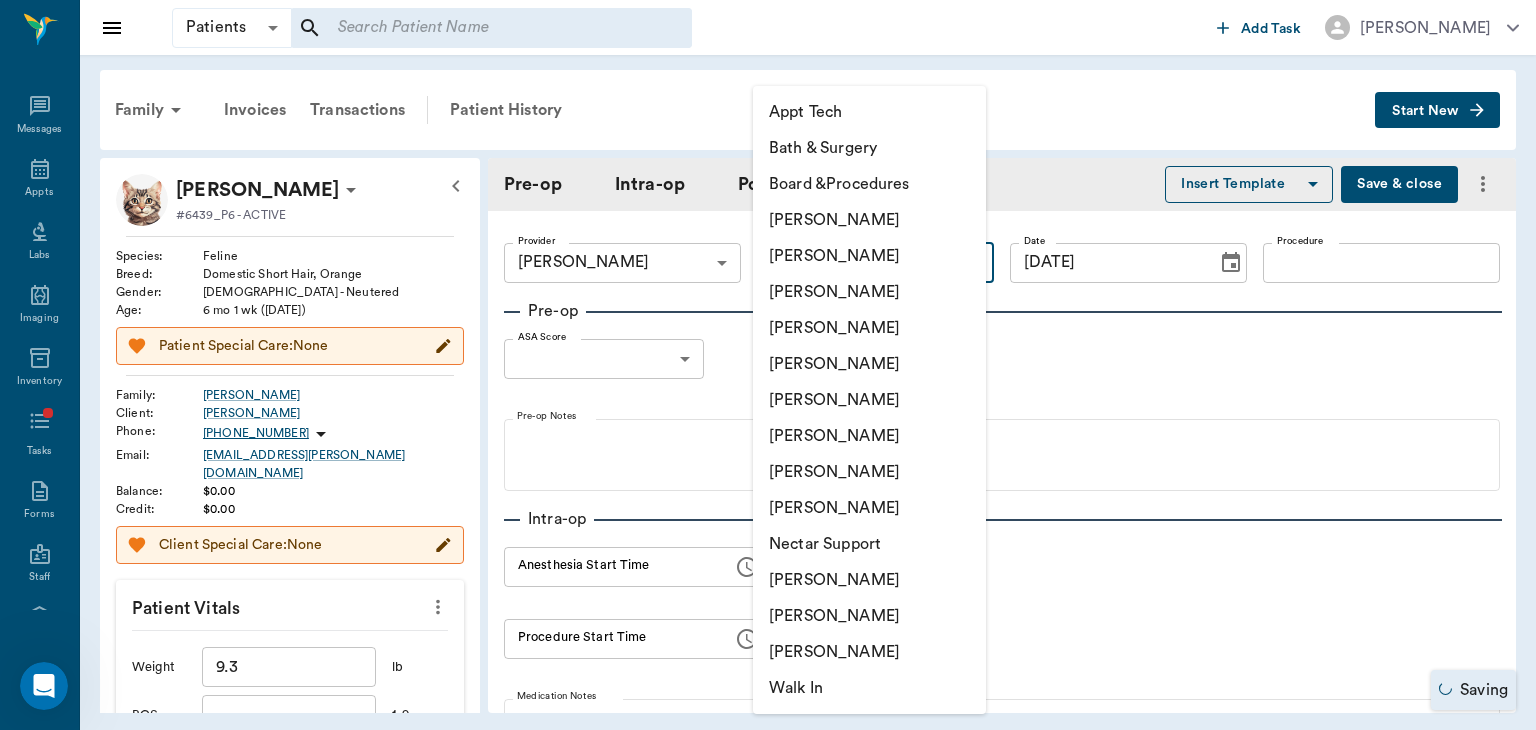 click on "[PERSON_NAME]" at bounding box center [869, 436] 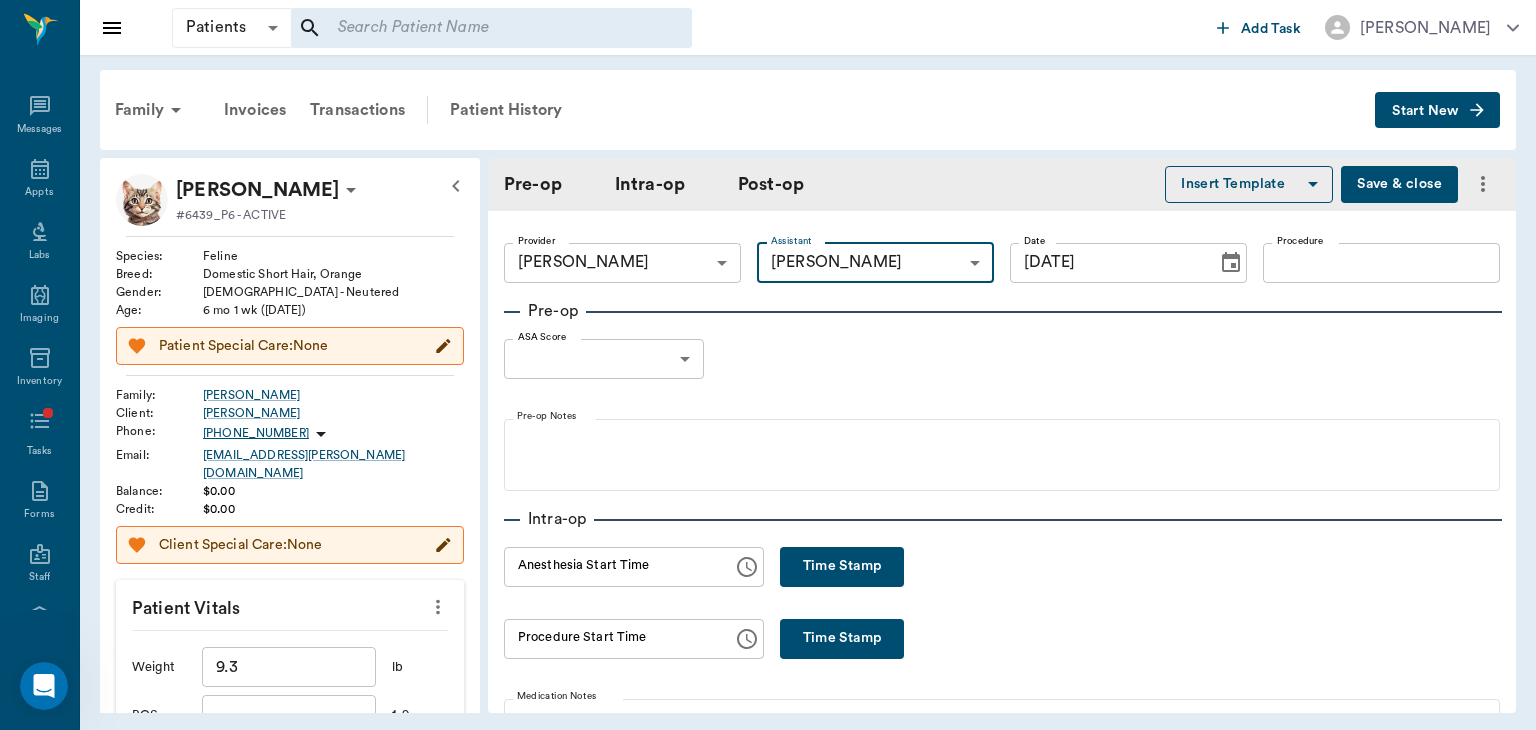 click on "Insert Template" at bounding box center [1249, 184] 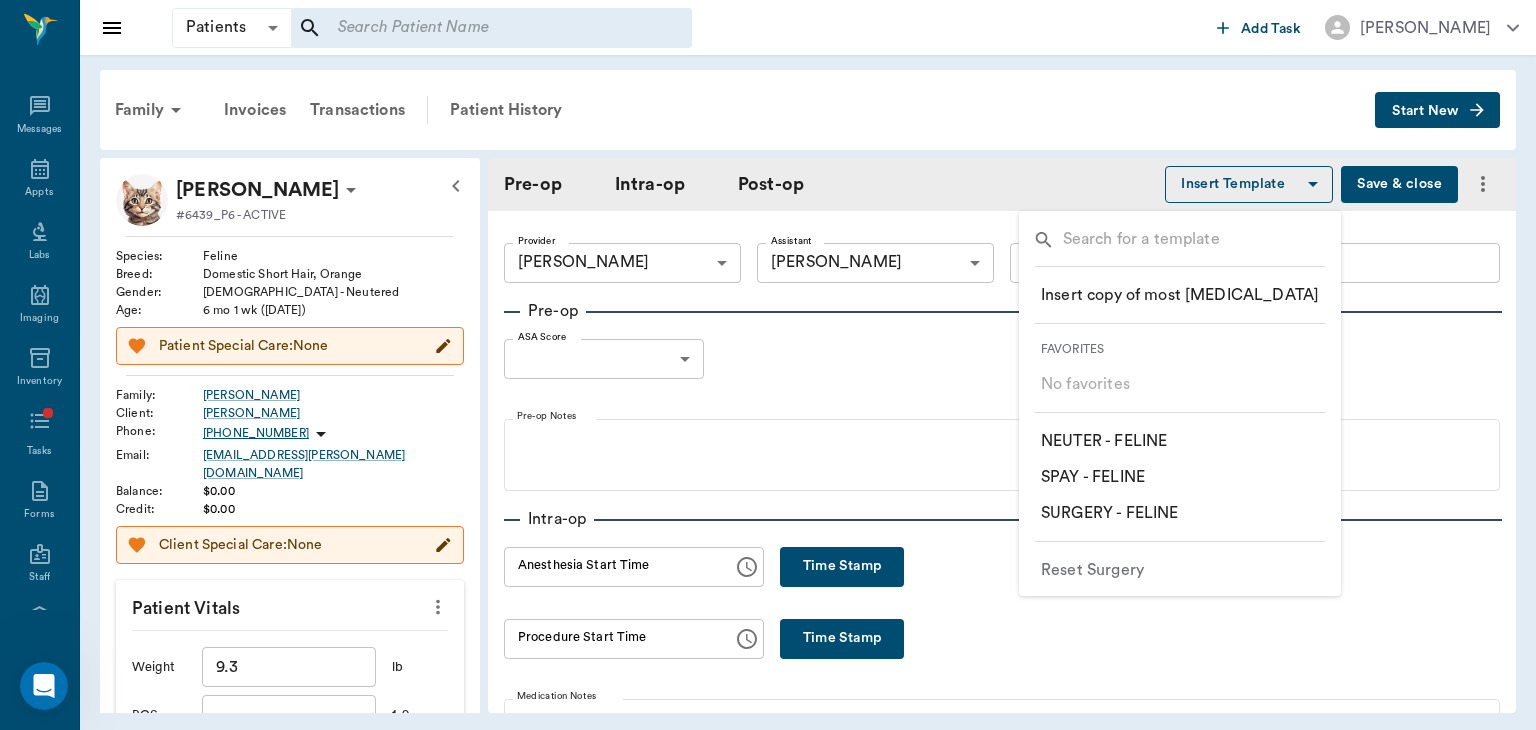 click at bounding box center (1180, 541) 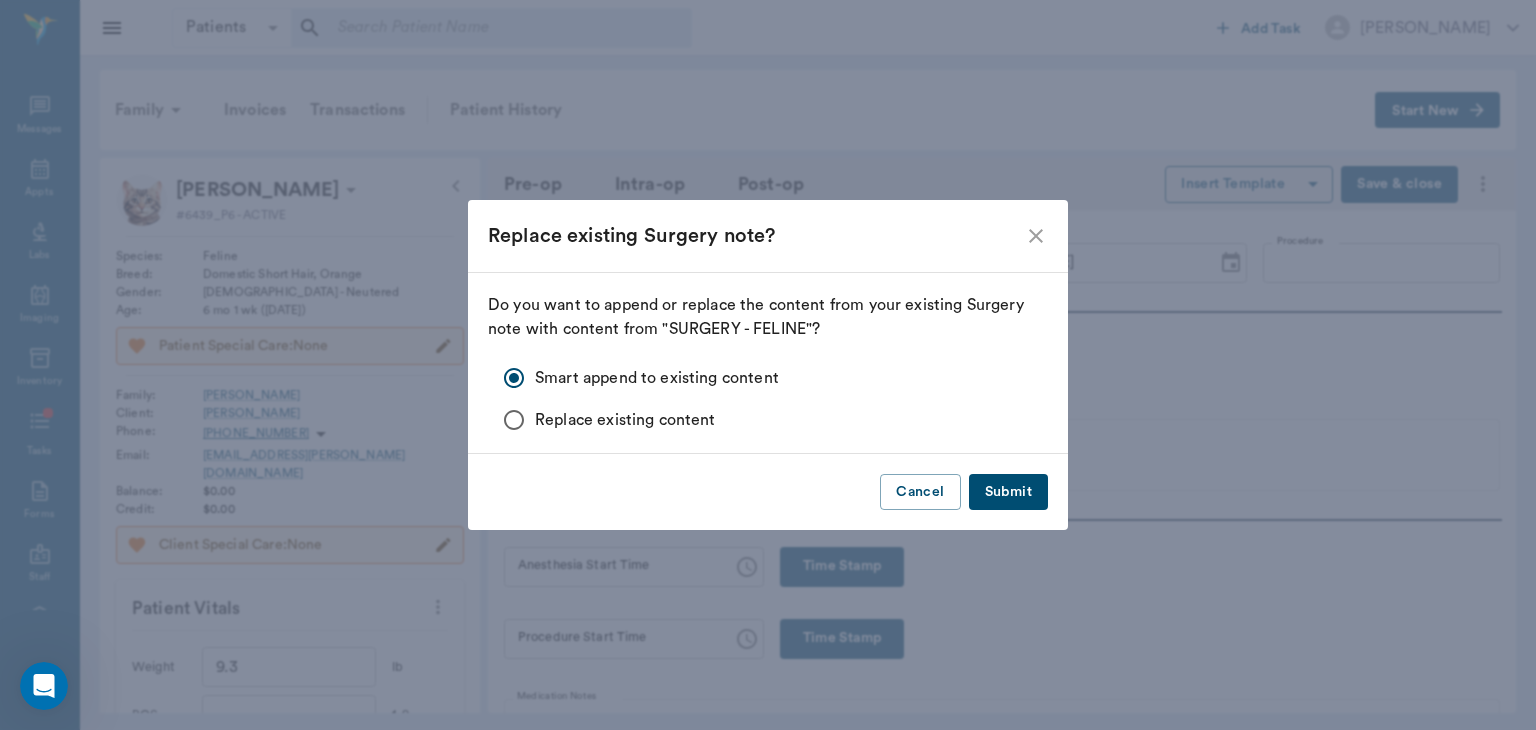 click on "Submit" at bounding box center (1008, 492) 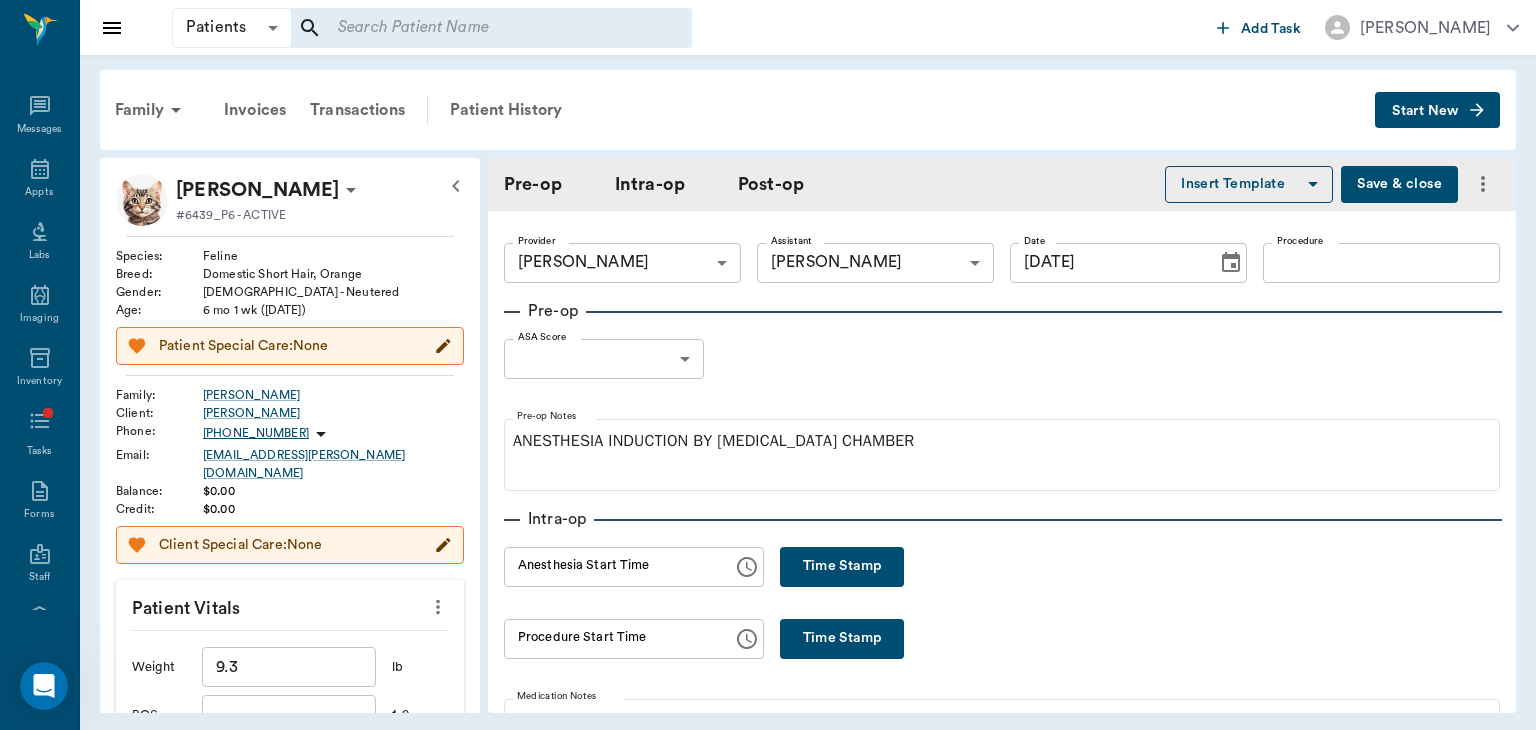 click on "Procedure" at bounding box center [1381, 263] 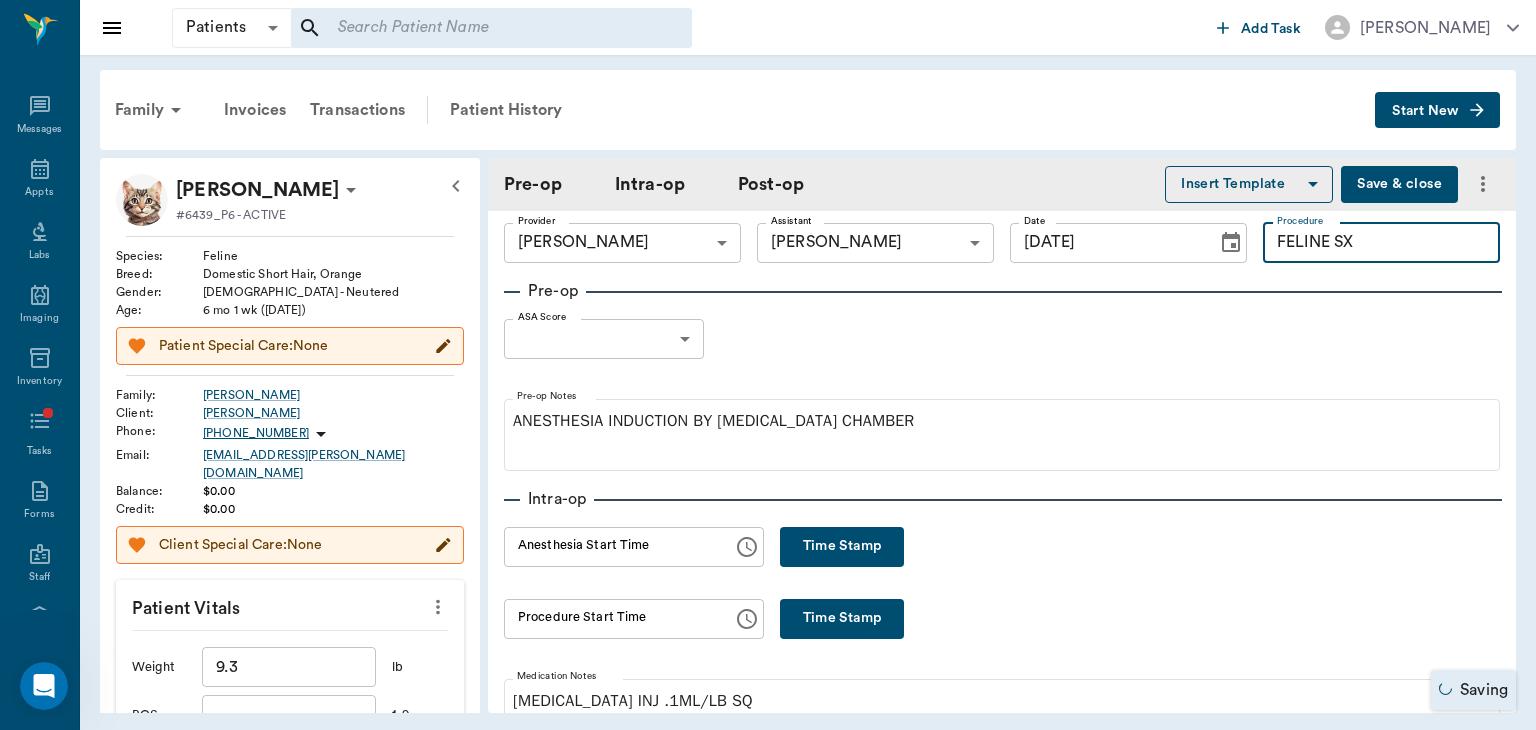 scroll, scrollTop: 21, scrollLeft: 0, axis: vertical 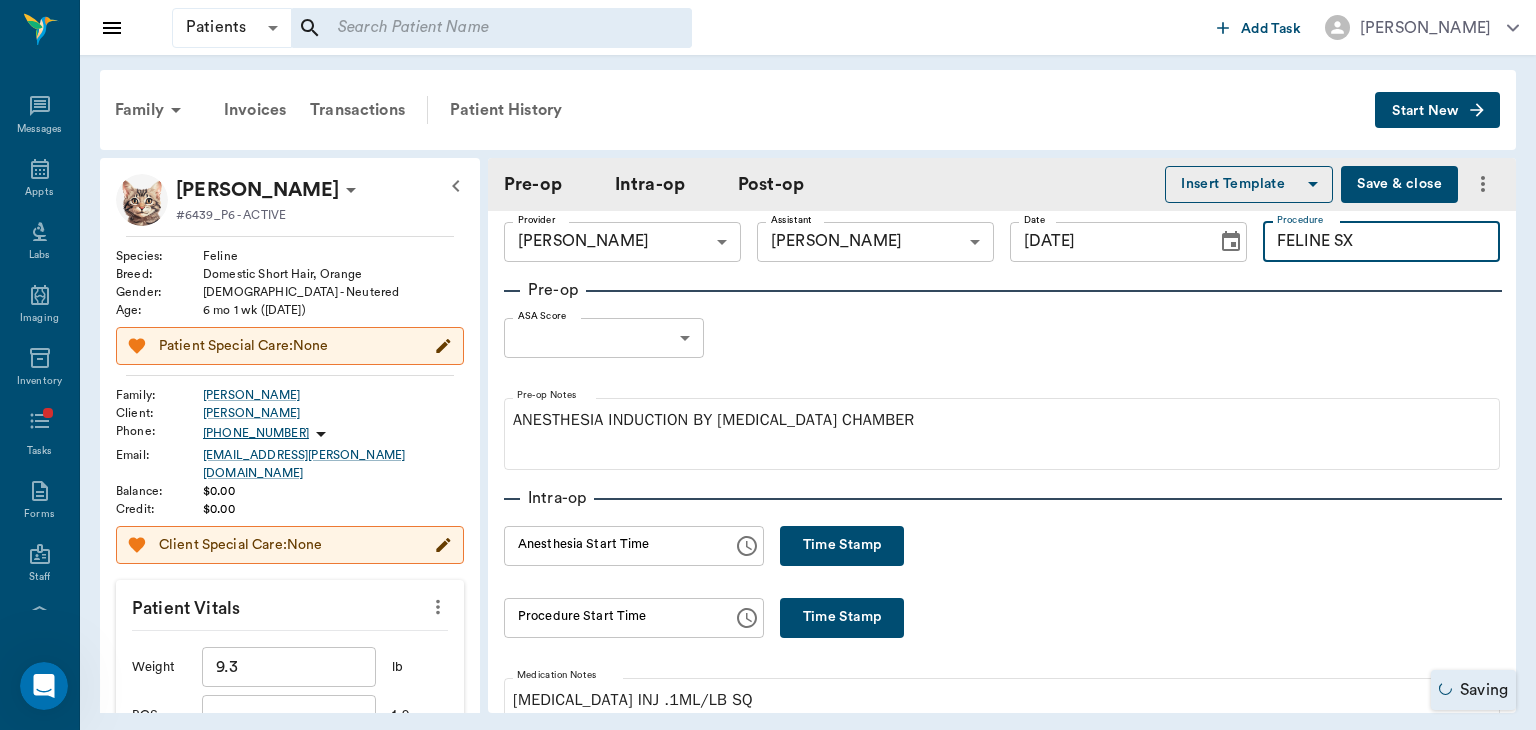 type on "FELINE SX" 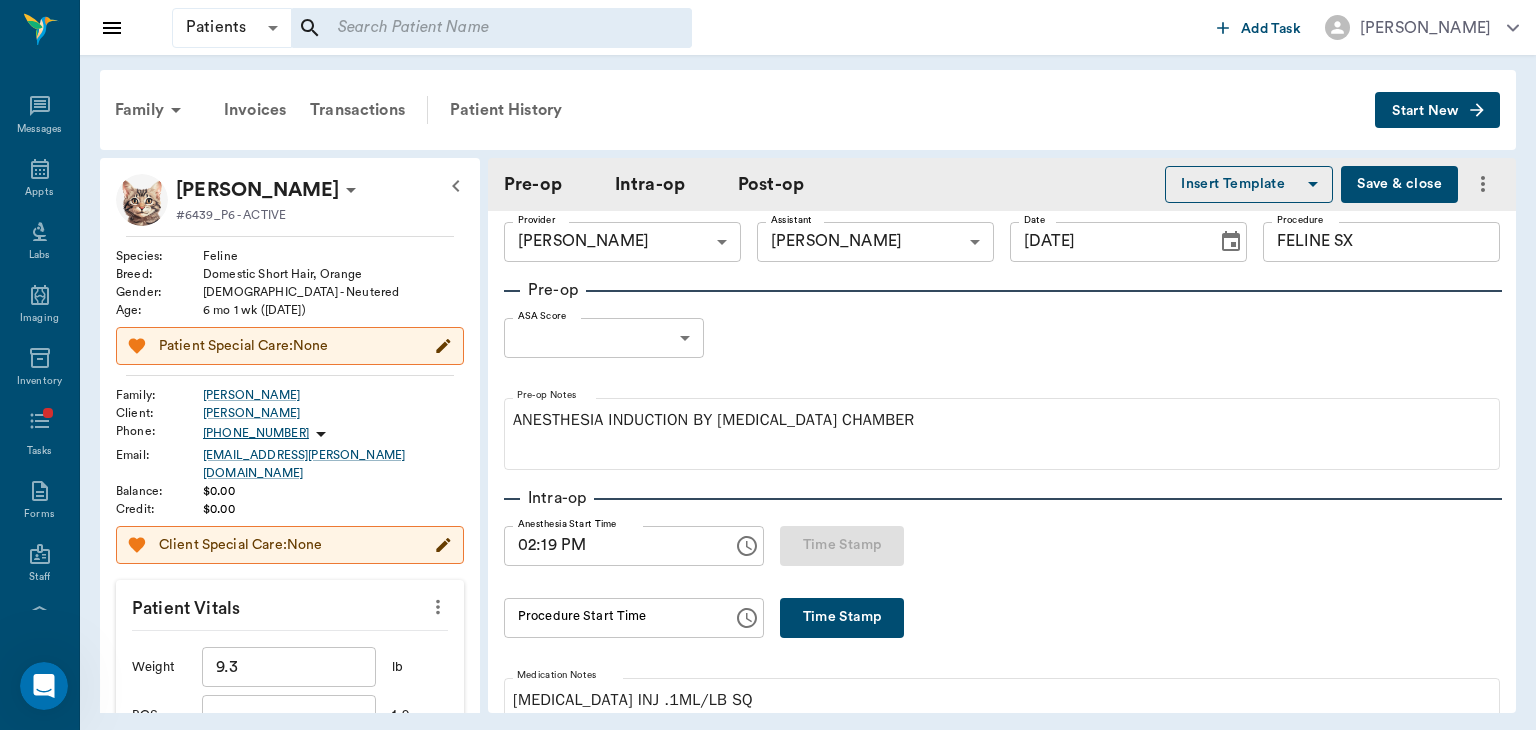 click on "02:19 PM" at bounding box center (611, 546) 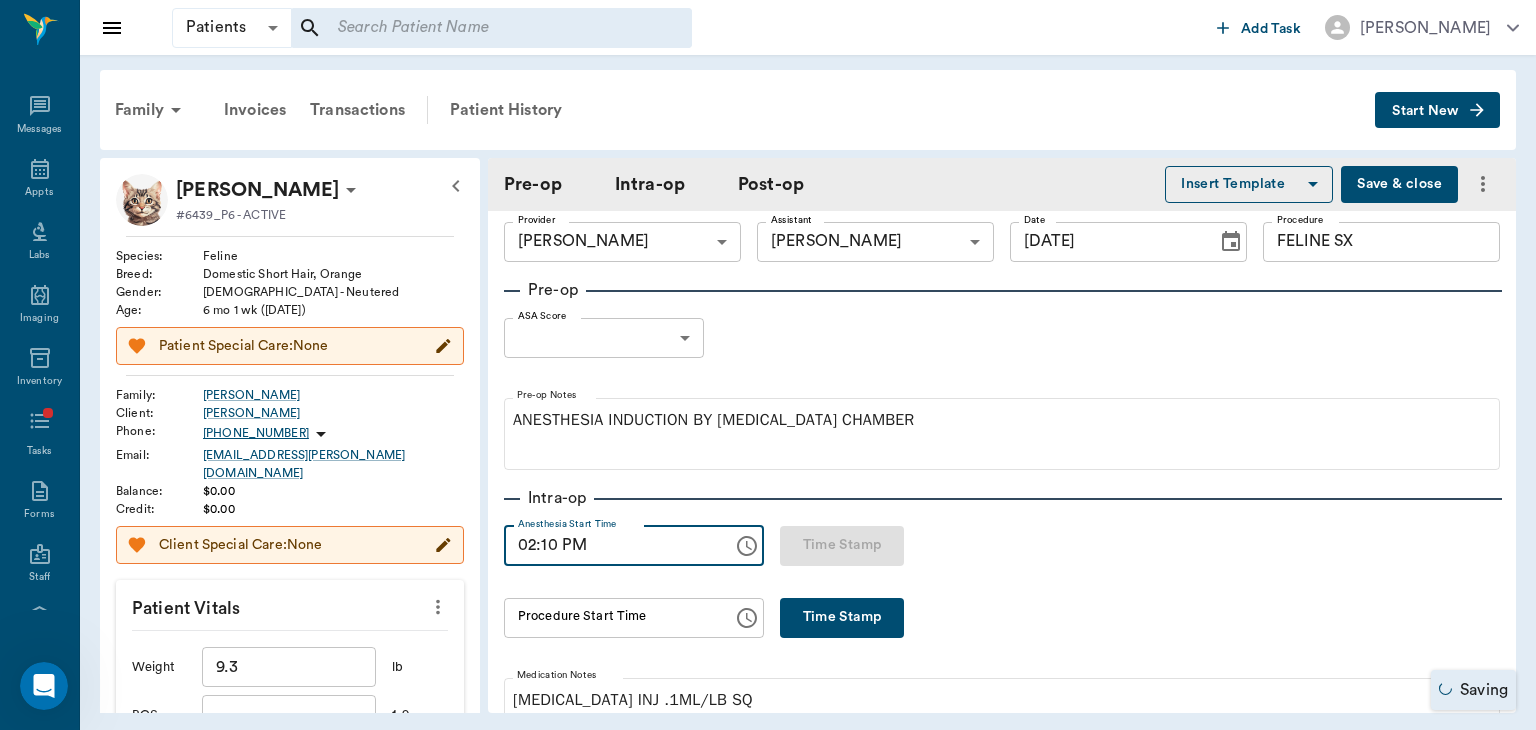 type on "02:10 PM" 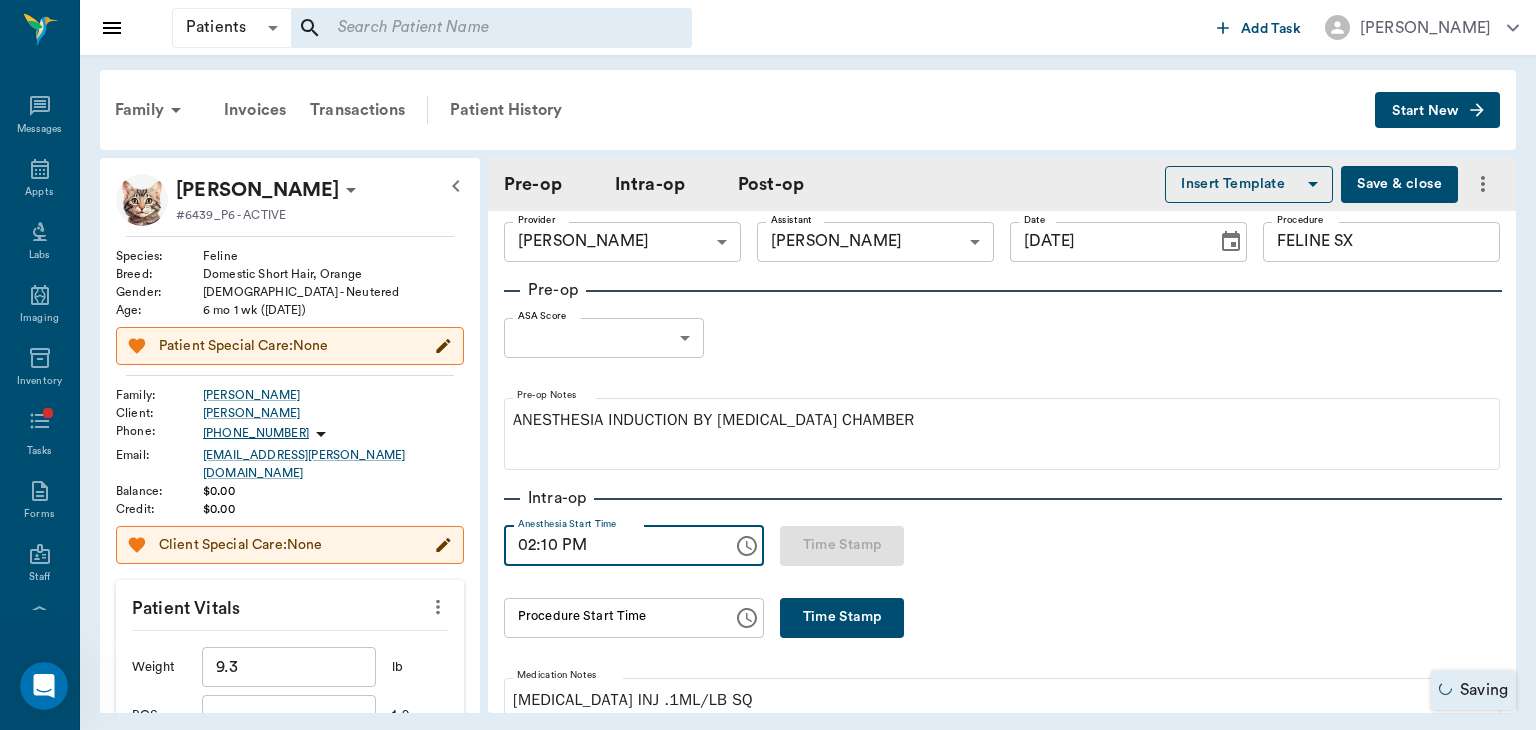 click on "Time Stamp" at bounding box center (842, 618) 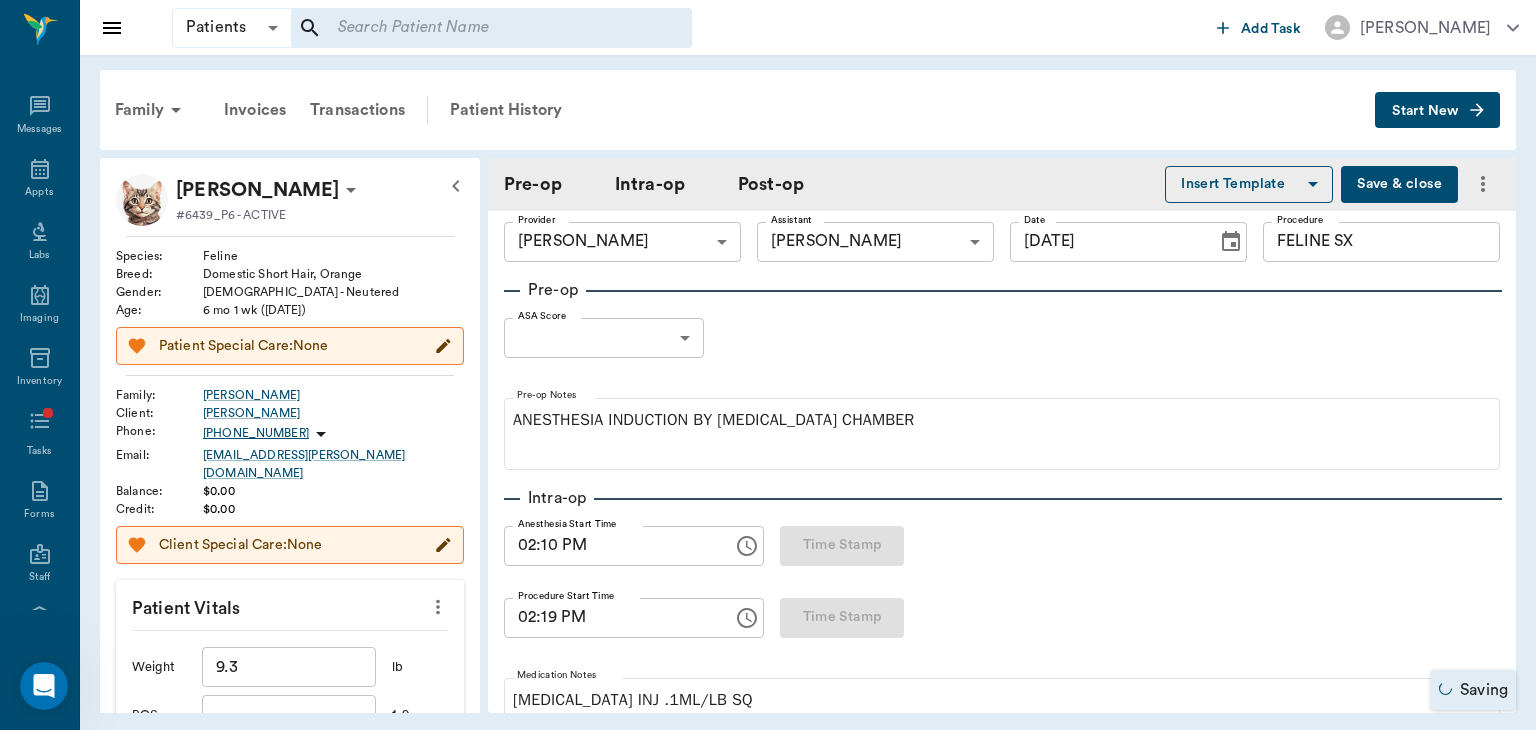 click on "02:19 PM" at bounding box center [611, 618] 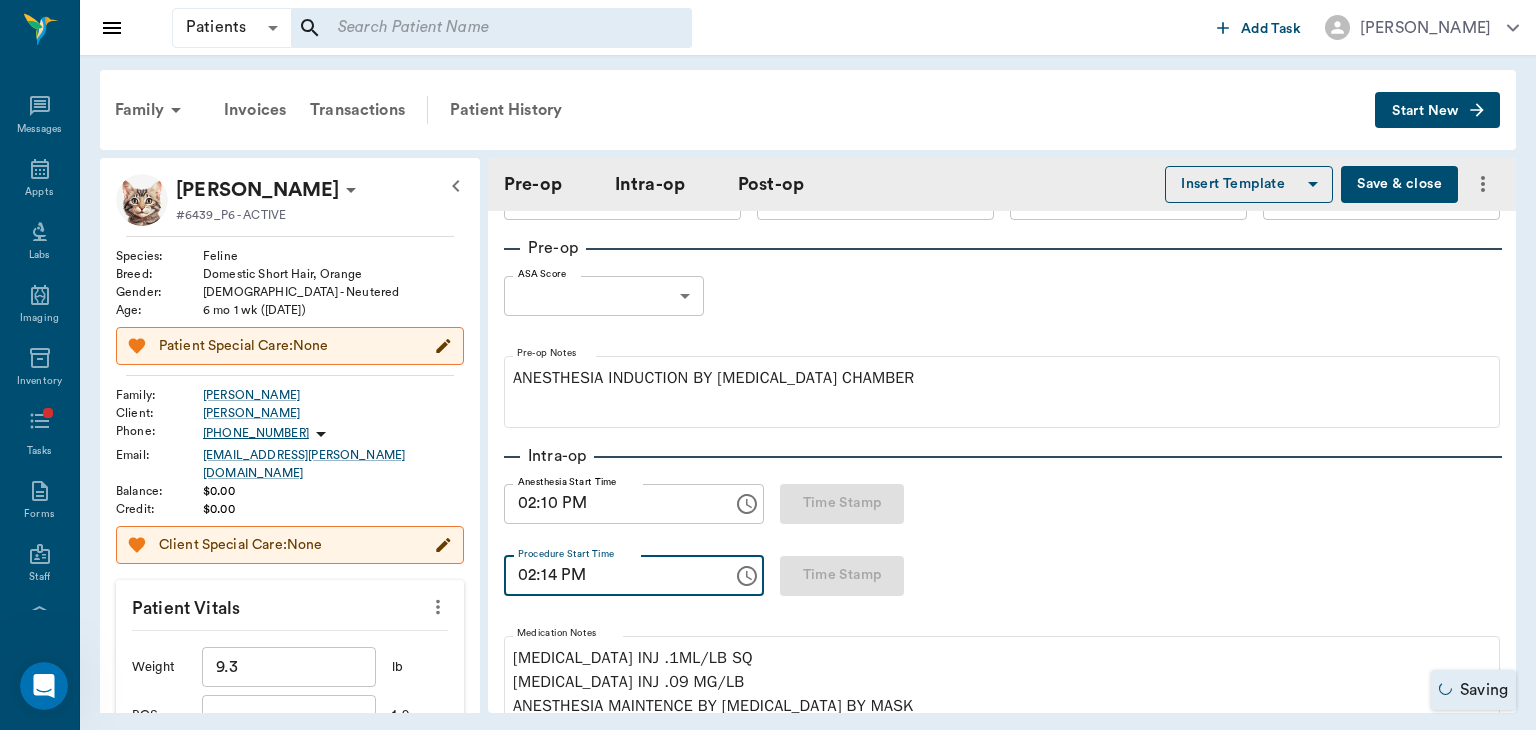 scroll, scrollTop: 64, scrollLeft: 0, axis: vertical 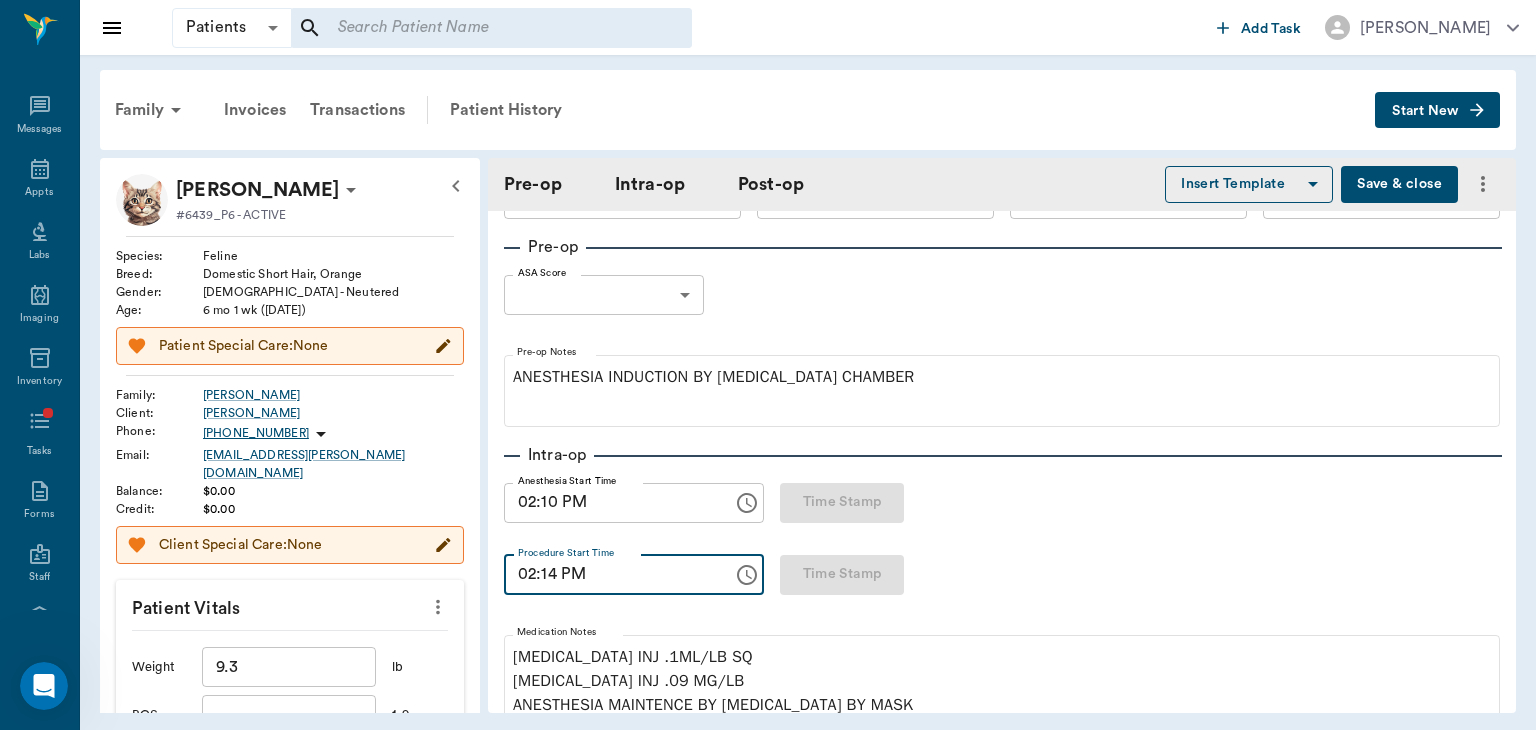 type on "02:14 PM" 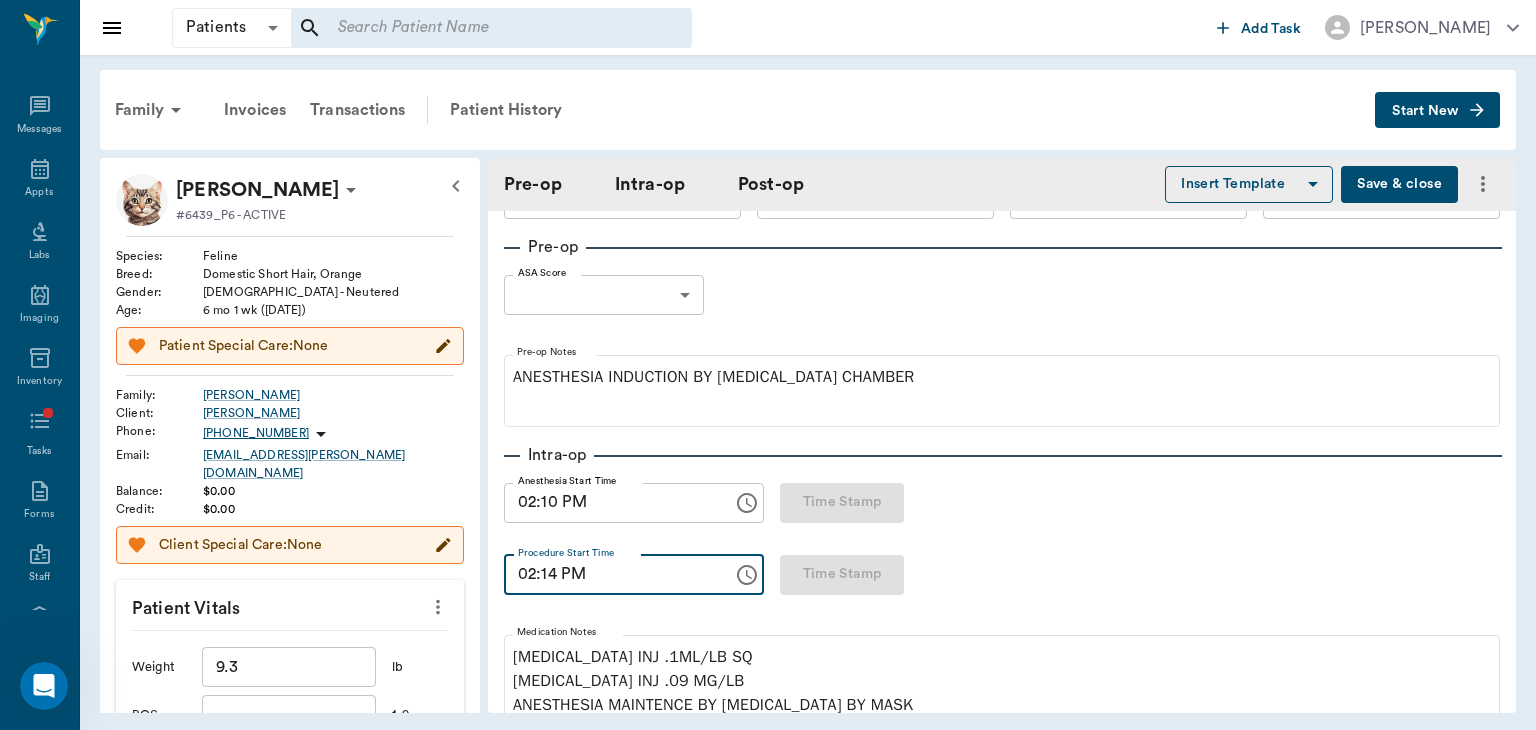 click on "Patients Patients ​ ​ Add Task [PERSON_NAME] Nectar Messages Appts Labs Imaging Inventory Tasks Forms Staff Reports Lookup Settings Family Invoices Transactions Patient History Start New [PERSON_NAME] #6439_P6    -    ACTIVE   Species : Feline Breed : Domestic Short Hair, Orange Gender : [DEMOGRAPHIC_DATA] - Neutered Age : [DEMOGRAPHIC_DATA] mo 1 wk ([DATE]) Patient Special Care:  None Family : [PERSON_NAME] Client : [PERSON_NAME] Phone : [PHONE_NUMBER] Email : [EMAIL_ADDRESS][PERSON_NAME][DOMAIN_NAME] Balance : $0.00 Credit : $0.00 Client Special Care:  None Patient Vitals Weight 9.3 ​ lb BCS ​ 1-9 HR ​ bpm Temp ​ F Resp ​ bpm BP Dia ​ mmHg BP Sys ​ mmHg Pain ​ 1-10 Perio ​ 0-4 Cancel Save Ongoing diagnosis Current Rx Reminders Upcoming appointments Schedule Appointment Pre-op Intra-op Post-op Insert Template  Save & close Provider [PERSON_NAME] 63ec2f075fda476ae8351a4d Provider Assistant [PERSON_NAME] 63ec2e7e52e12b0ba117b124 Assistant Date [DATE] Date Procedure FELINE SX Procedure Pre-op ASA Score ​ null ASA Score 0" at bounding box center (768, 365) 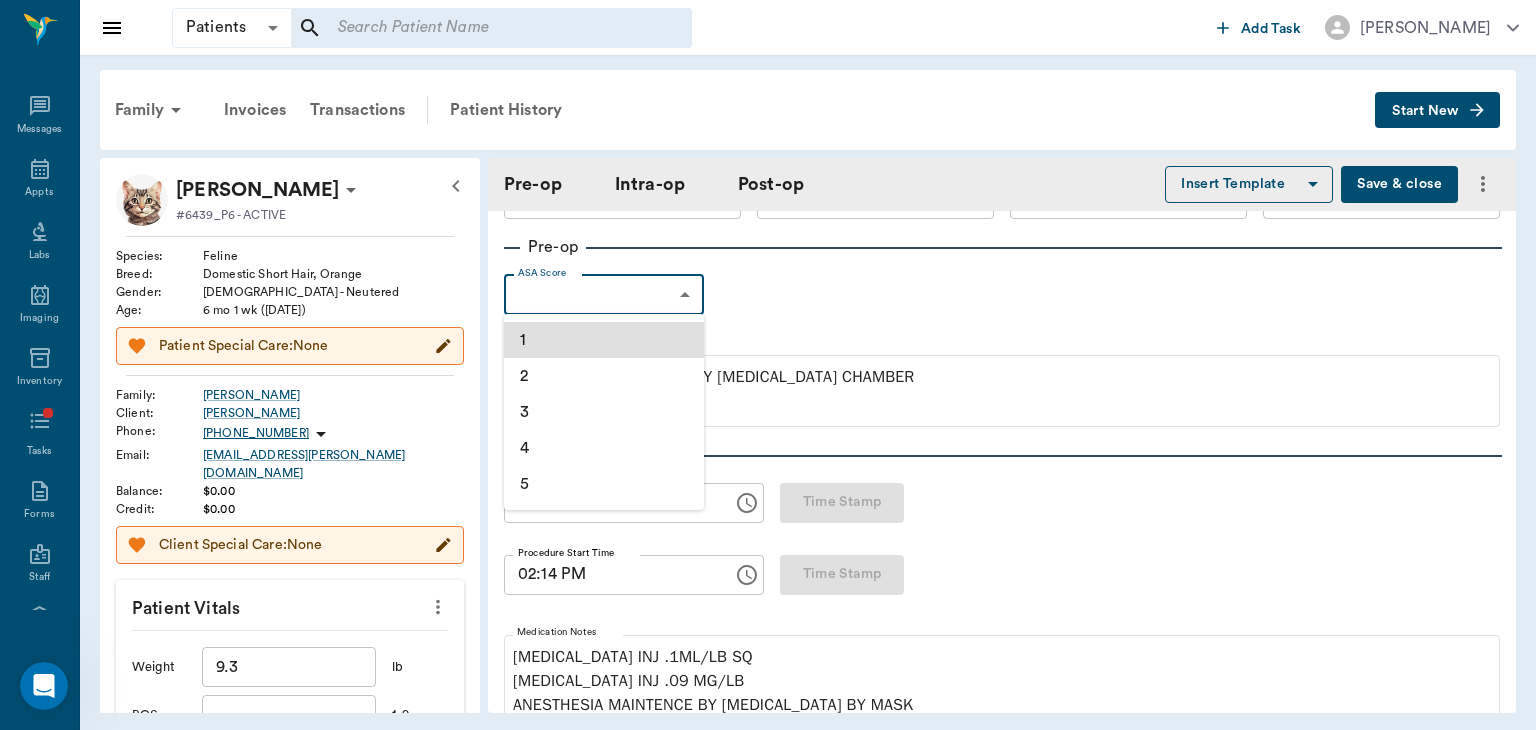 click on "3" at bounding box center (604, 412) 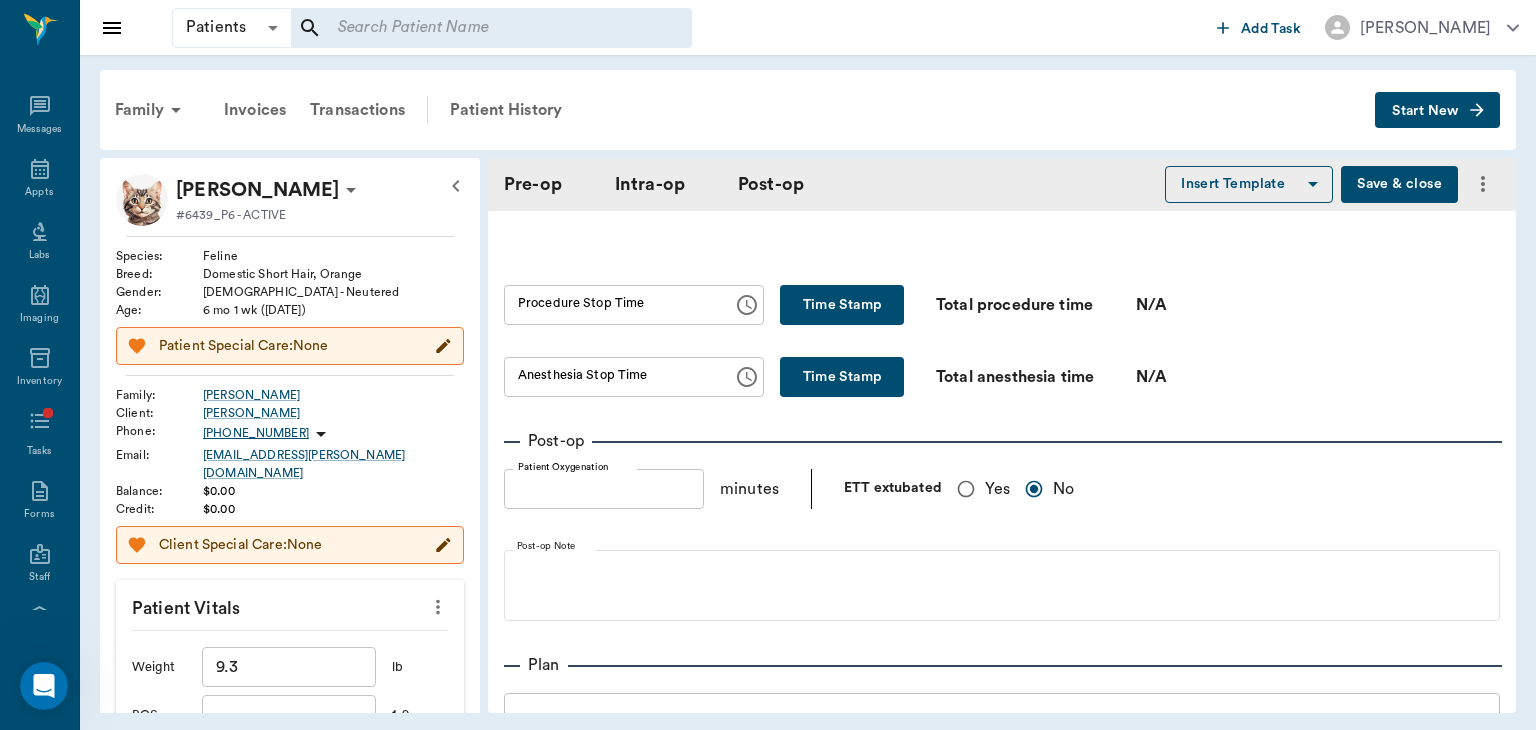 scroll, scrollTop: 1282, scrollLeft: 0, axis: vertical 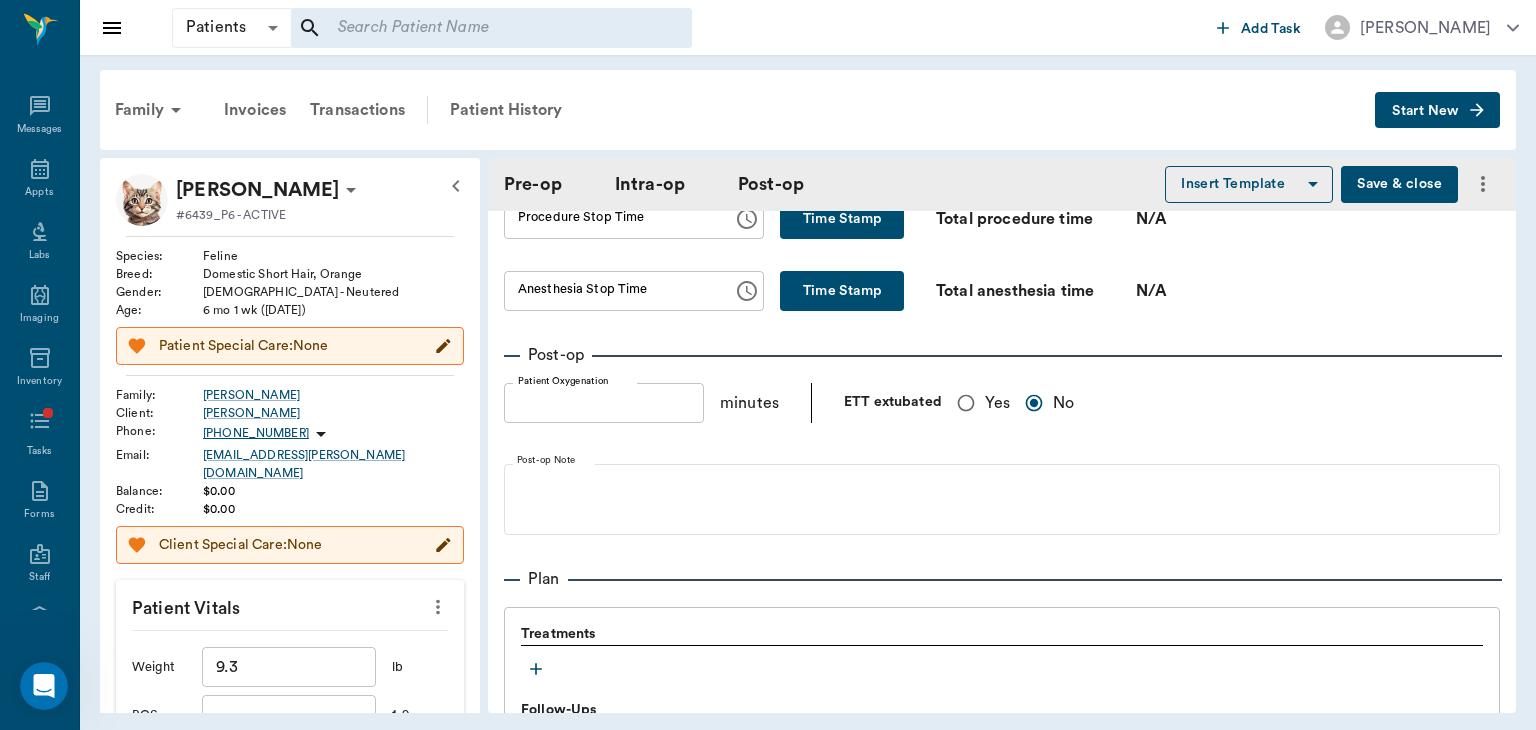 click on "Yes" at bounding box center (966, 403) 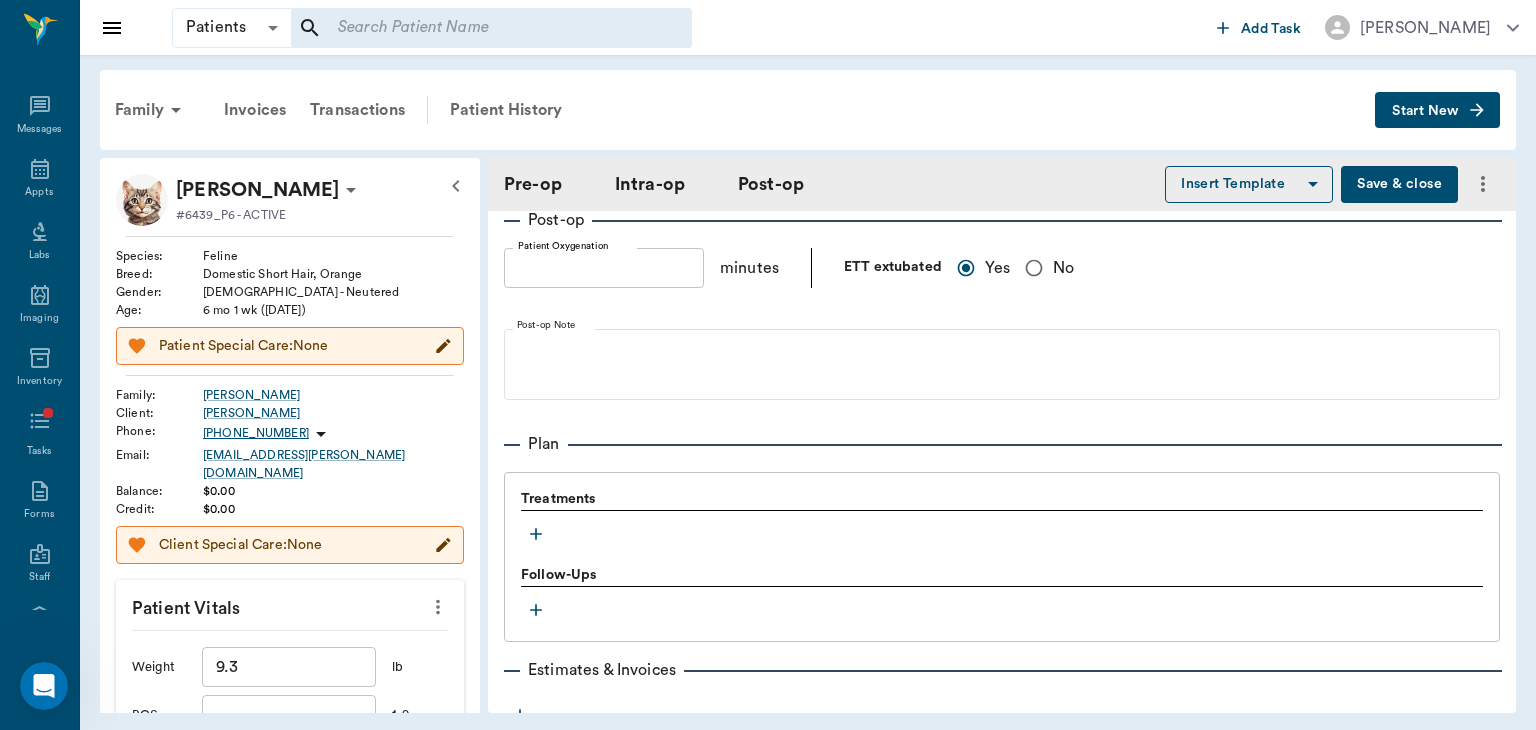scroll, scrollTop: 1422, scrollLeft: 0, axis: vertical 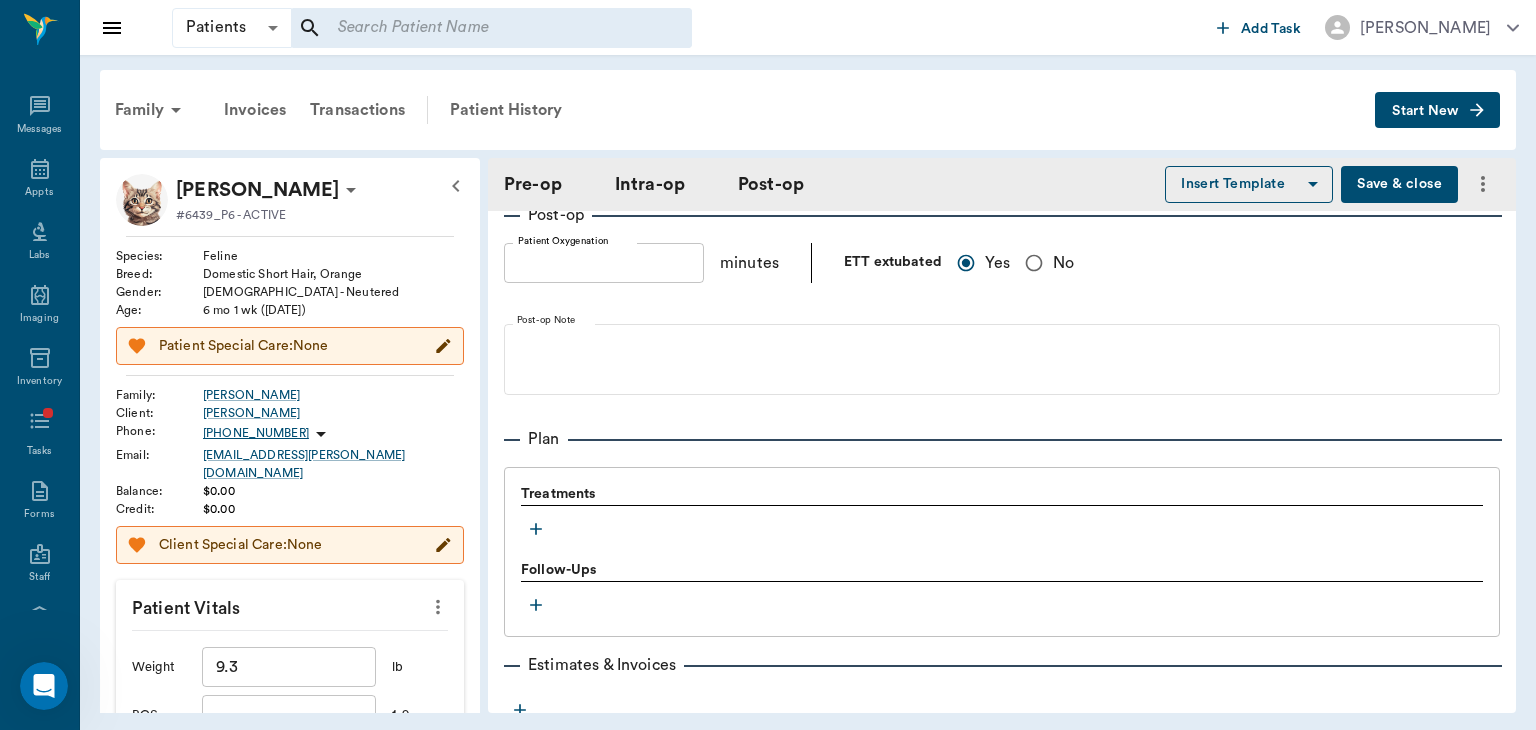 click 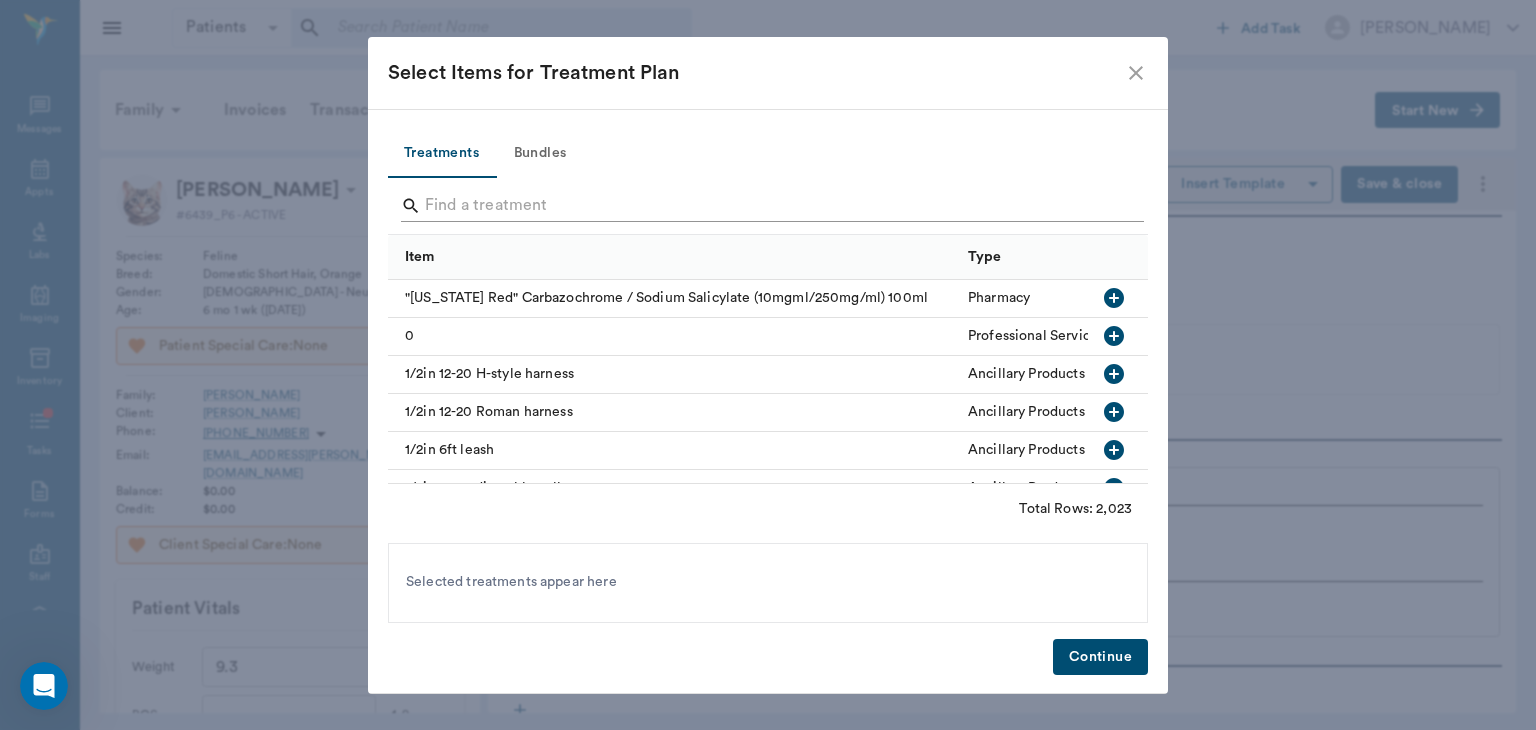 click at bounding box center [769, 206] 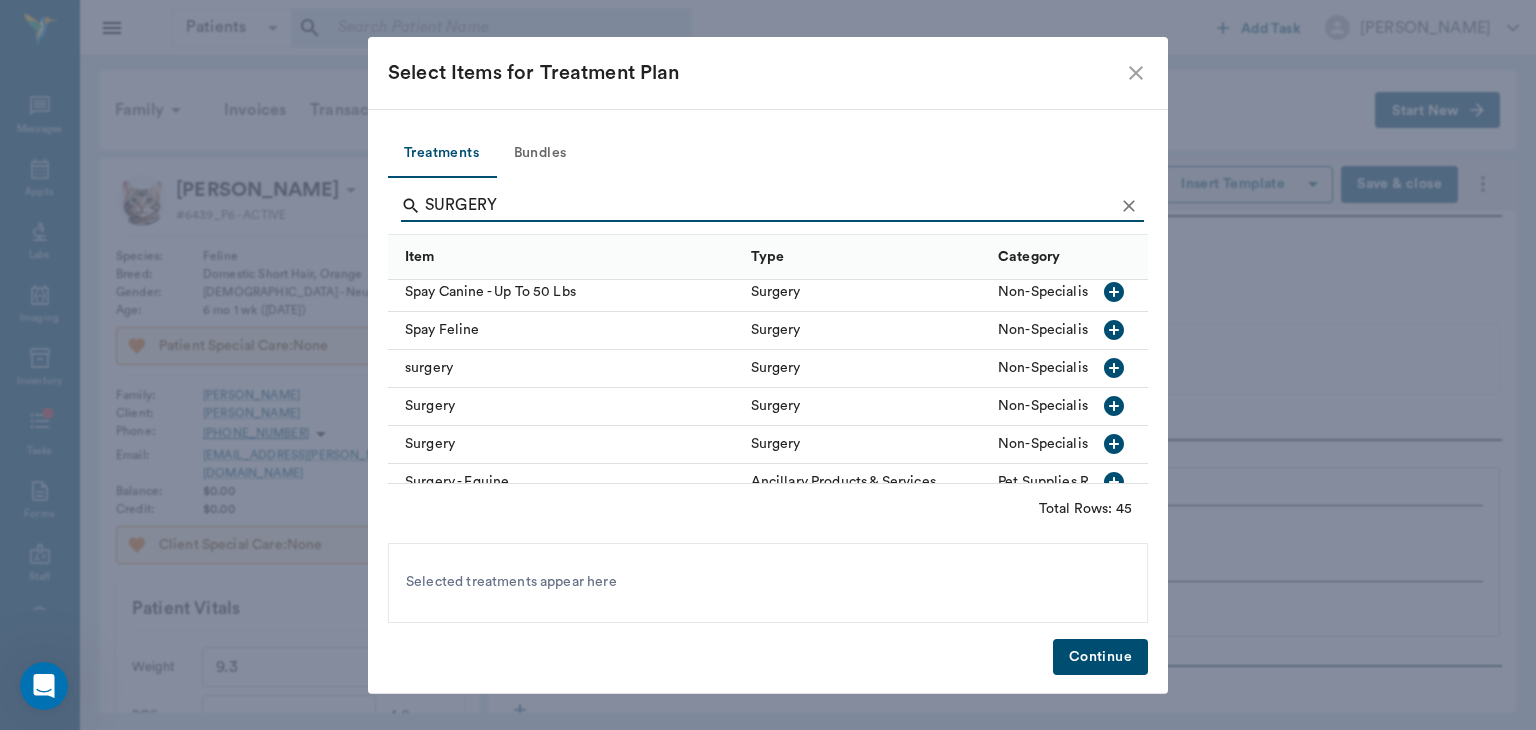 scroll, scrollTop: 1267, scrollLeft: 0, axis: vertical 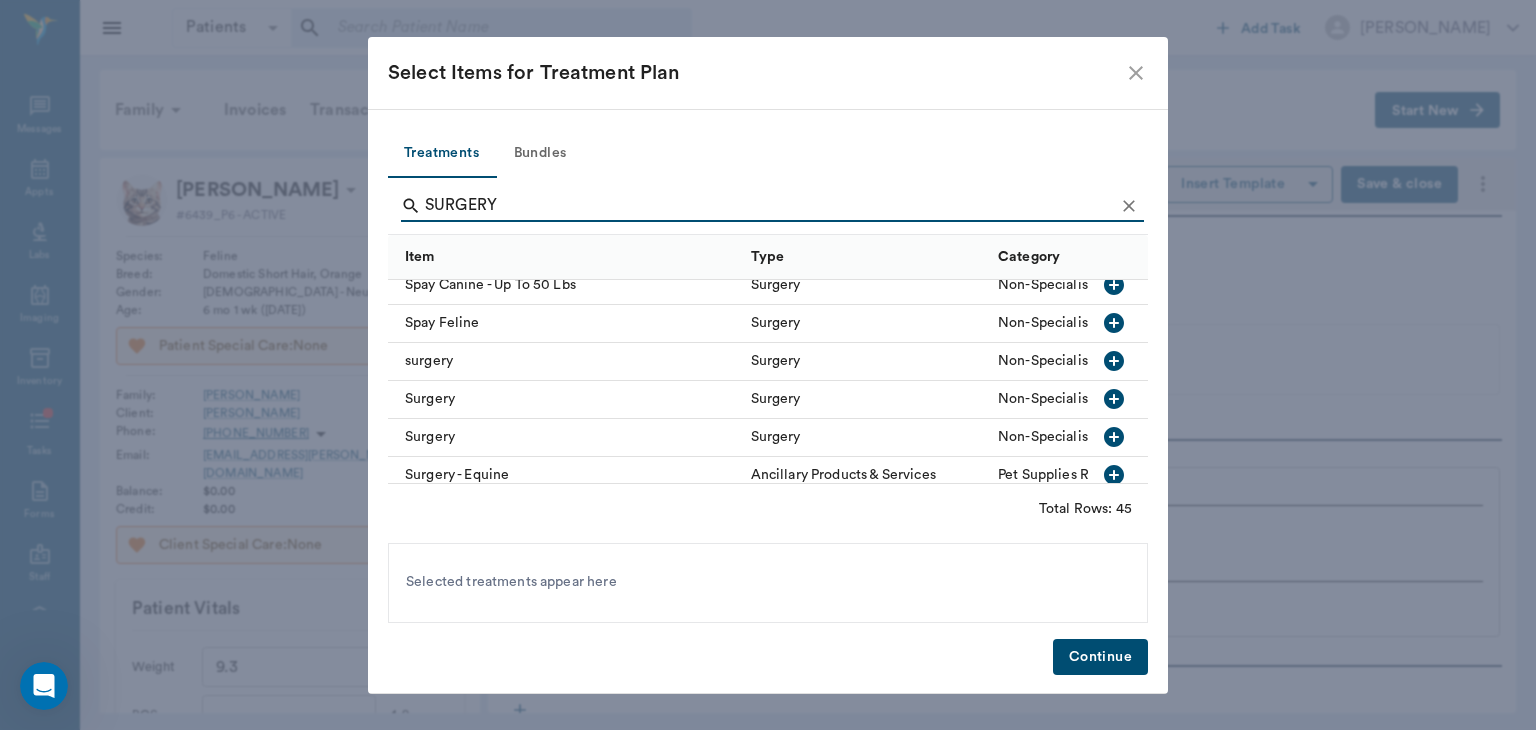type on "SURGERY" 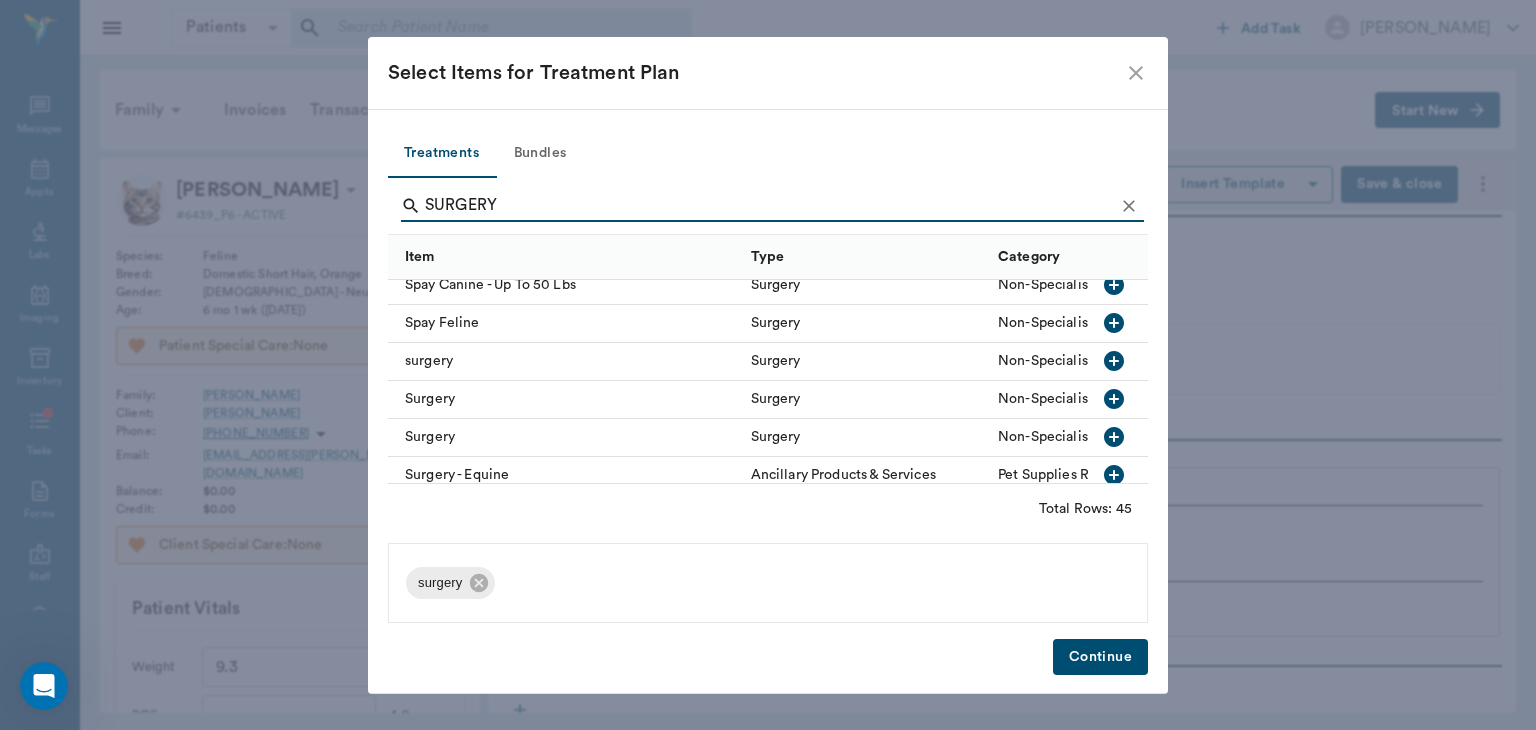 click on "Continue" at bounding box center (1100, 657) 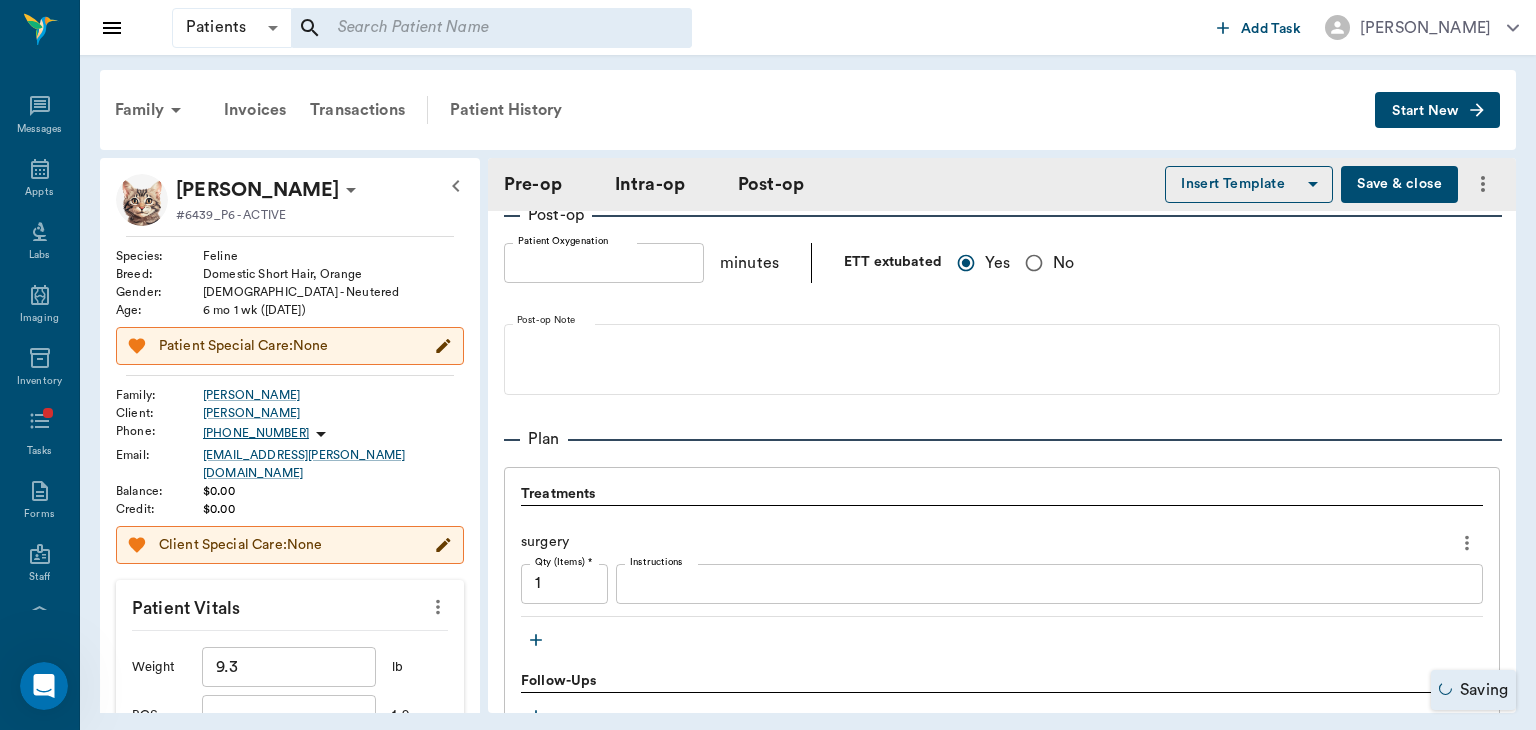 click 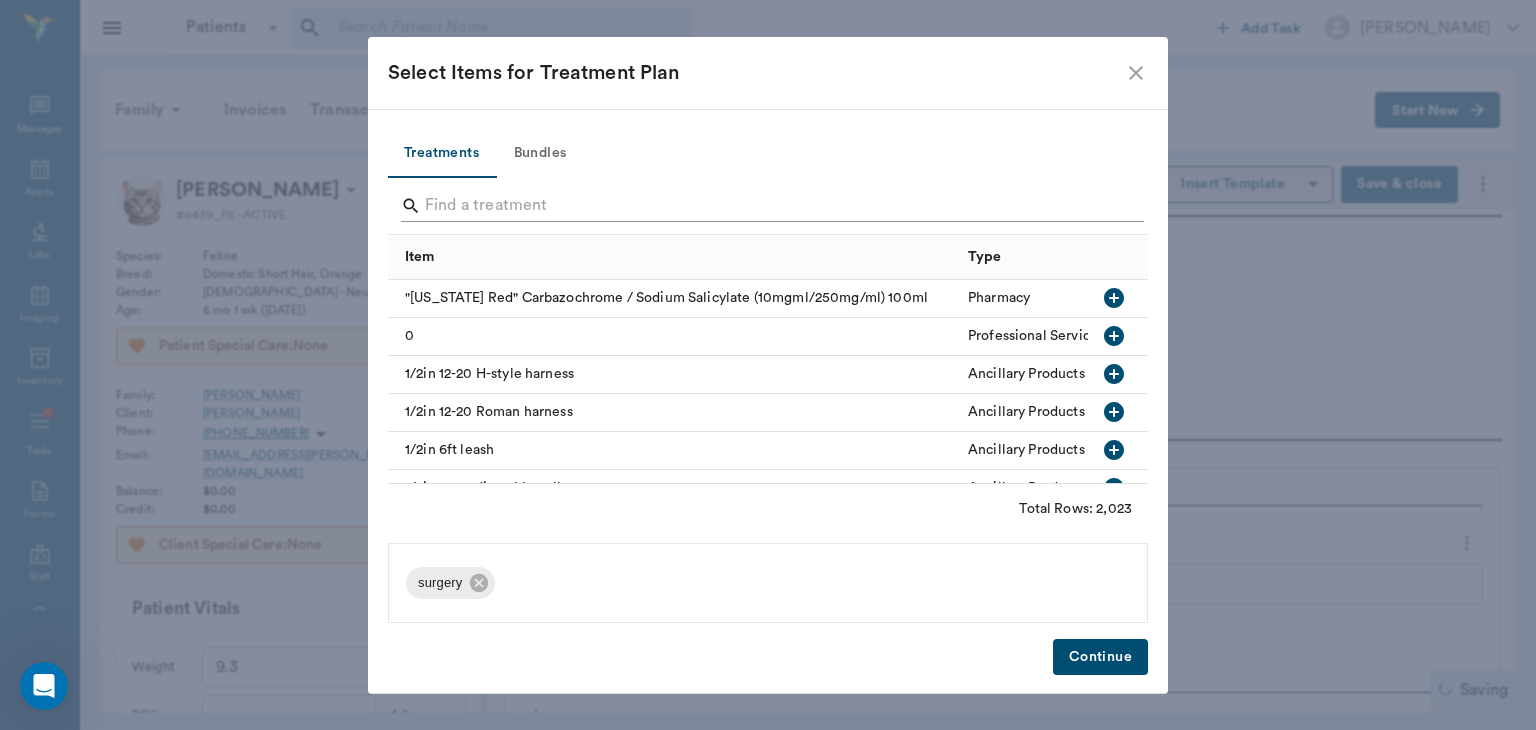 click at bounding box center (769, 206) 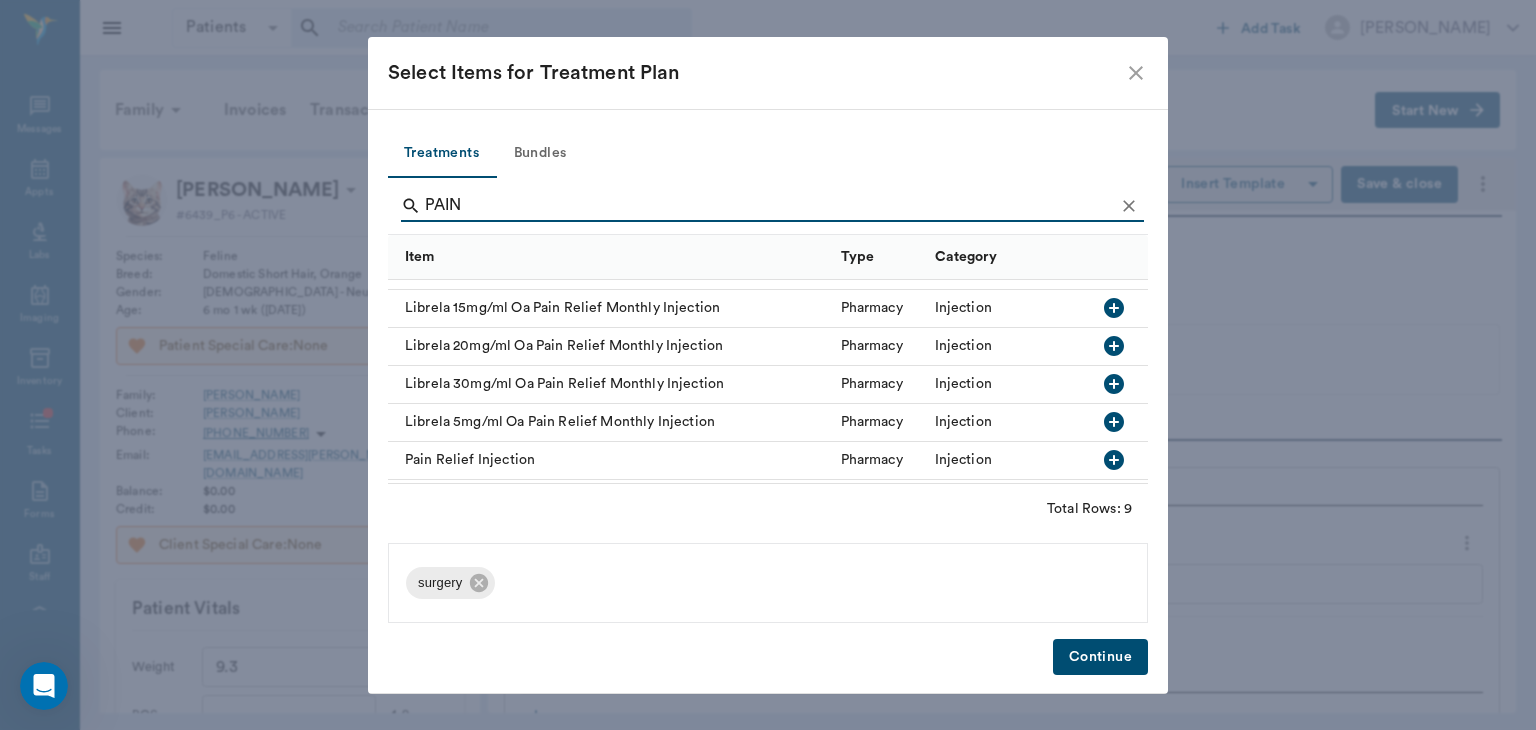 scroll, scrollTop: 153, scrollLeft: 0, axis: vertical 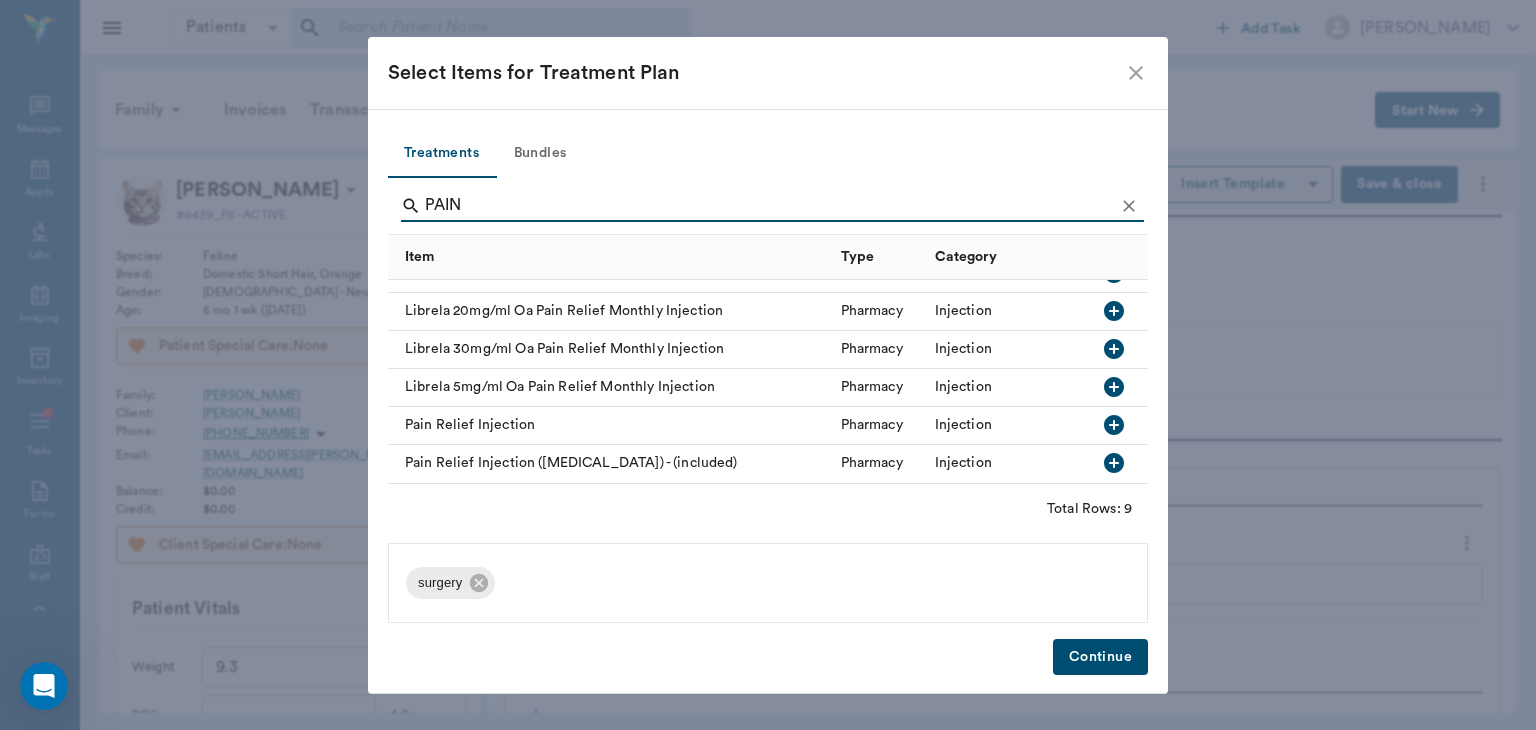 type on "PAIN" 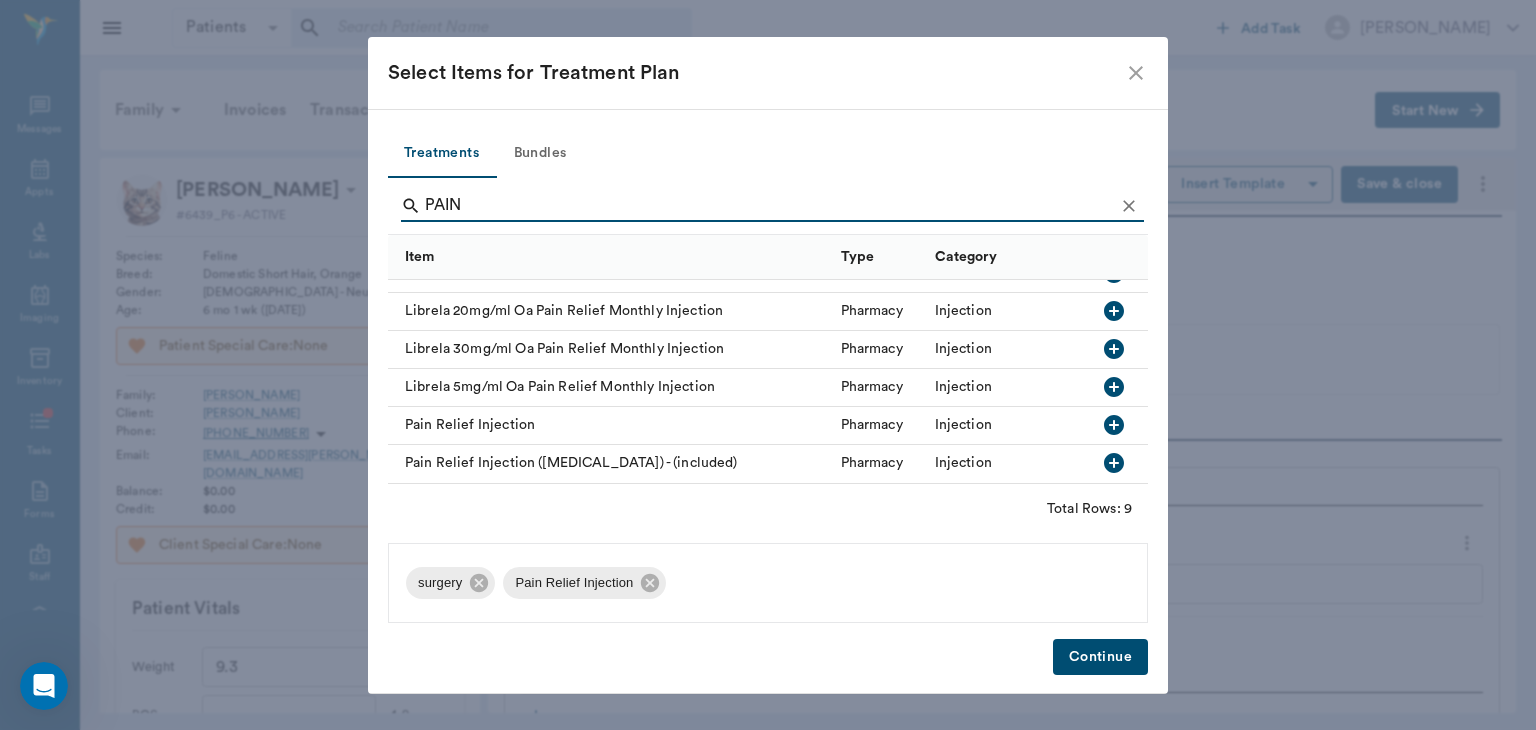 click on "Continue" at bounding box center [1100, 657] 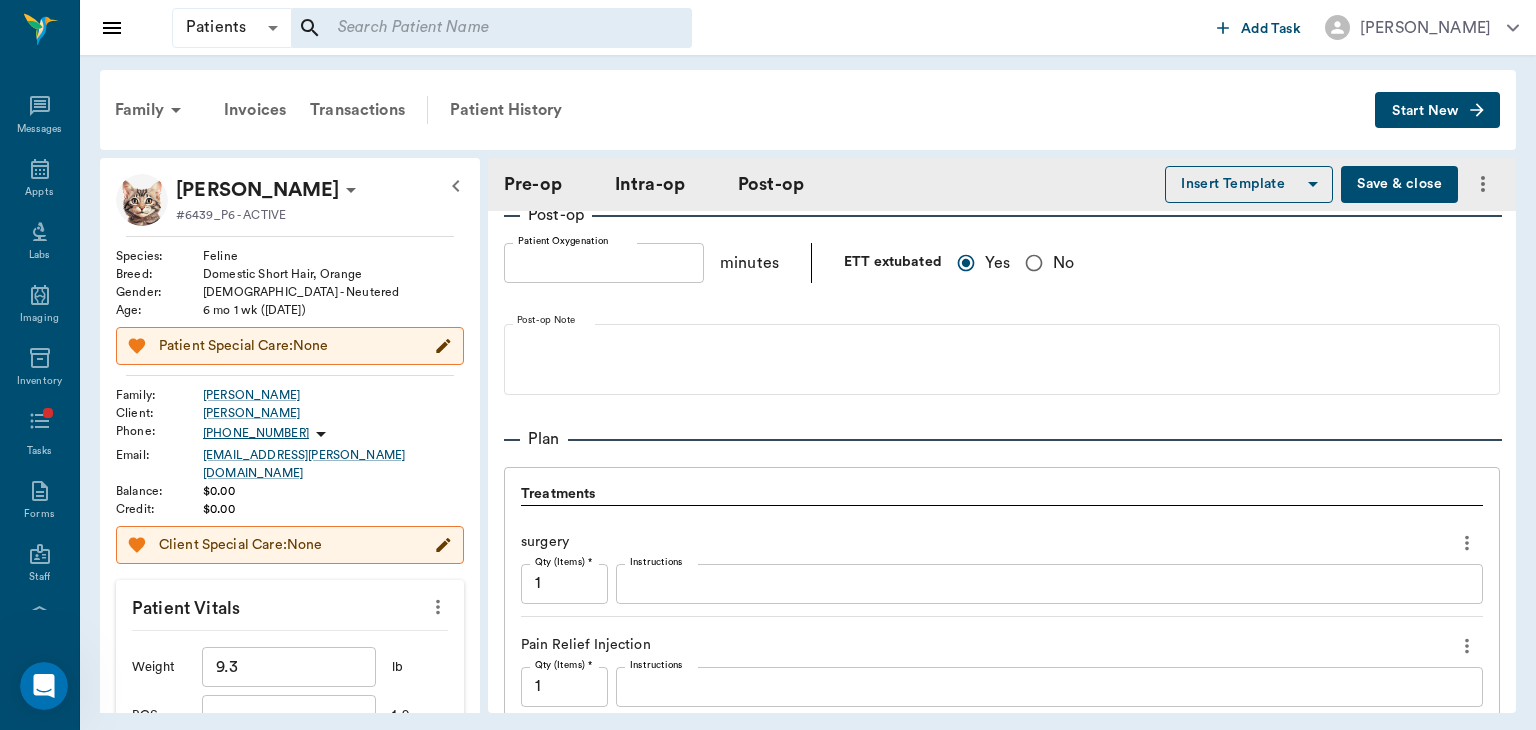 scroll, scrollTop: 1599, scrollLeft: 0, axis: vertical 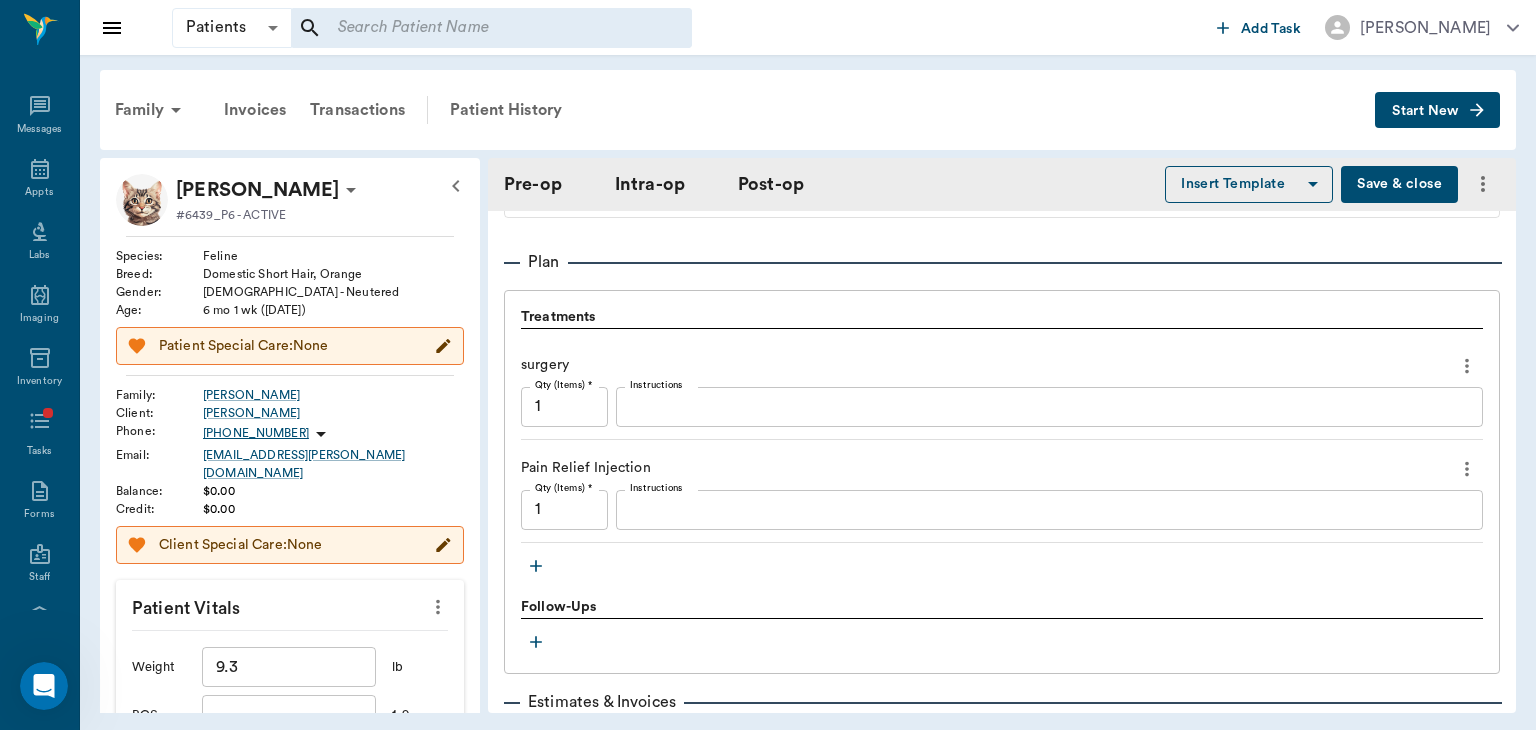 click 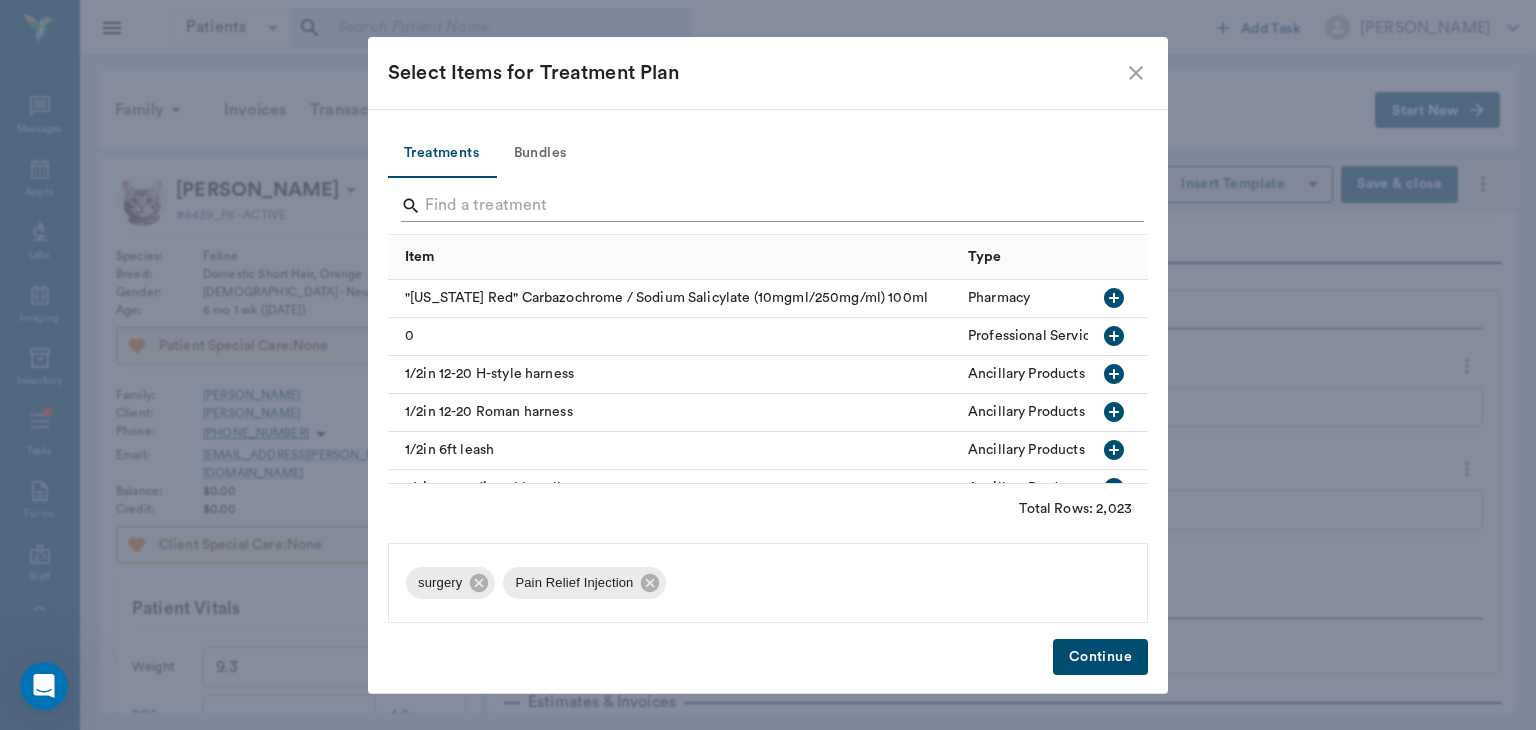 click at bounding box center (769, 206) 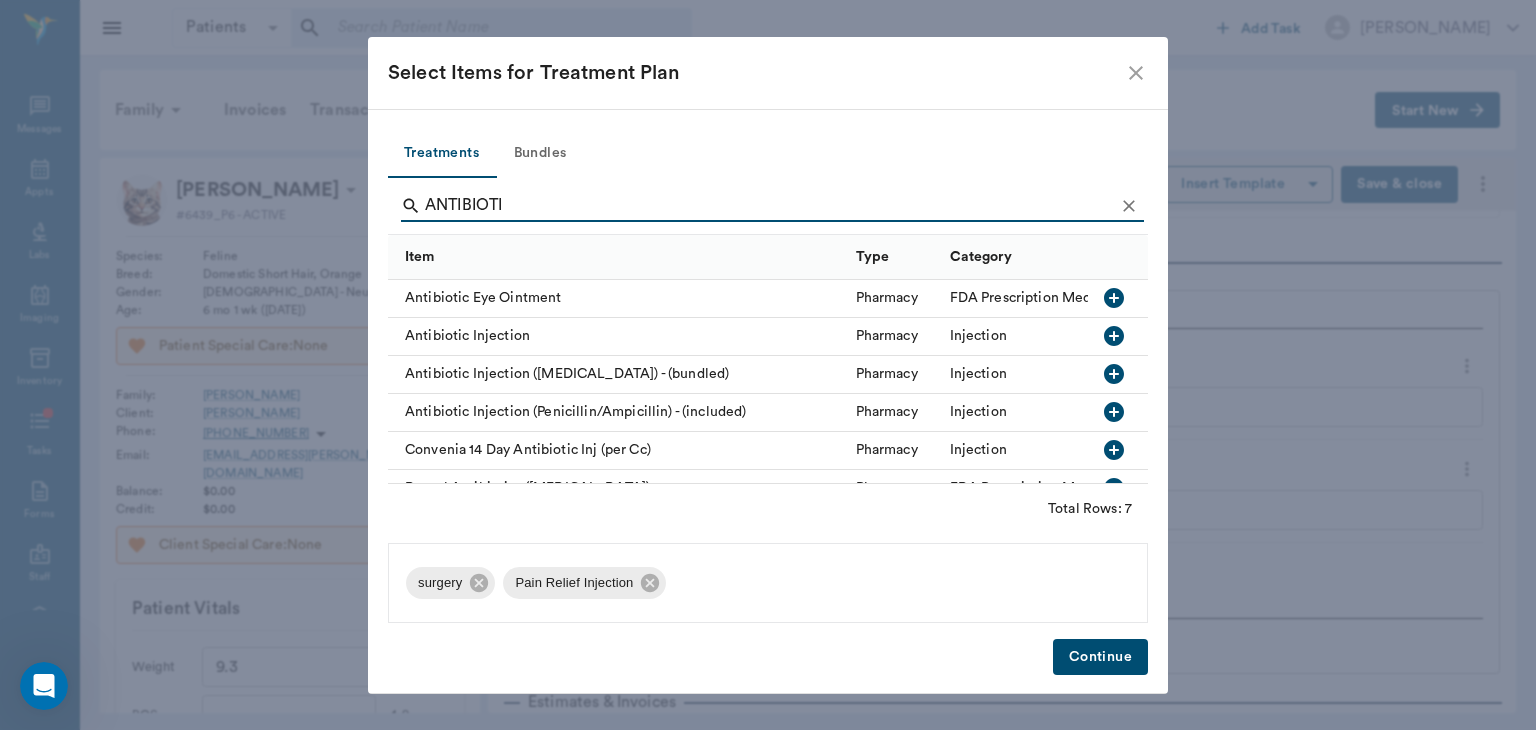 type on "ANTIBIOTI" 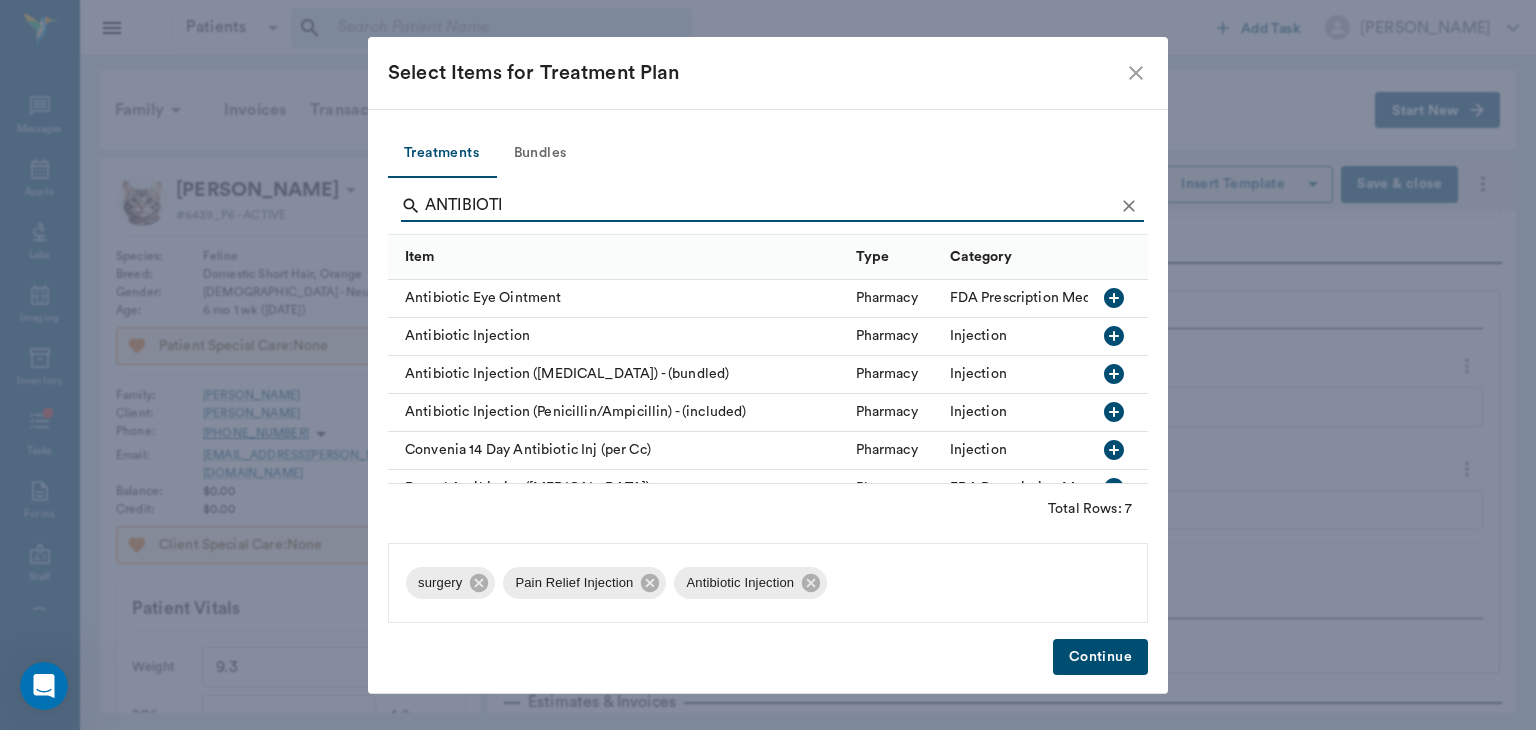 click on "Continue" at bounding box center (1100, 657) 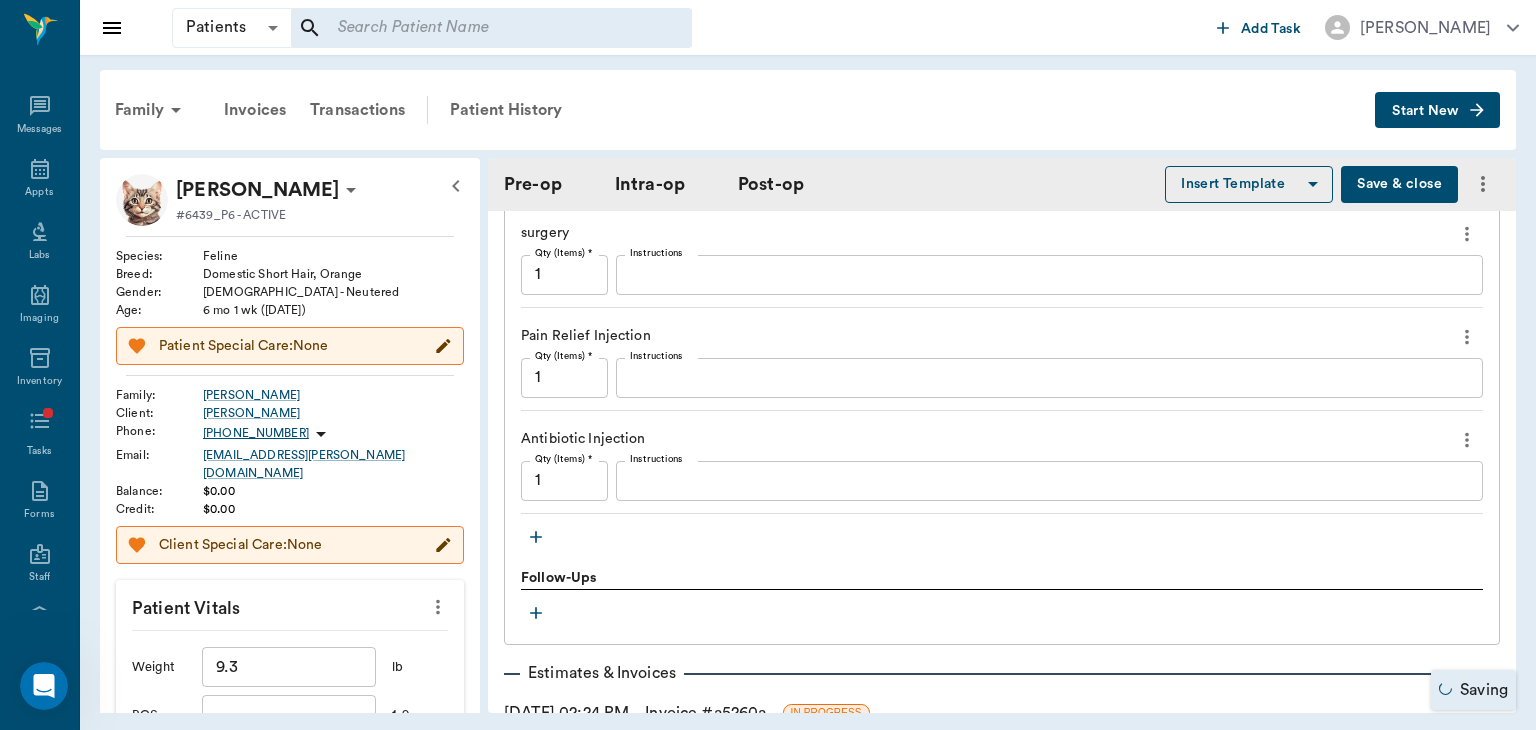 scroll, scrollTop: 1735, scrollLeft: 0, axis: vertical 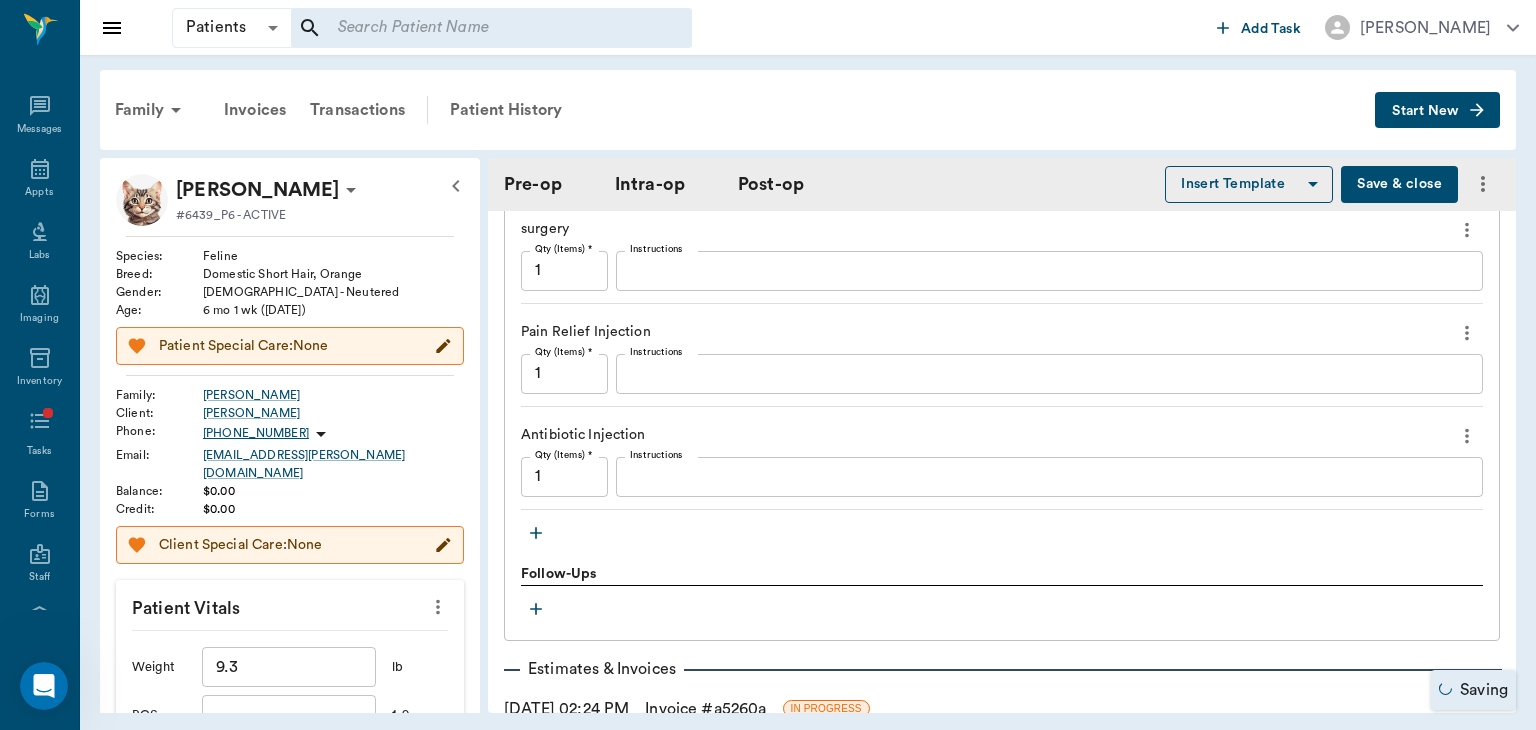 click 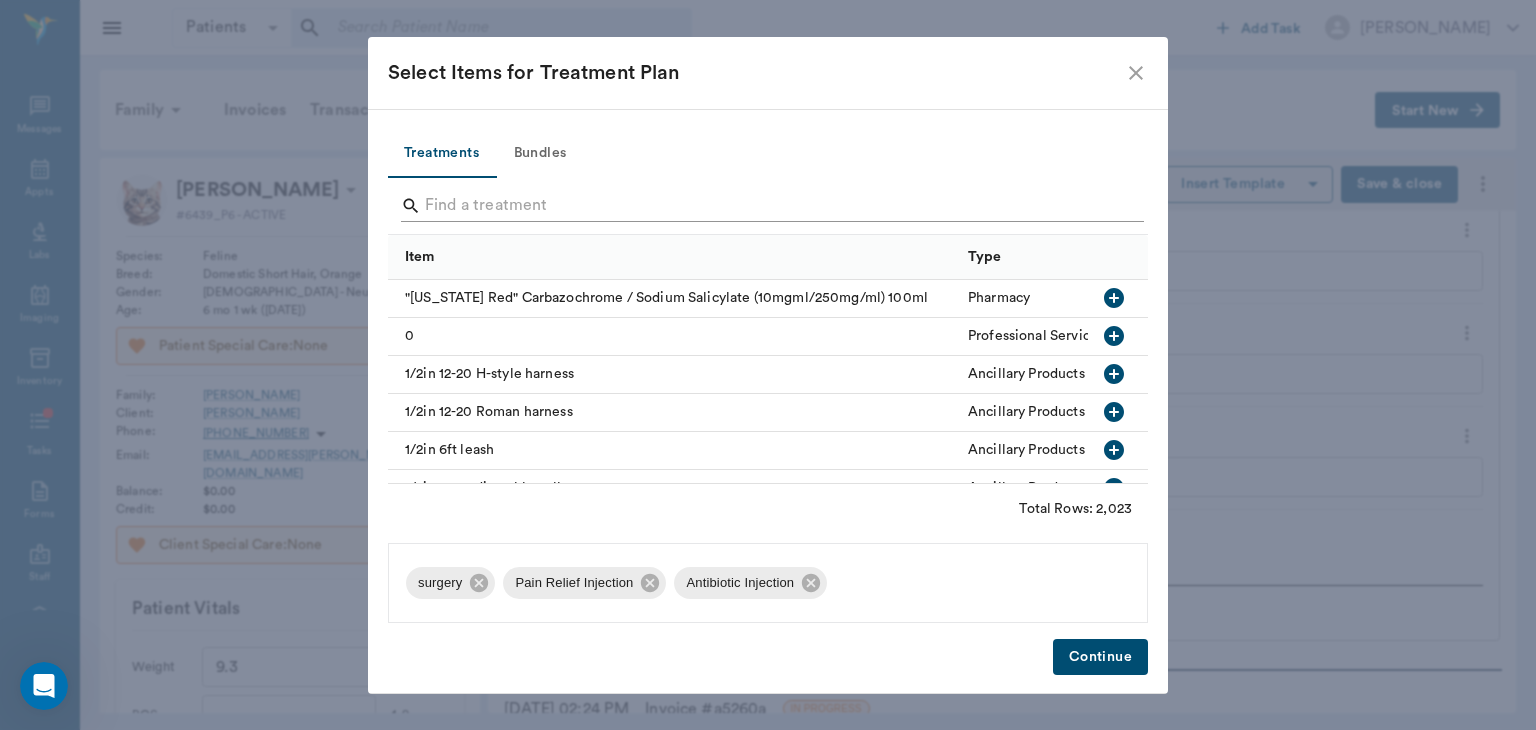 click at bounding box center (769, 206) 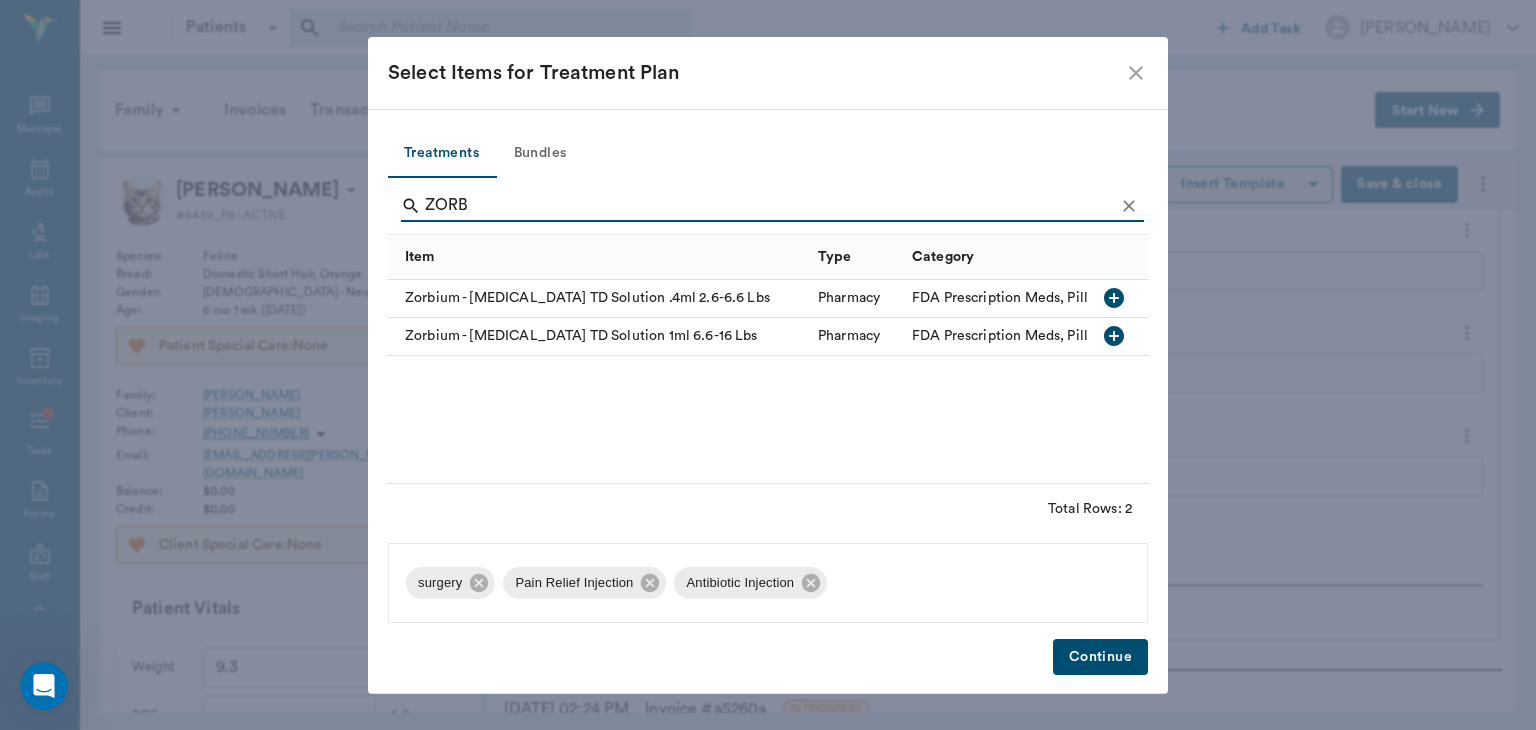type on "ZORB" 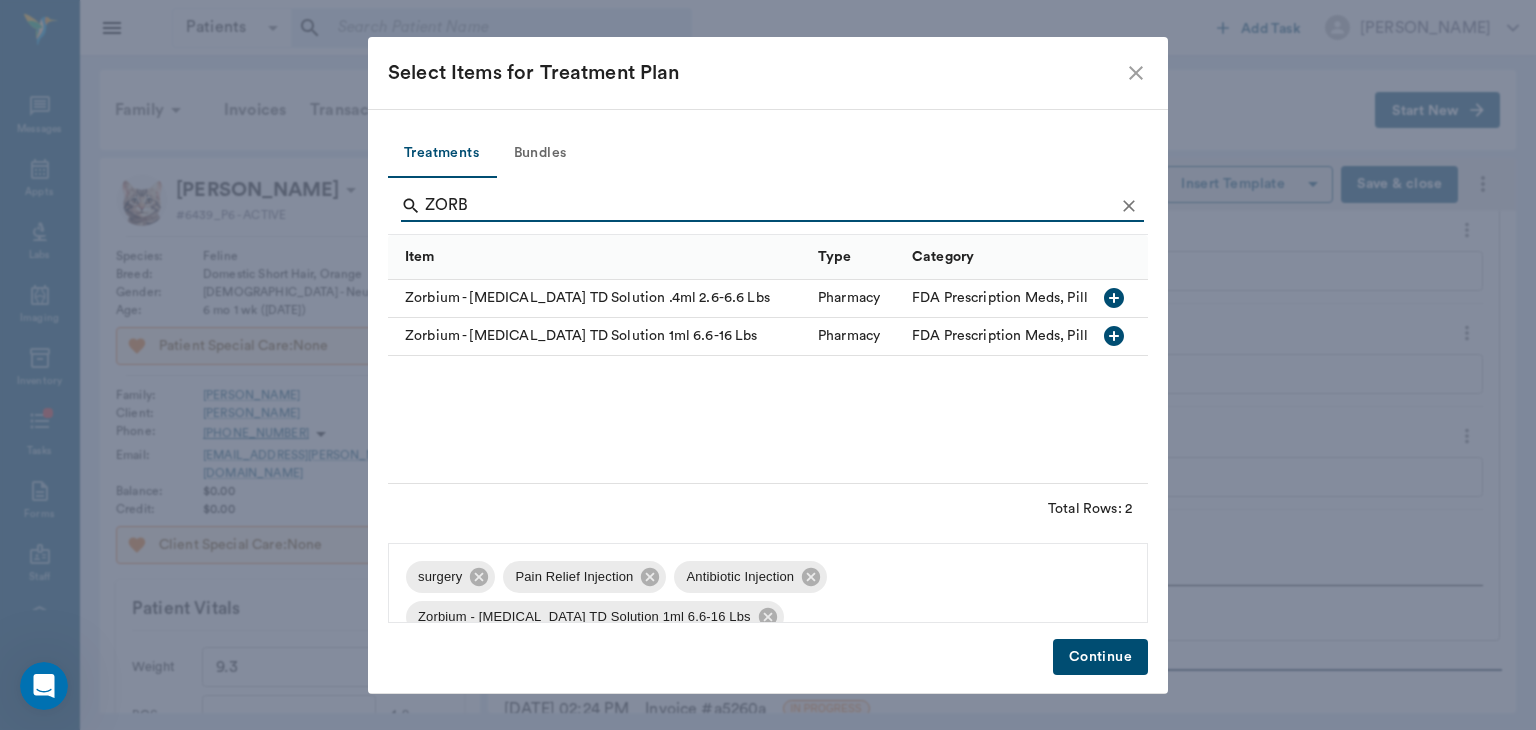 click on "Continue" at bounding box center [1100, 657] 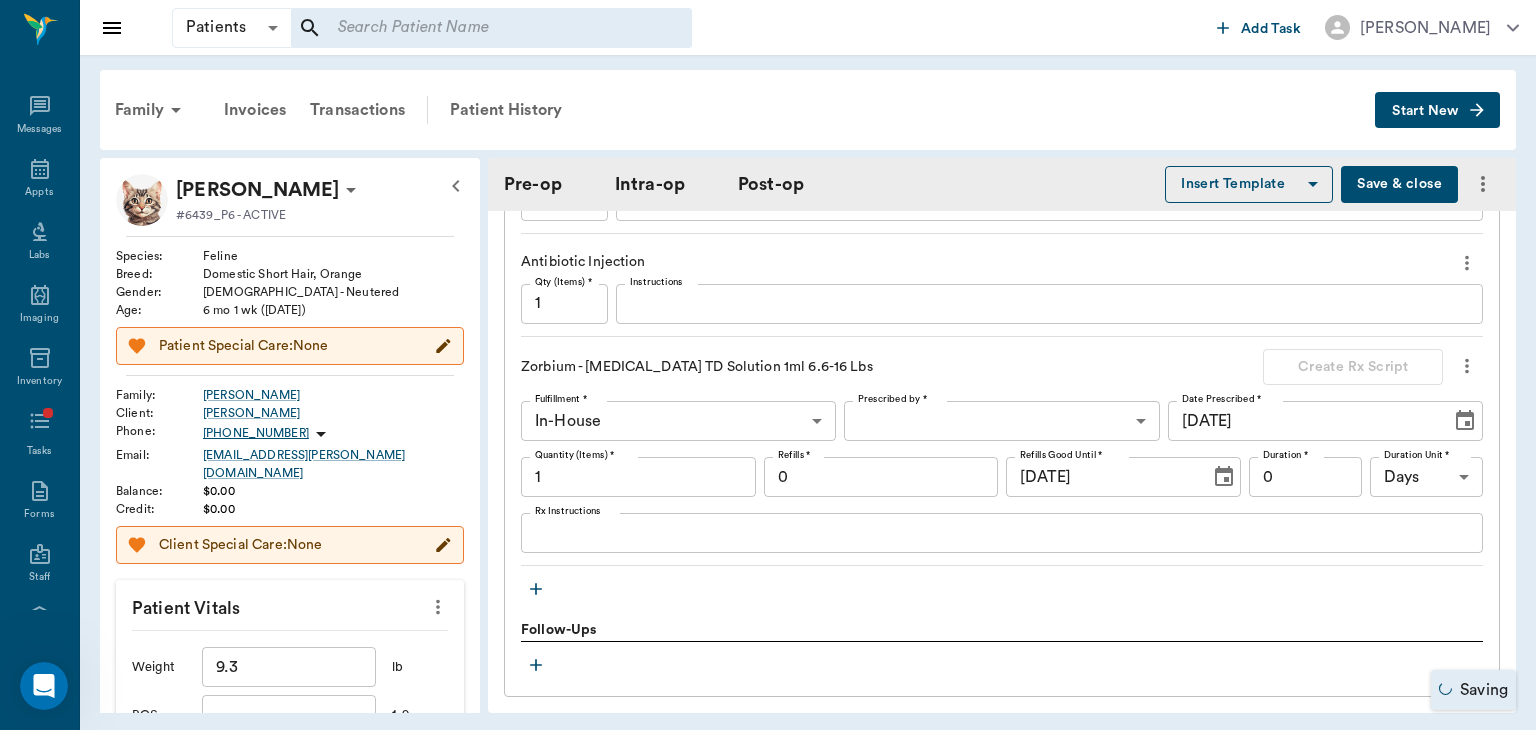 scroll, scrollTop: 1906, scrollLeft: 0, axis: vertical 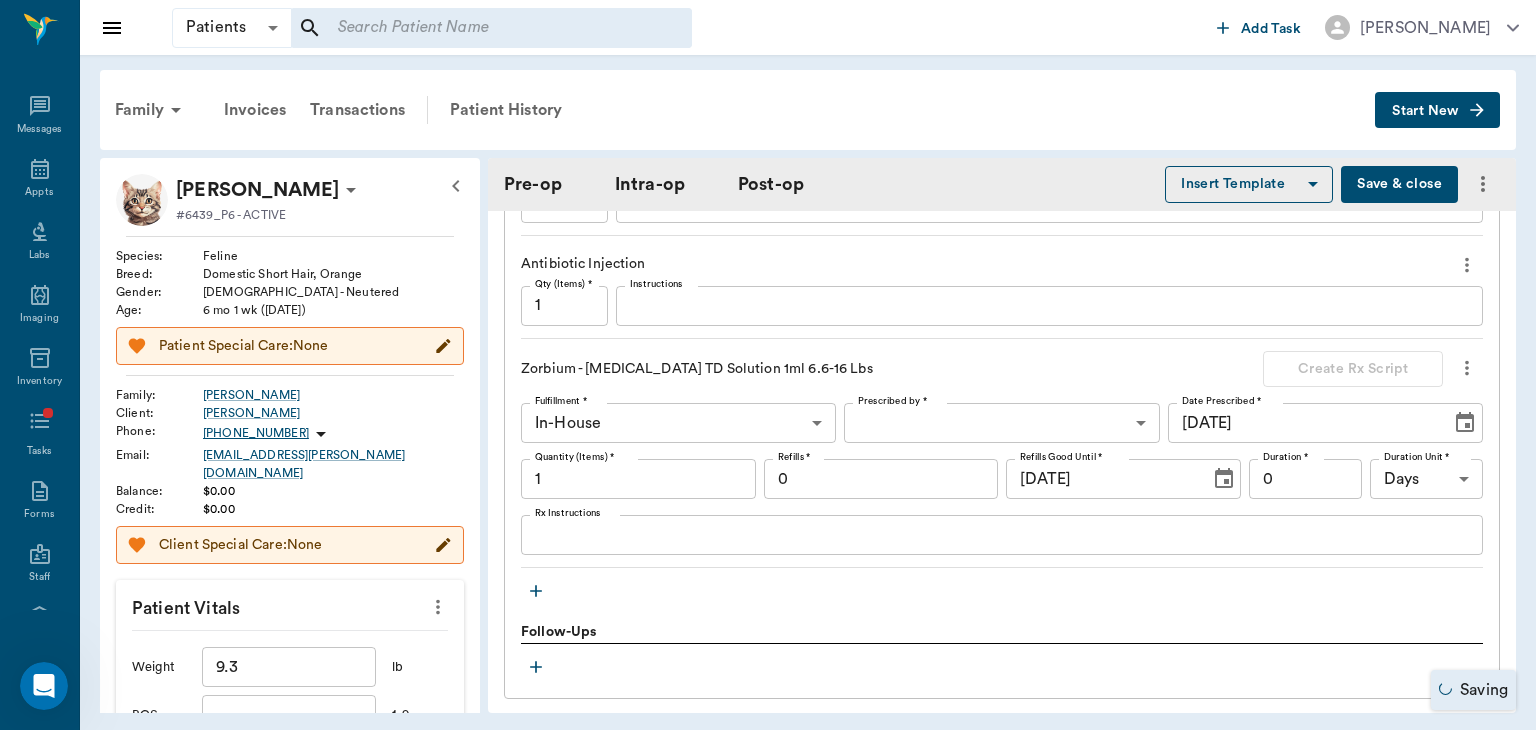 click 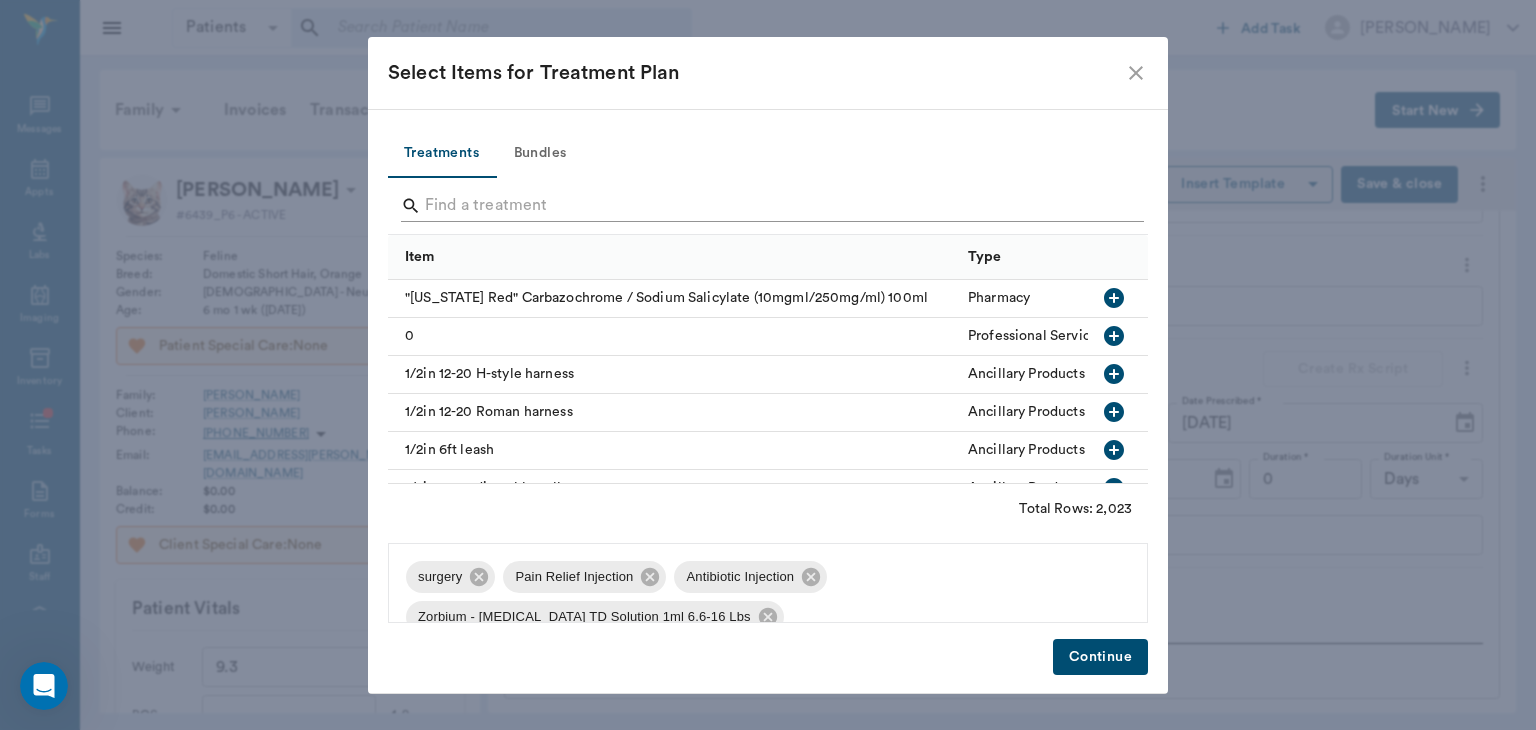 click at bounding box center [769, 206] 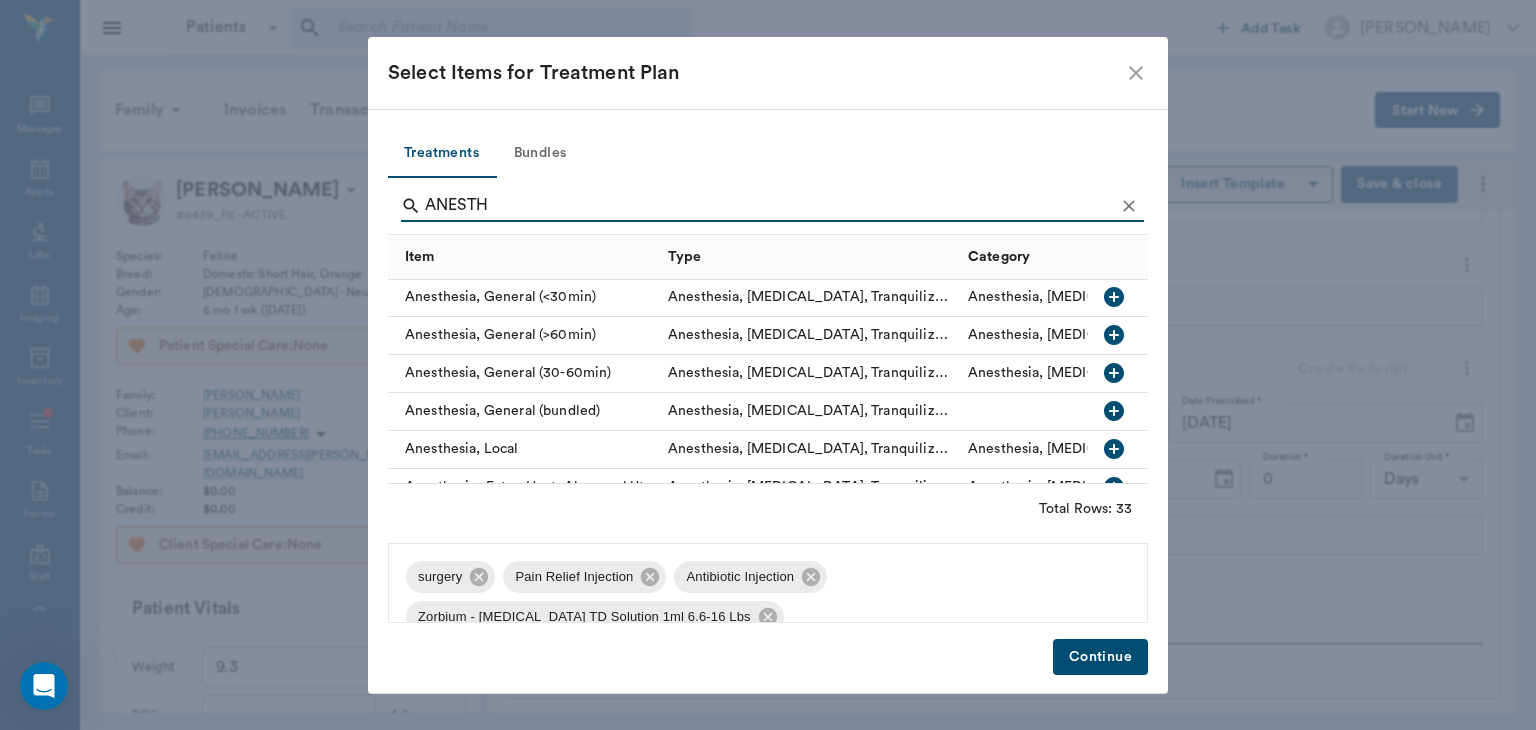 scroll, scrollTop: 192, scrollLeft: 0, axis: vertical 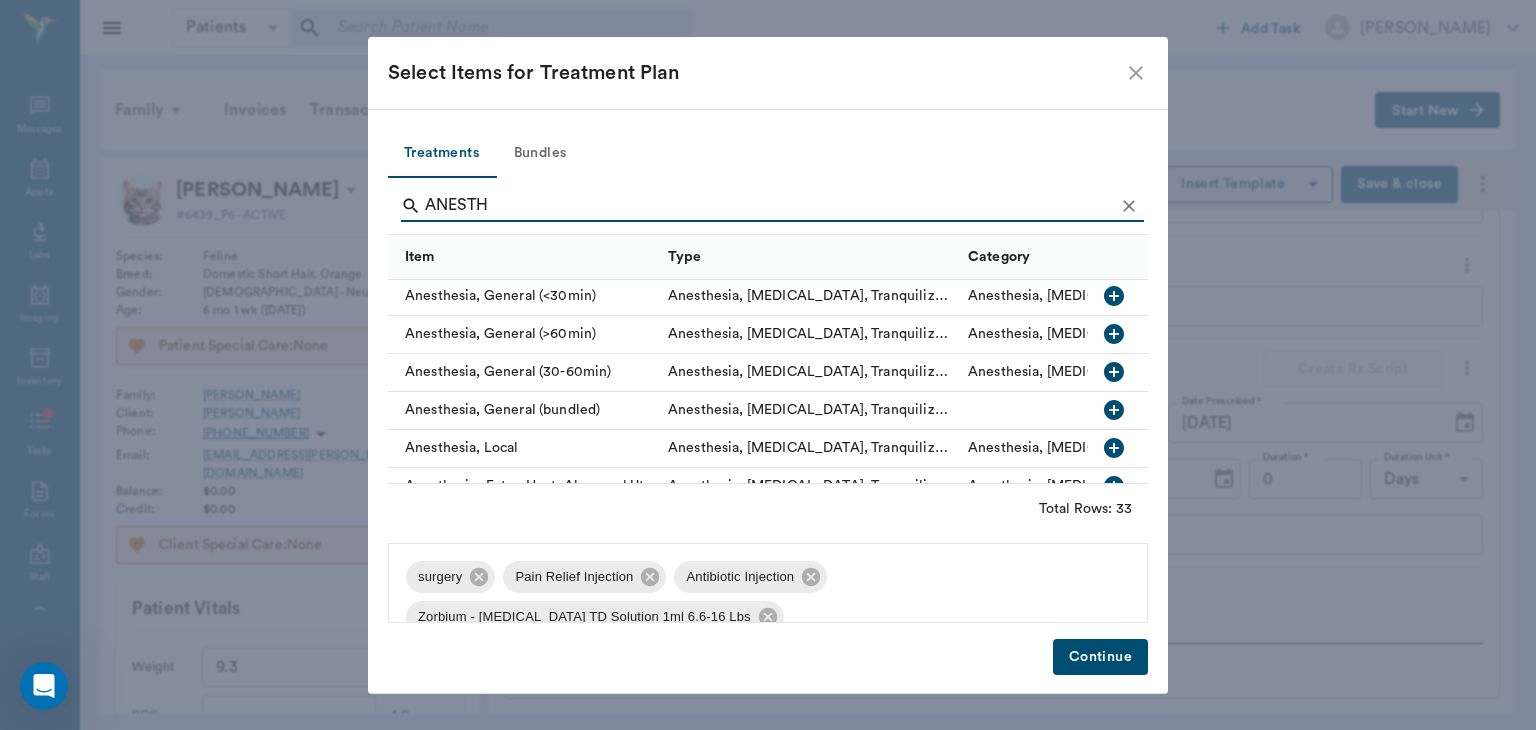 type on "ANESTH" 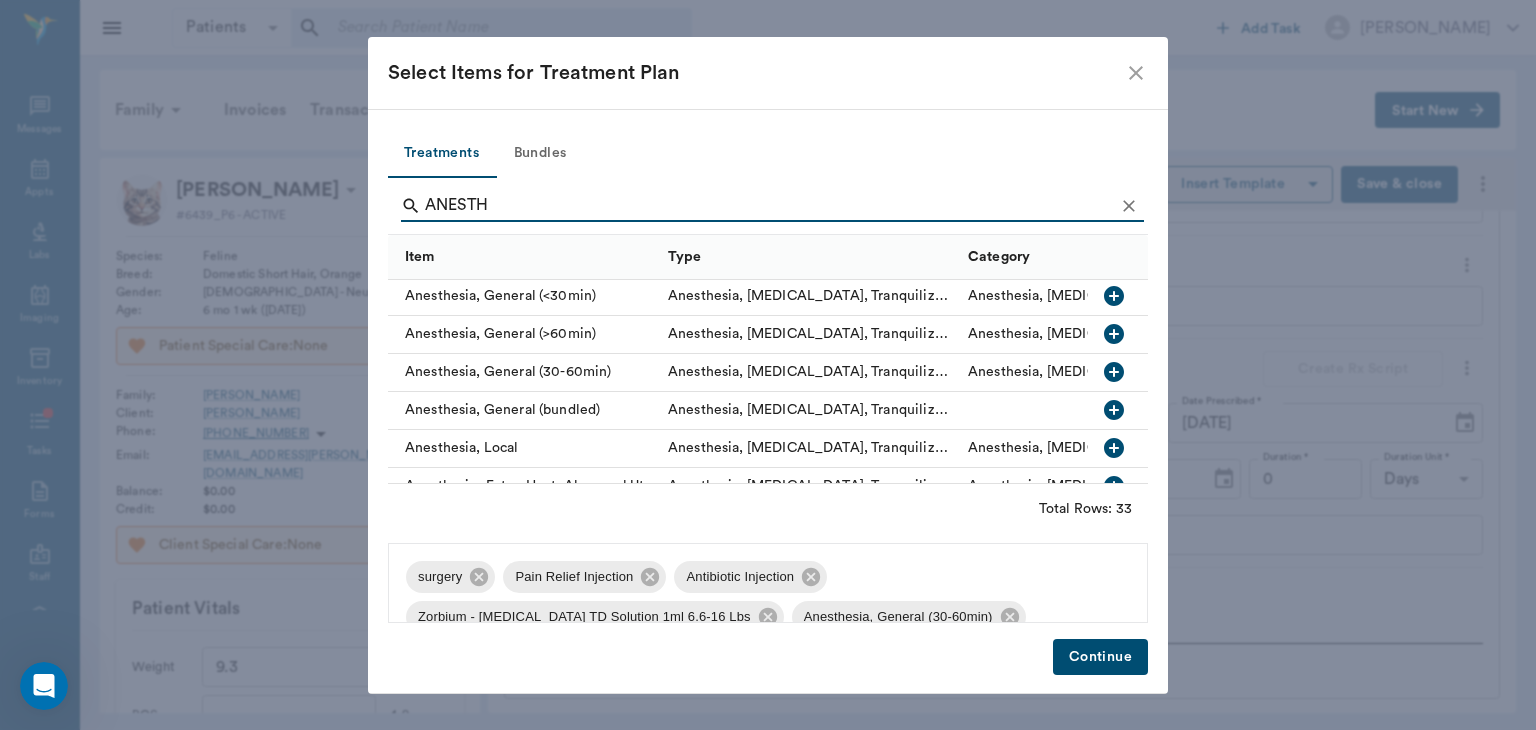 click on "Continue" at bounding box center [1100, 657] 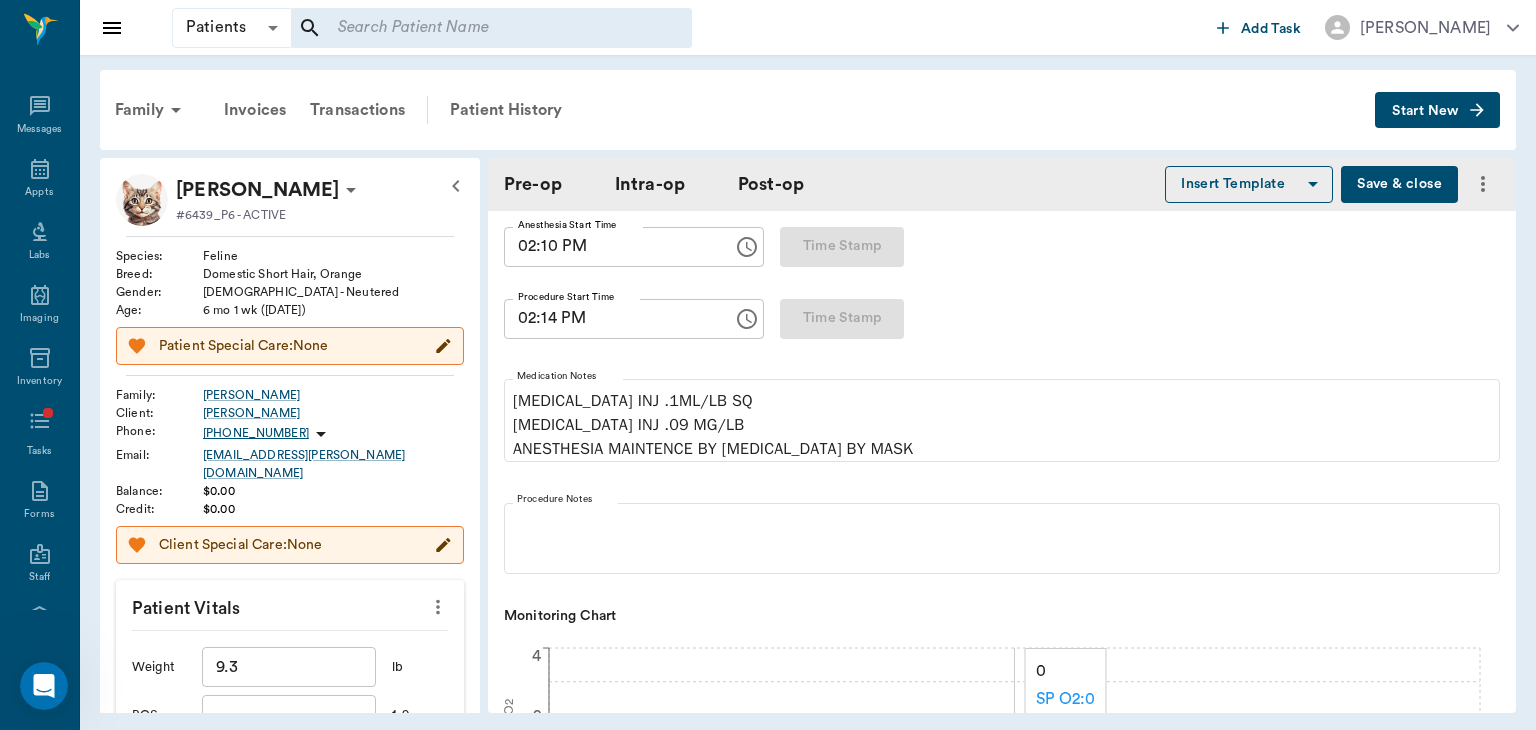 scroll, scrollTop: 299, scrollLeft: 0, axis: vertical 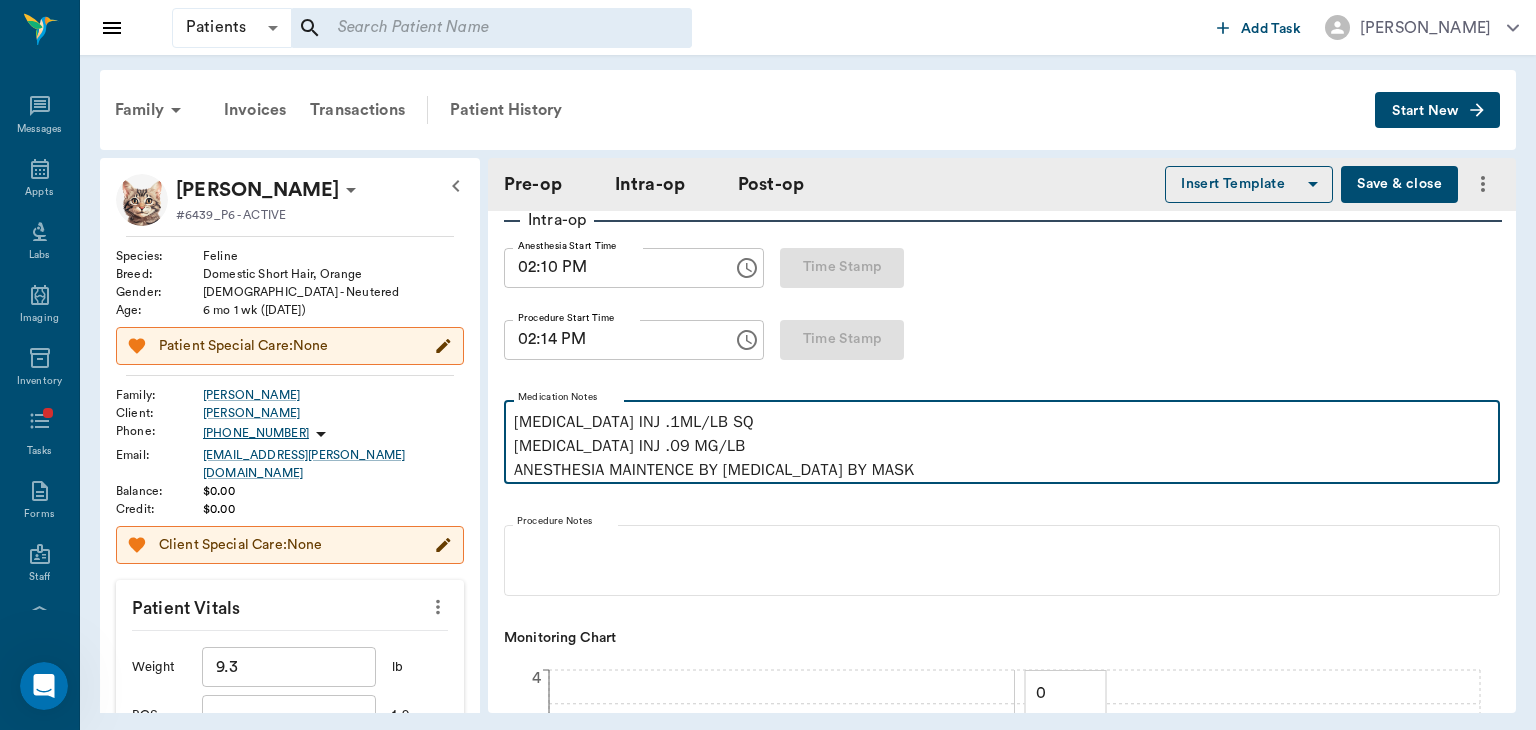 click on "[MEDICAL_DATA] INJ .1ML/LB SQ [MEDICAL_DATA] INJ .09 MG/LB ANESTHESIA MAINTENCE BY [MEDICAL_DATA] BY MASK" at bounding box center [1002, 446] 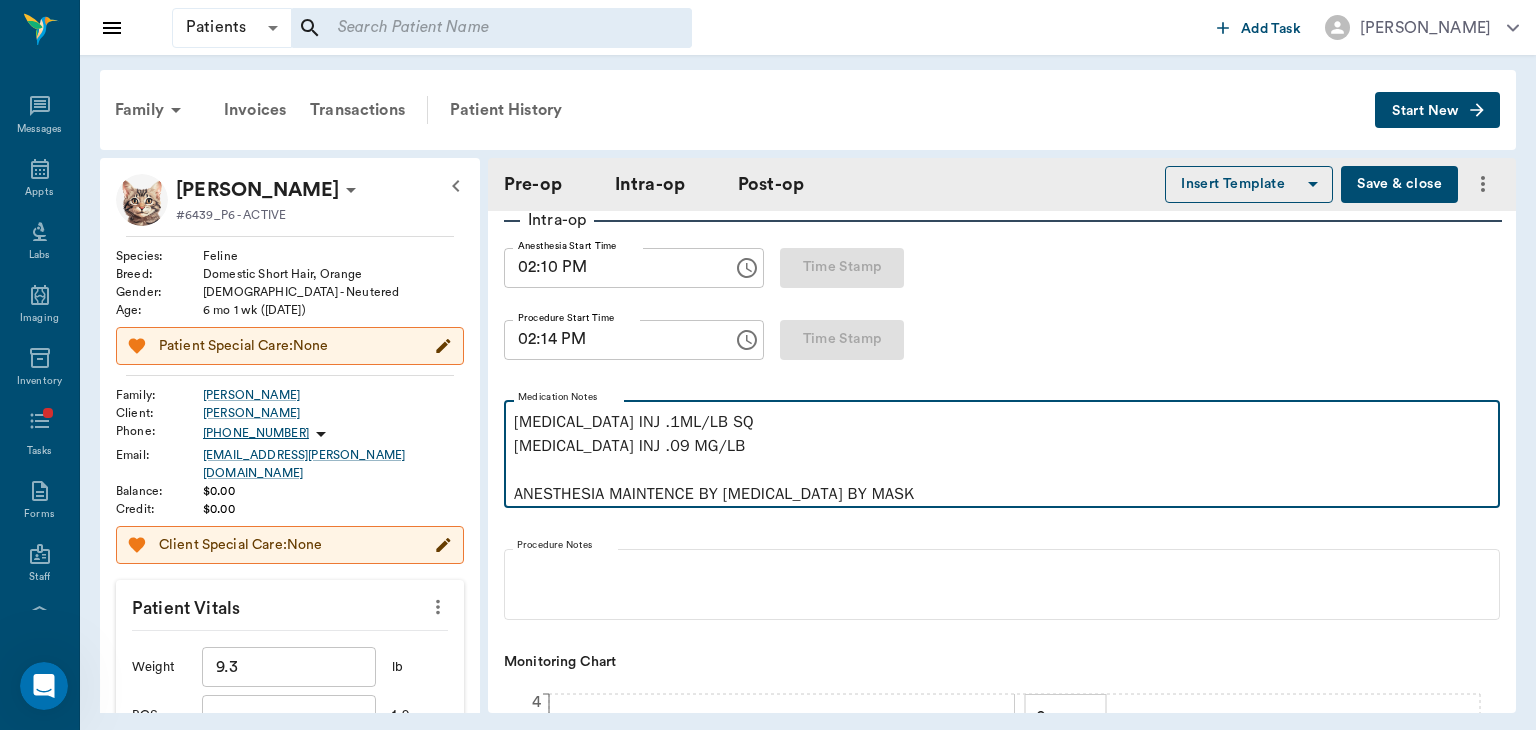 type 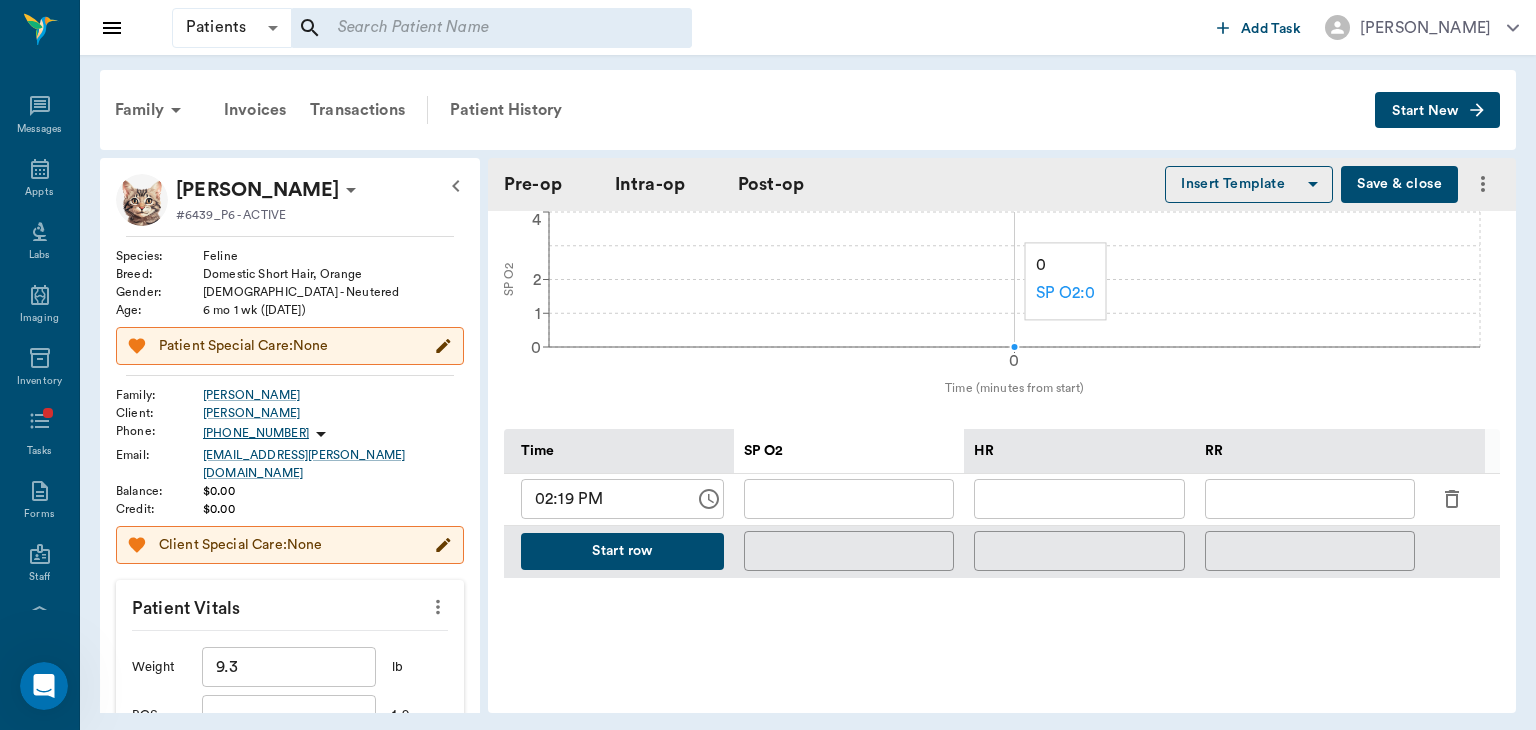 click 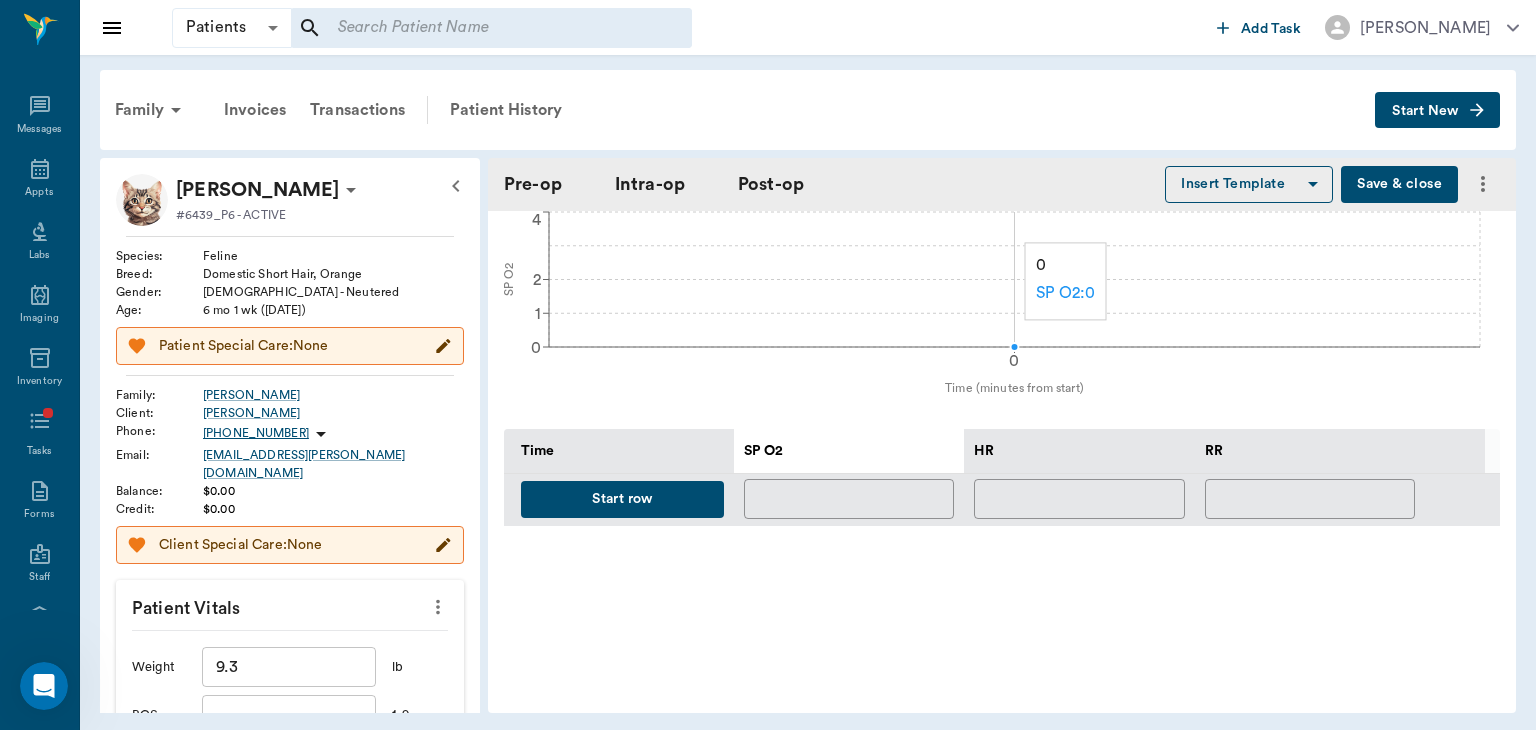 scroll, scrollTop: 779, scrollLeft: 0, axis: vertical 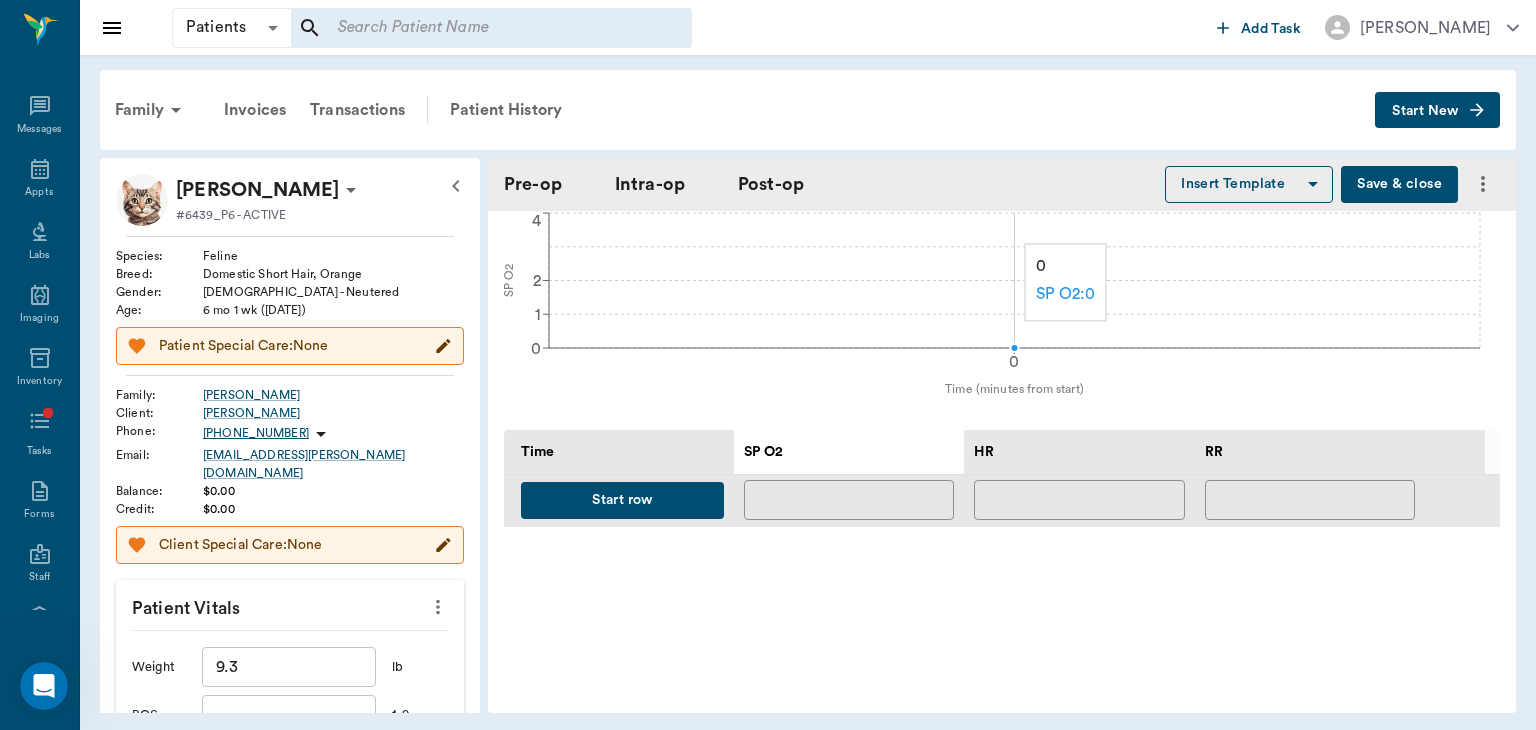 click on "Start row" at bounding box center (622, 500) 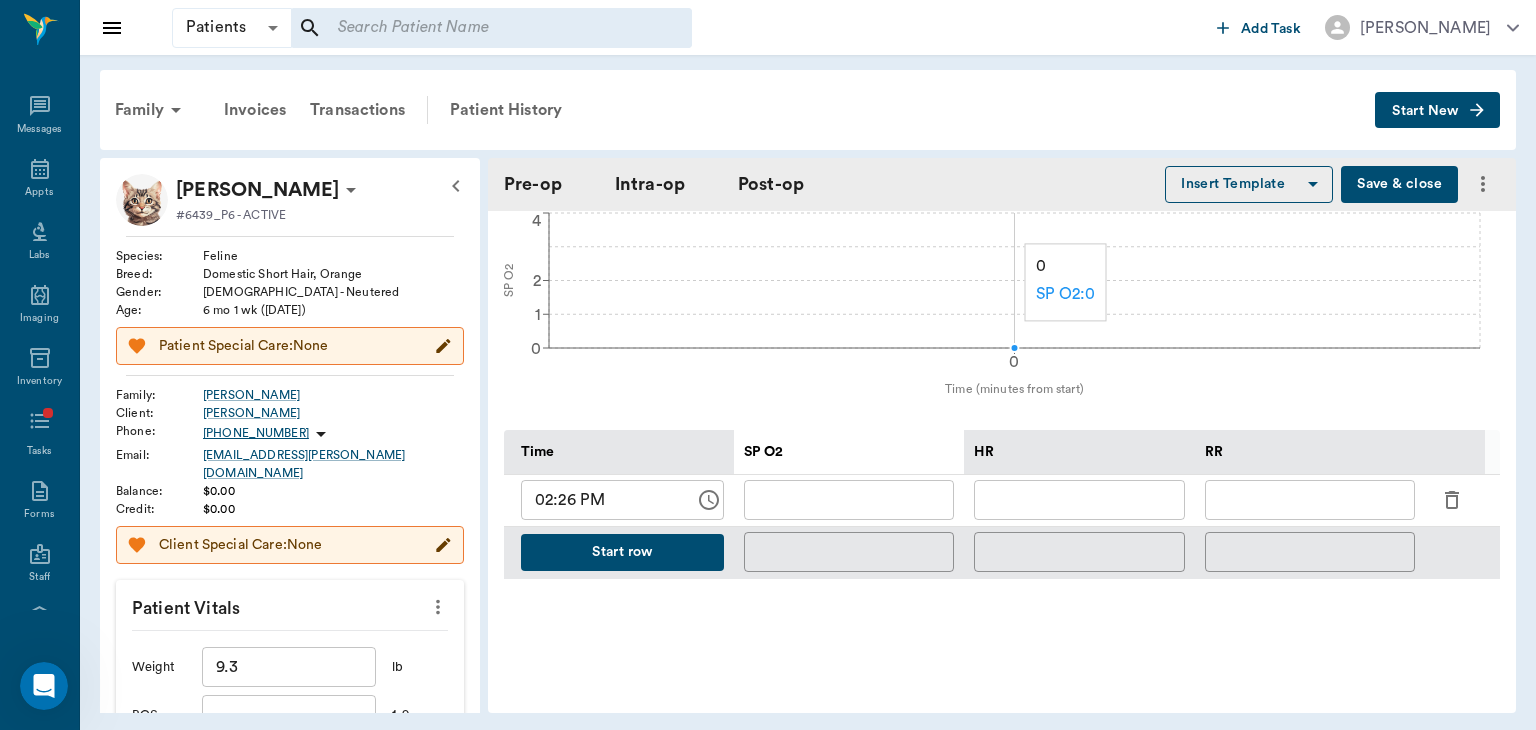 click at bounding box center (1079, 500) 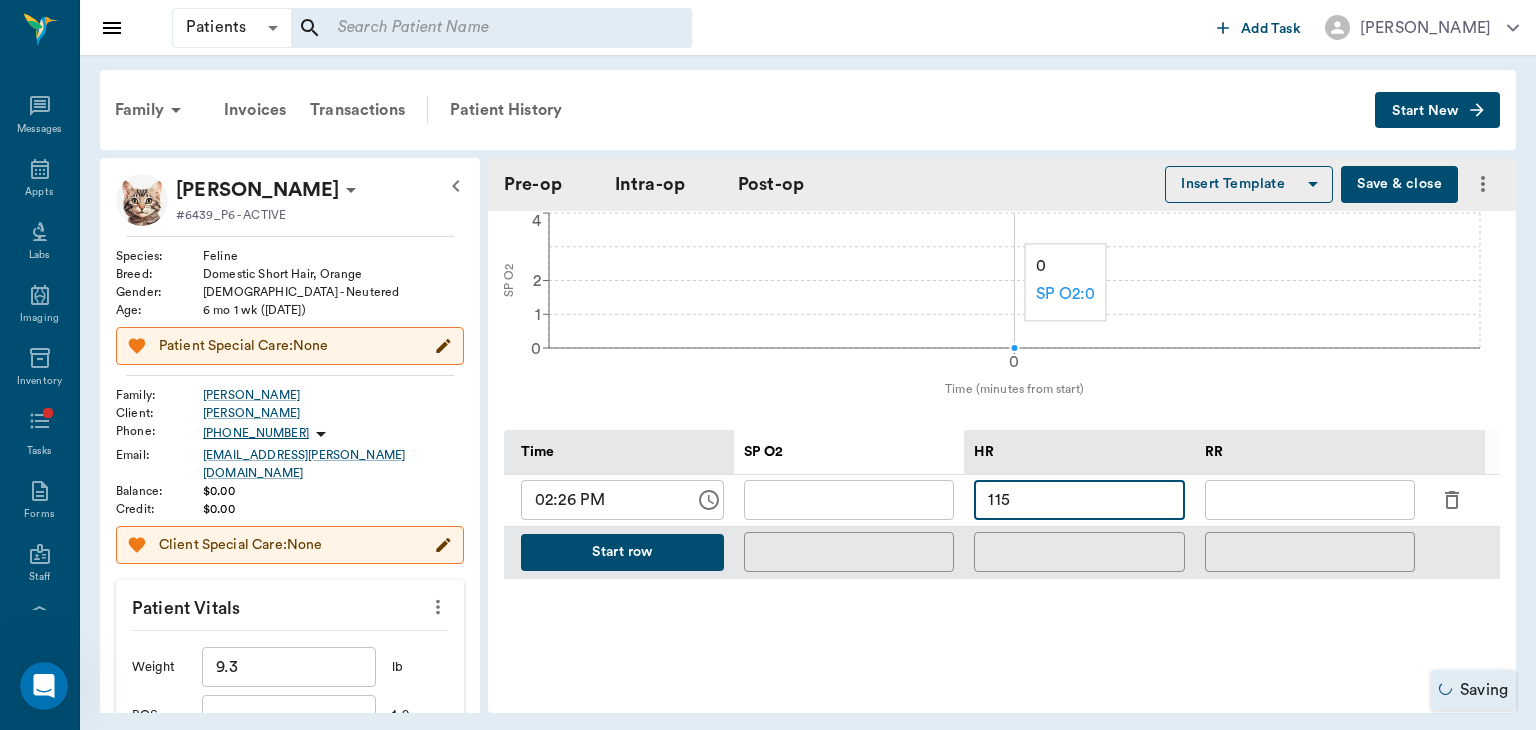 type on "115" 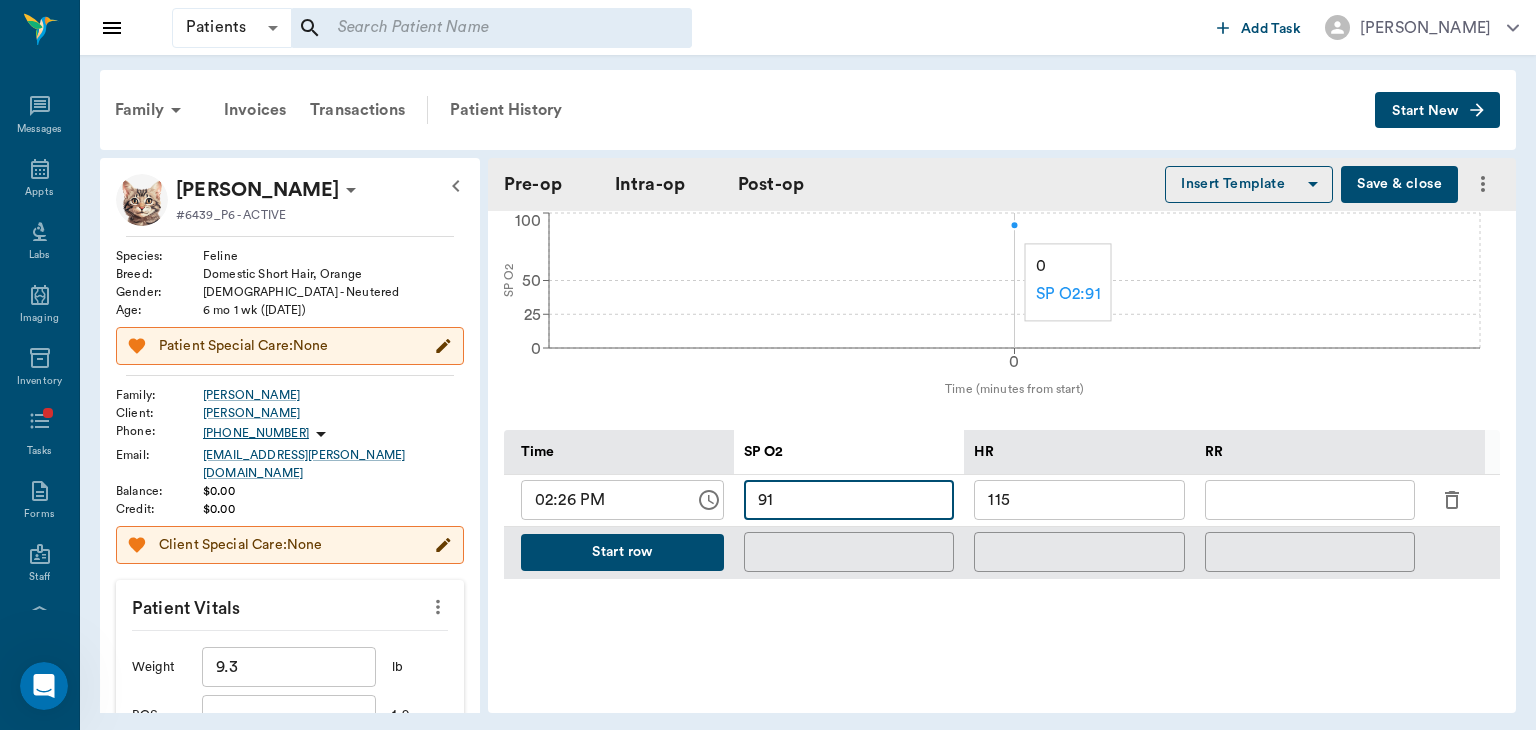 type on "91" 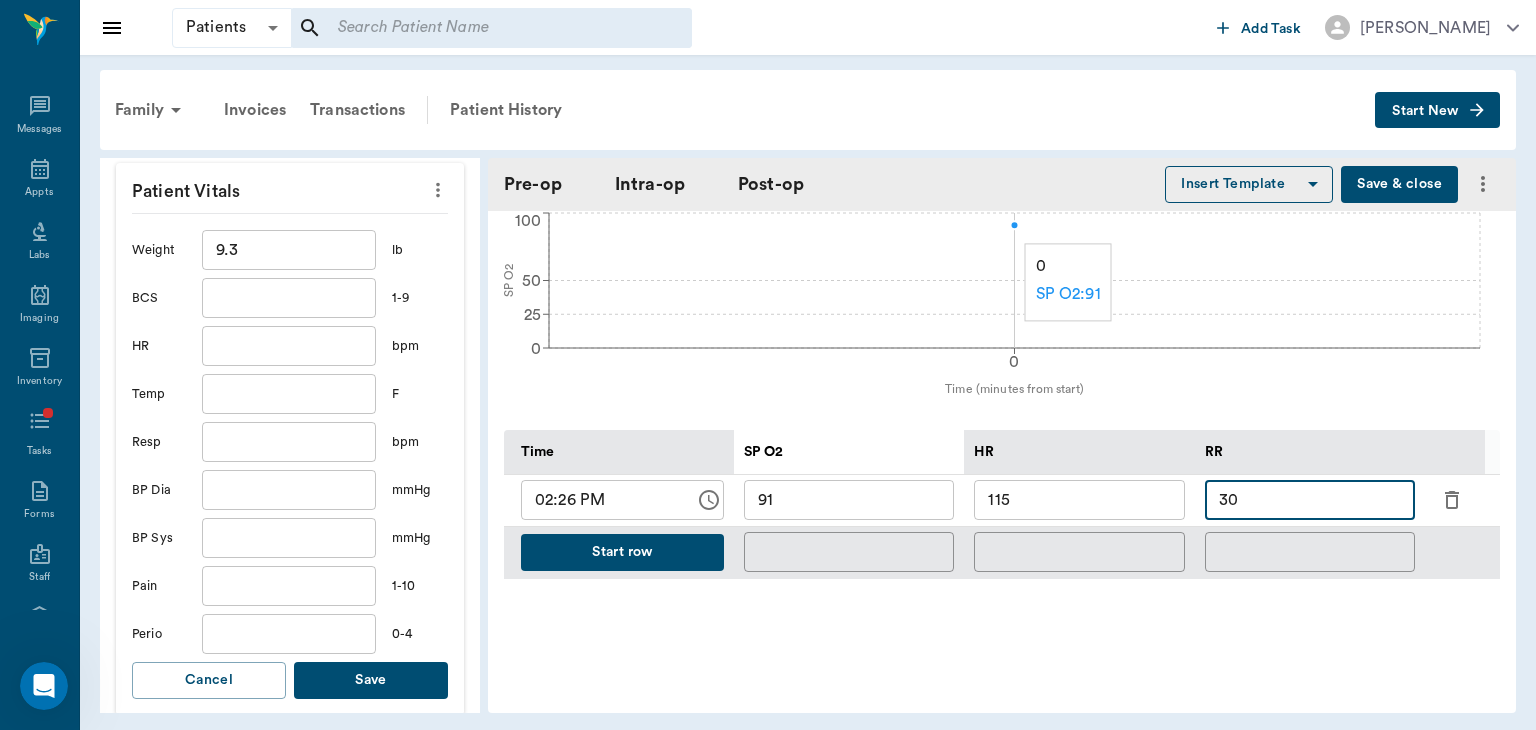 scroll, scrollTop: 418, scrollLeft: 0, axis: vertical 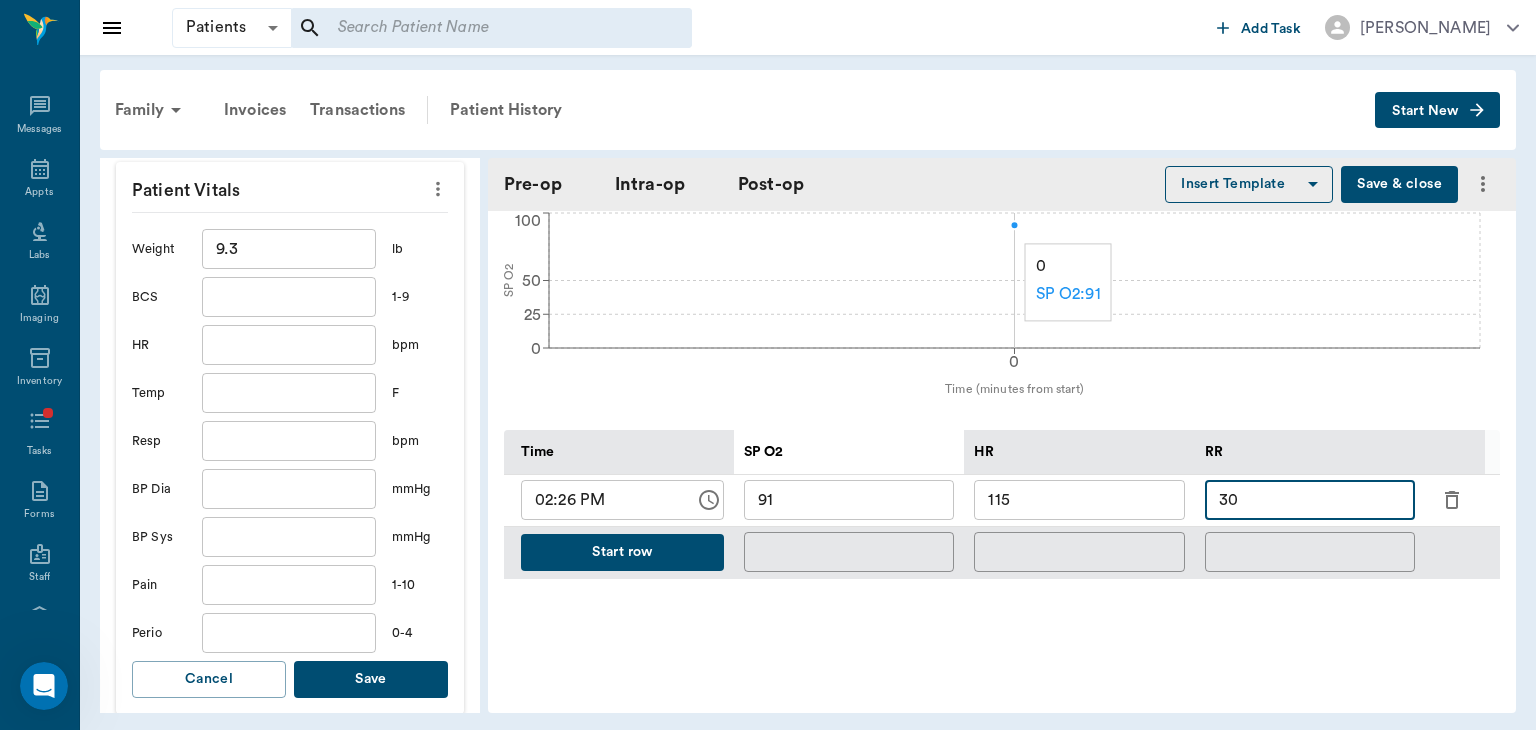 type on "30" 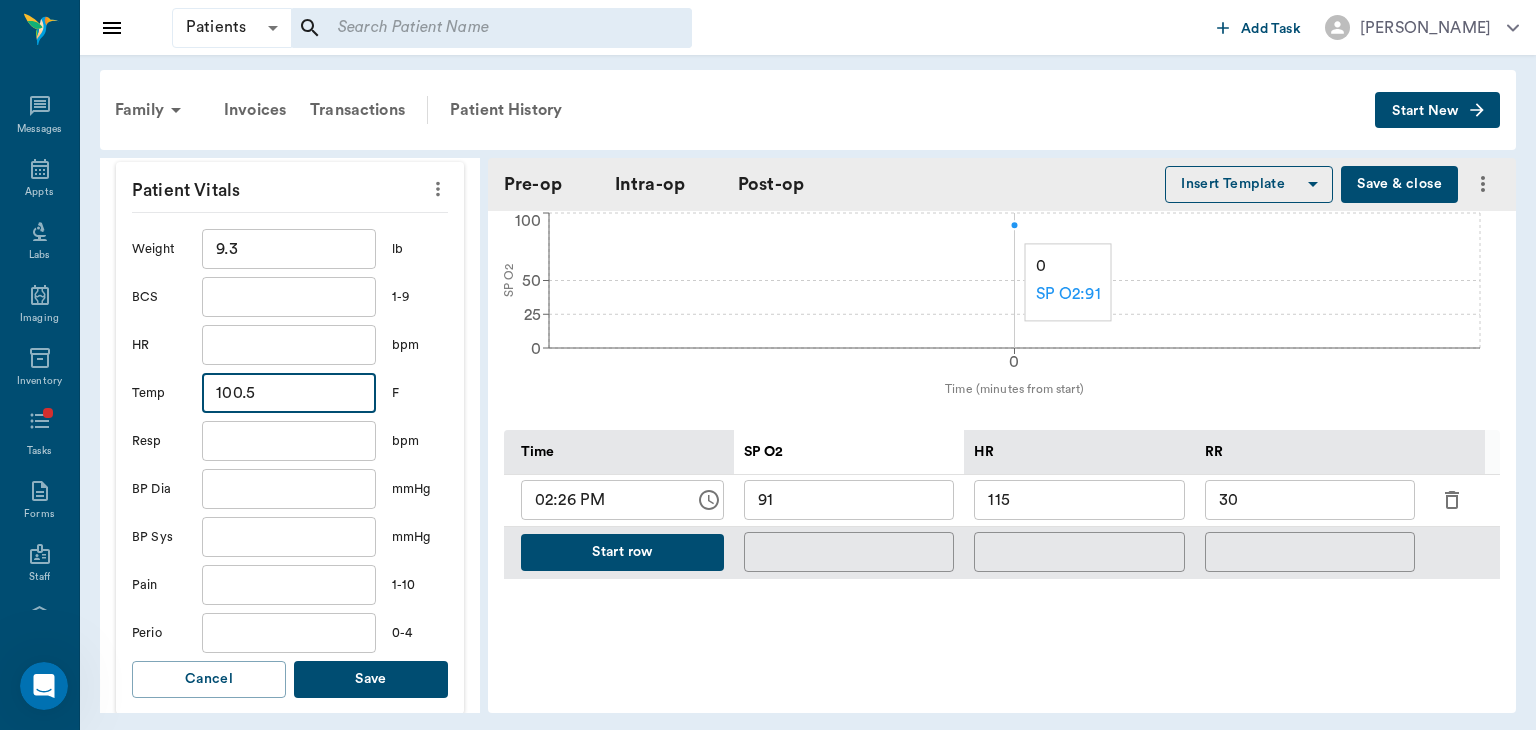 type on "100.5" 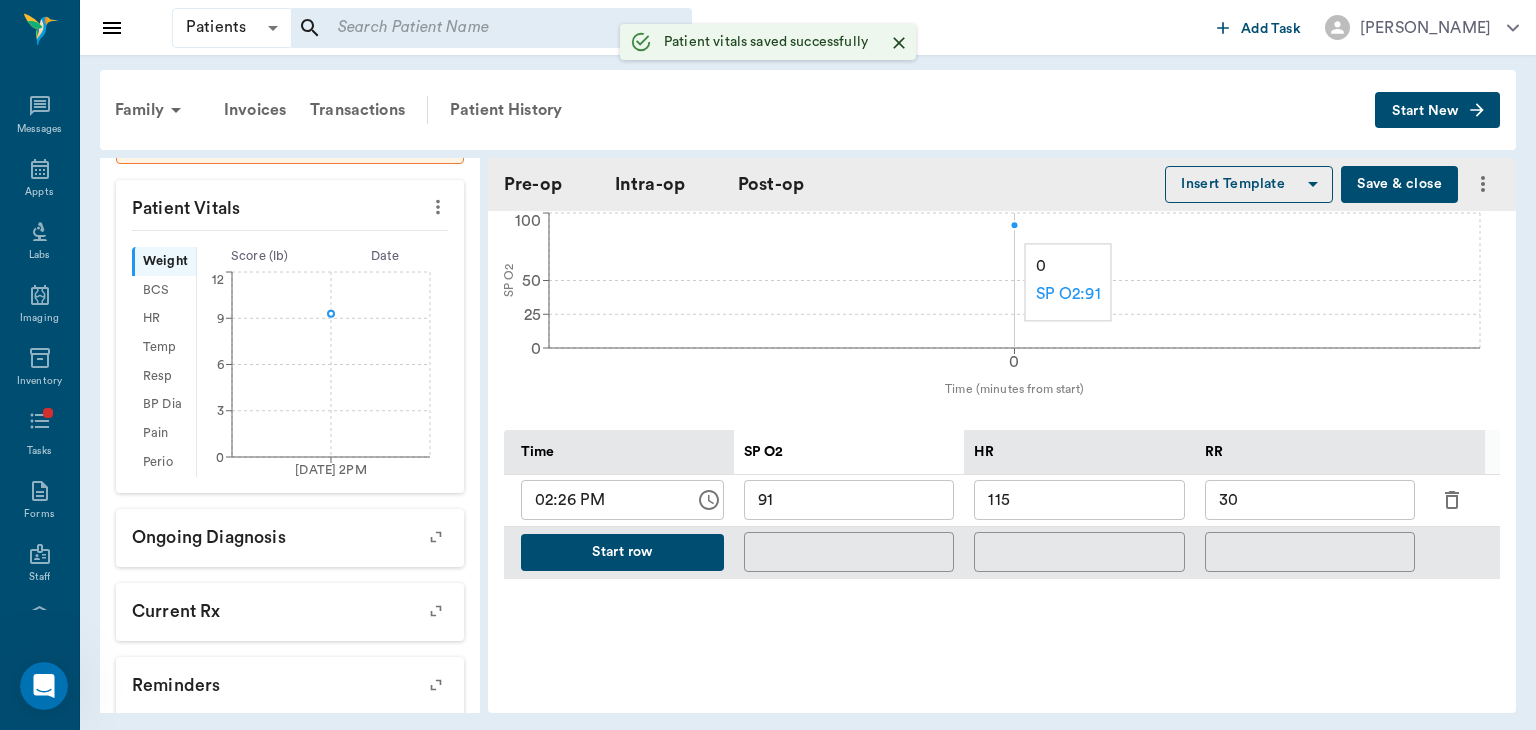 scroll, scrollTop: 436, scrollLeft: 0, axis: vertical 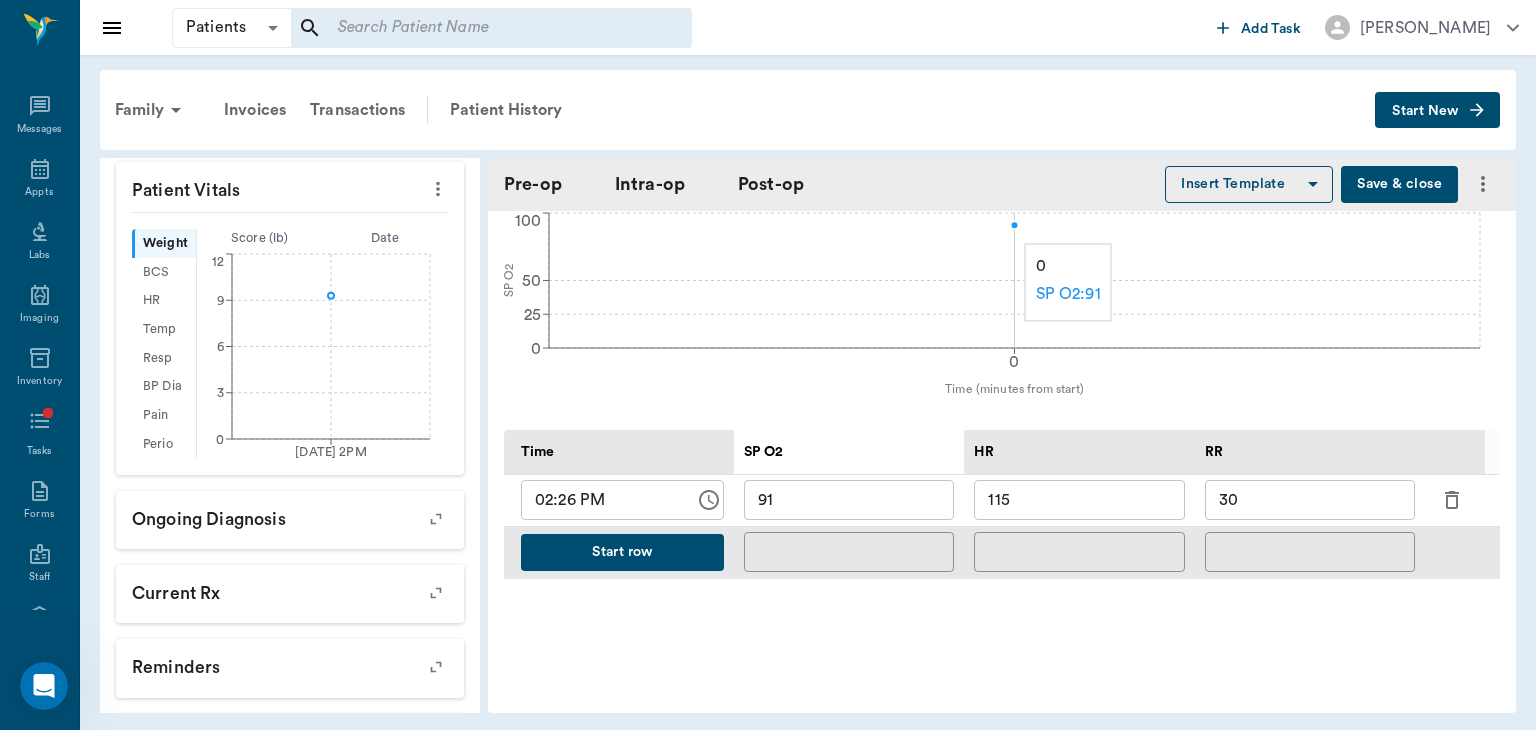 click on "Start row" at bounding box center (622, 552) 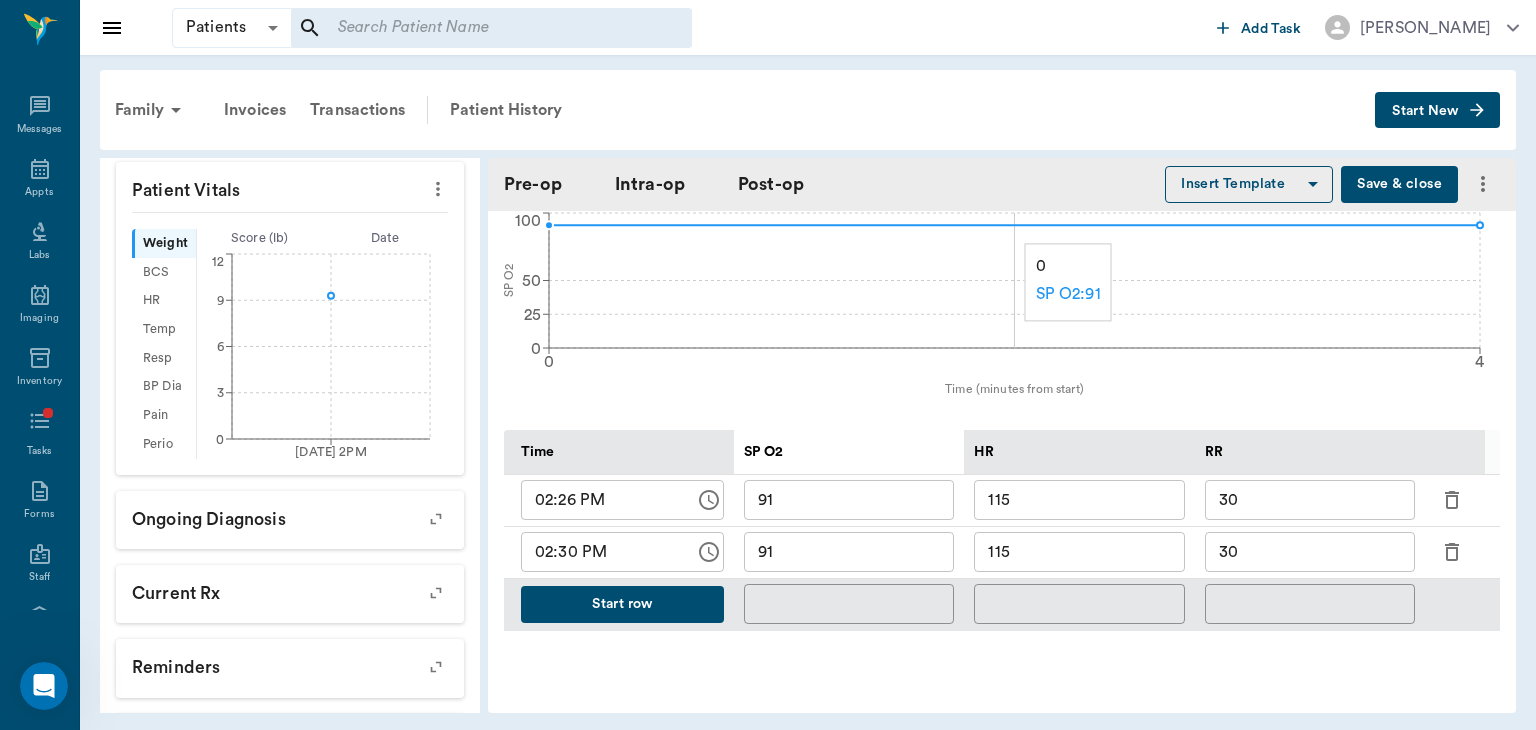 click on "115" at bounding box center [1079, 552] 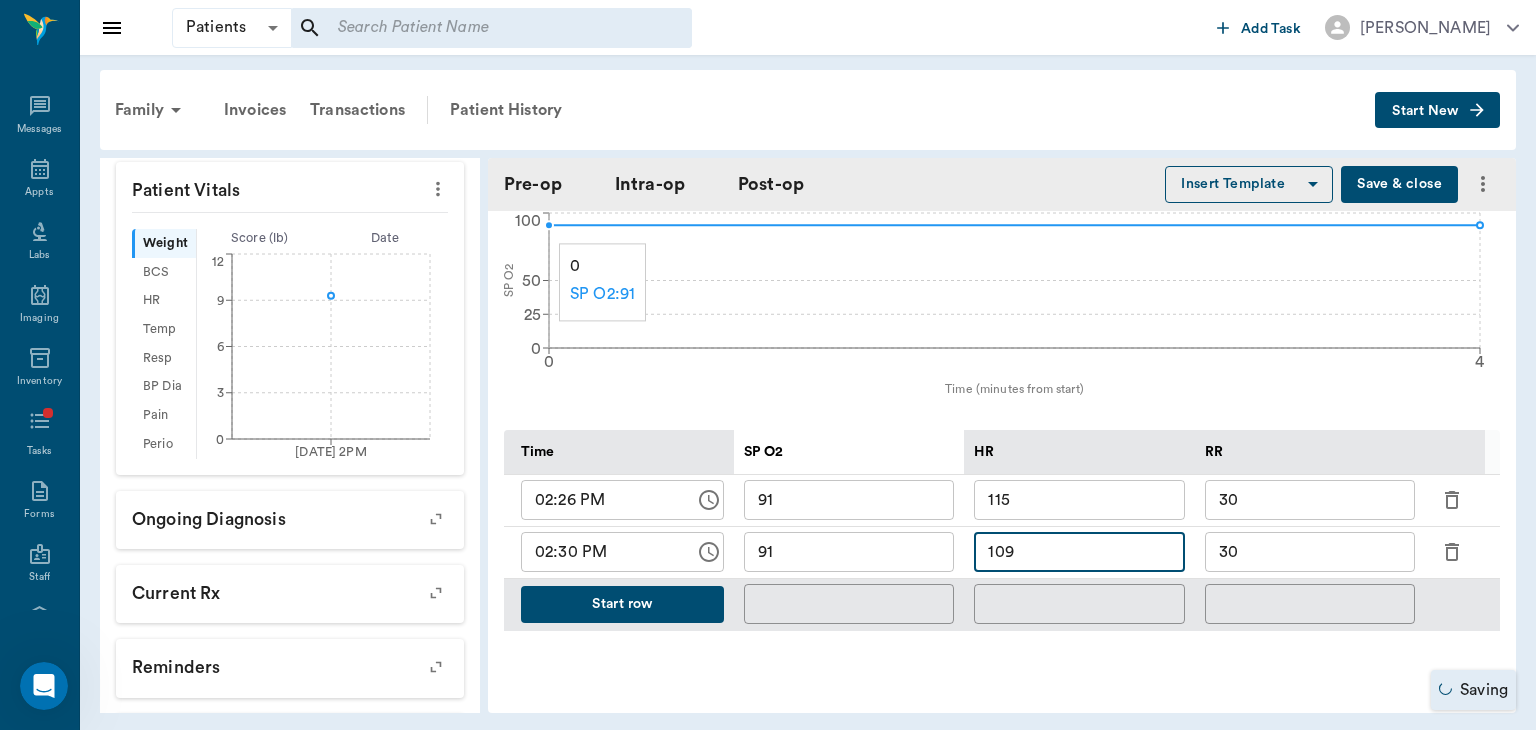 type on "109" 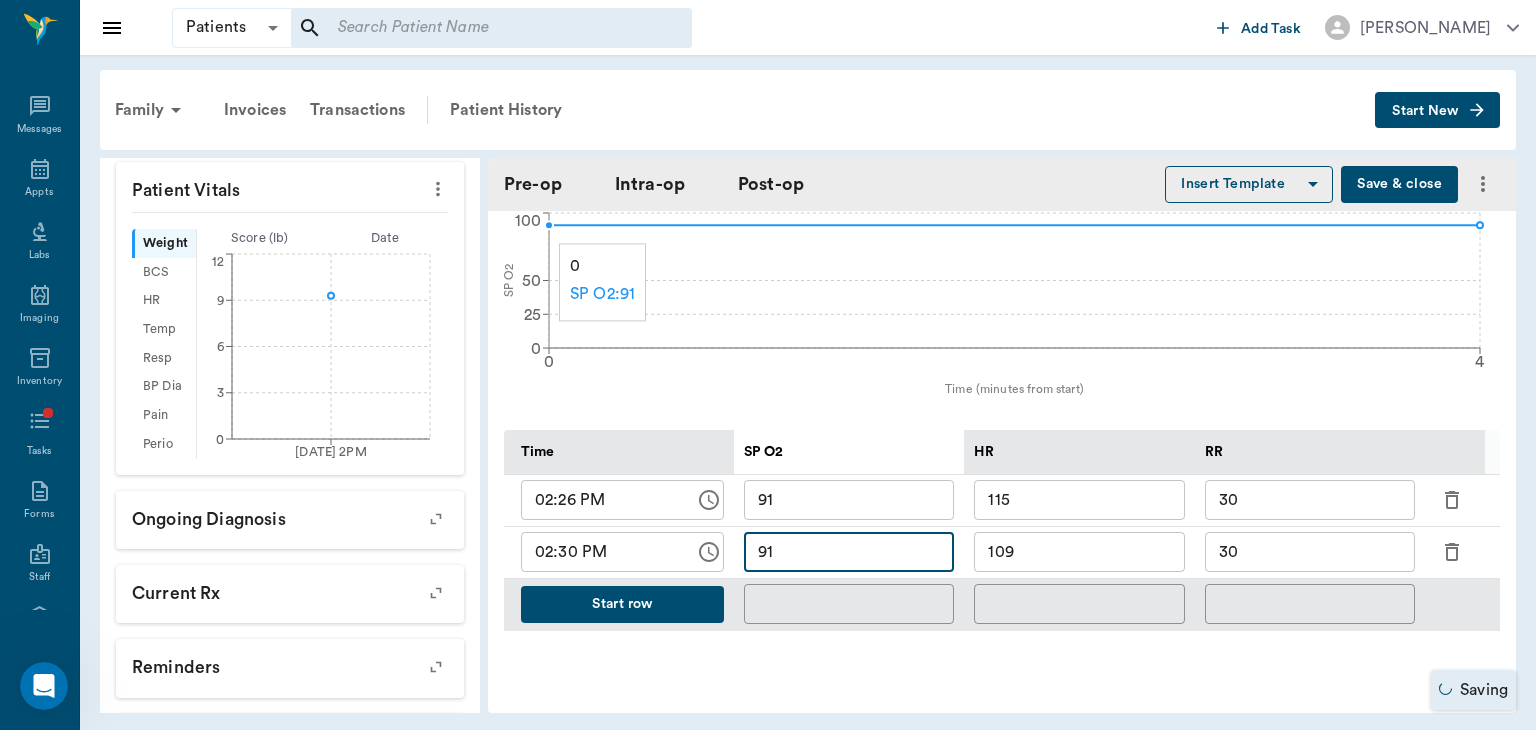 type on "9" 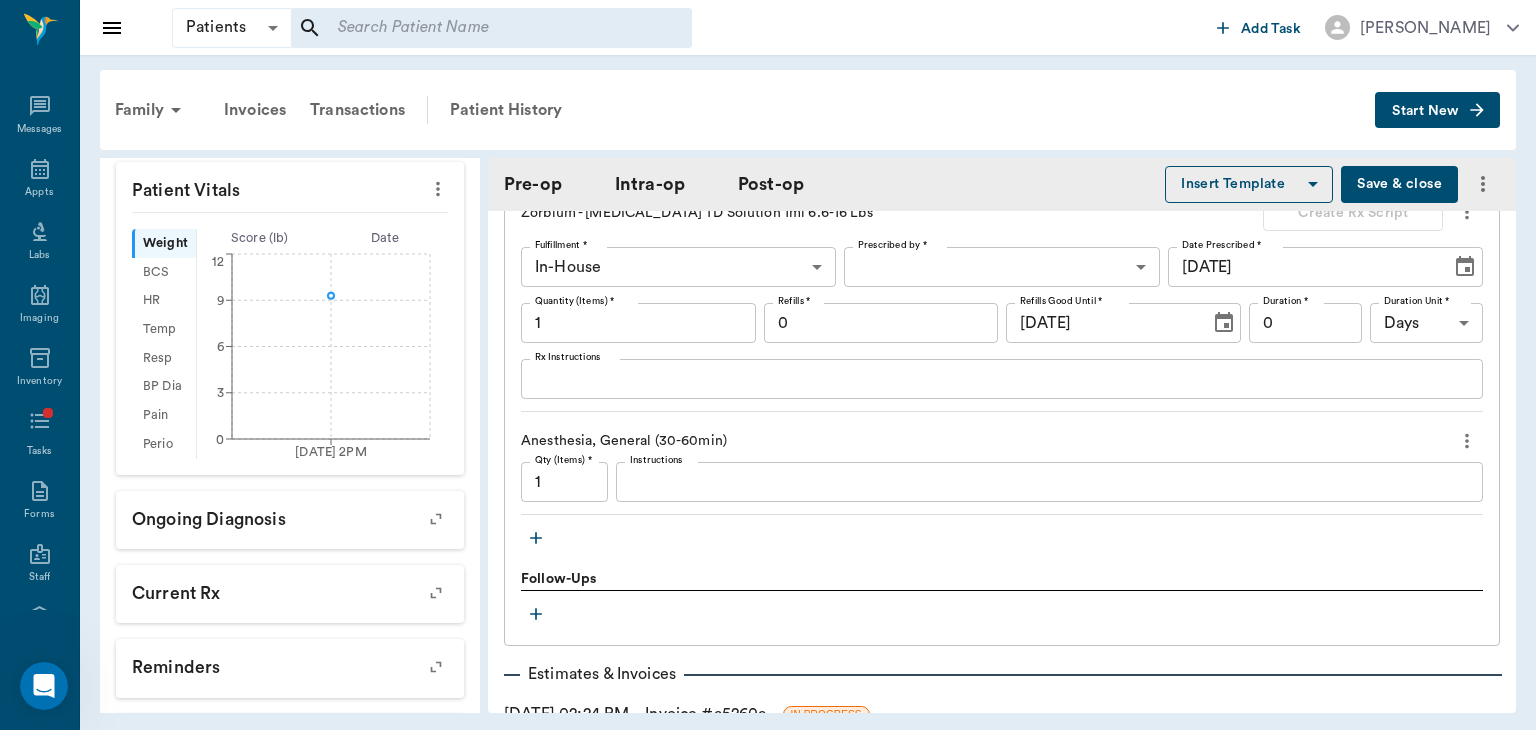 scroll, scrollTop: 2202, scrollLeft: 0, axis: vertical 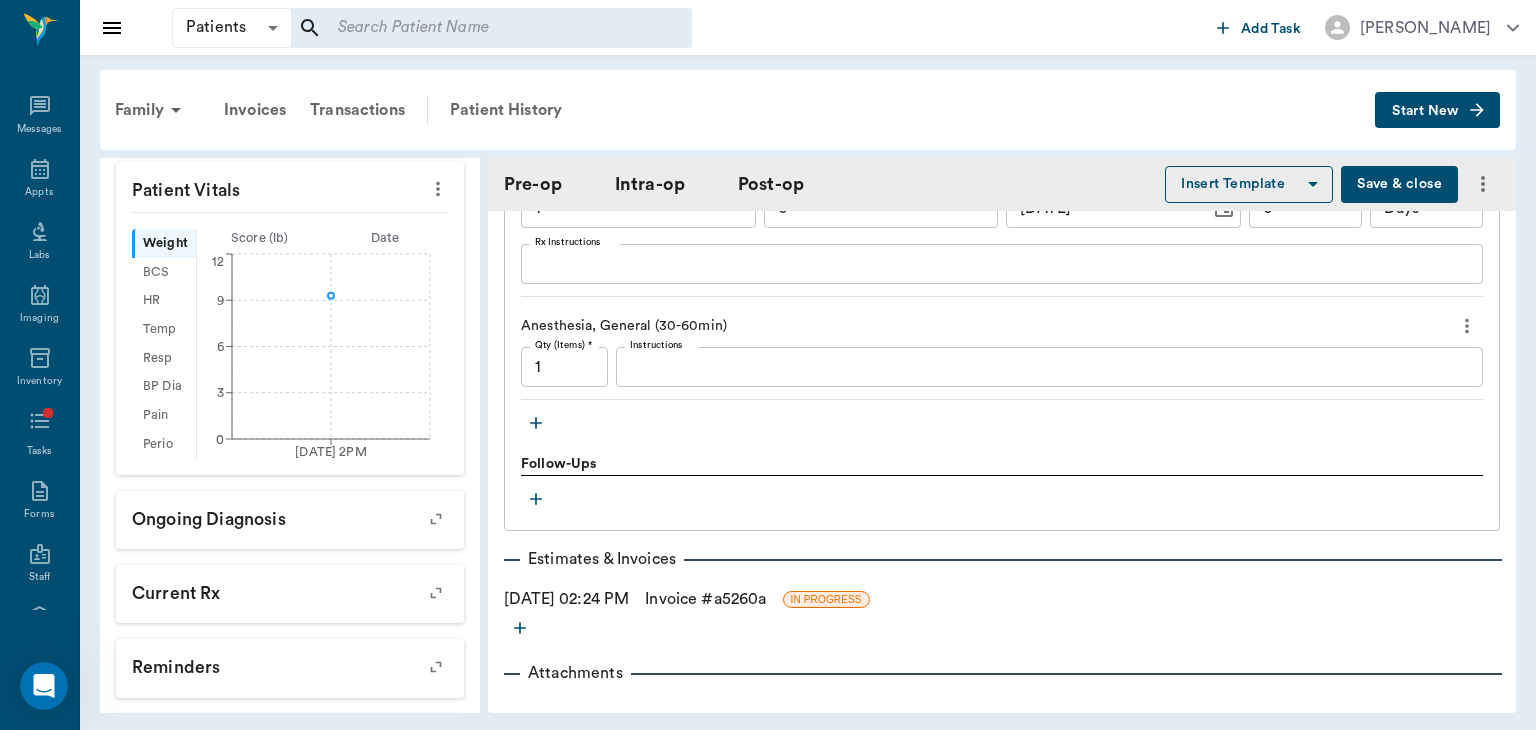 type on "89" 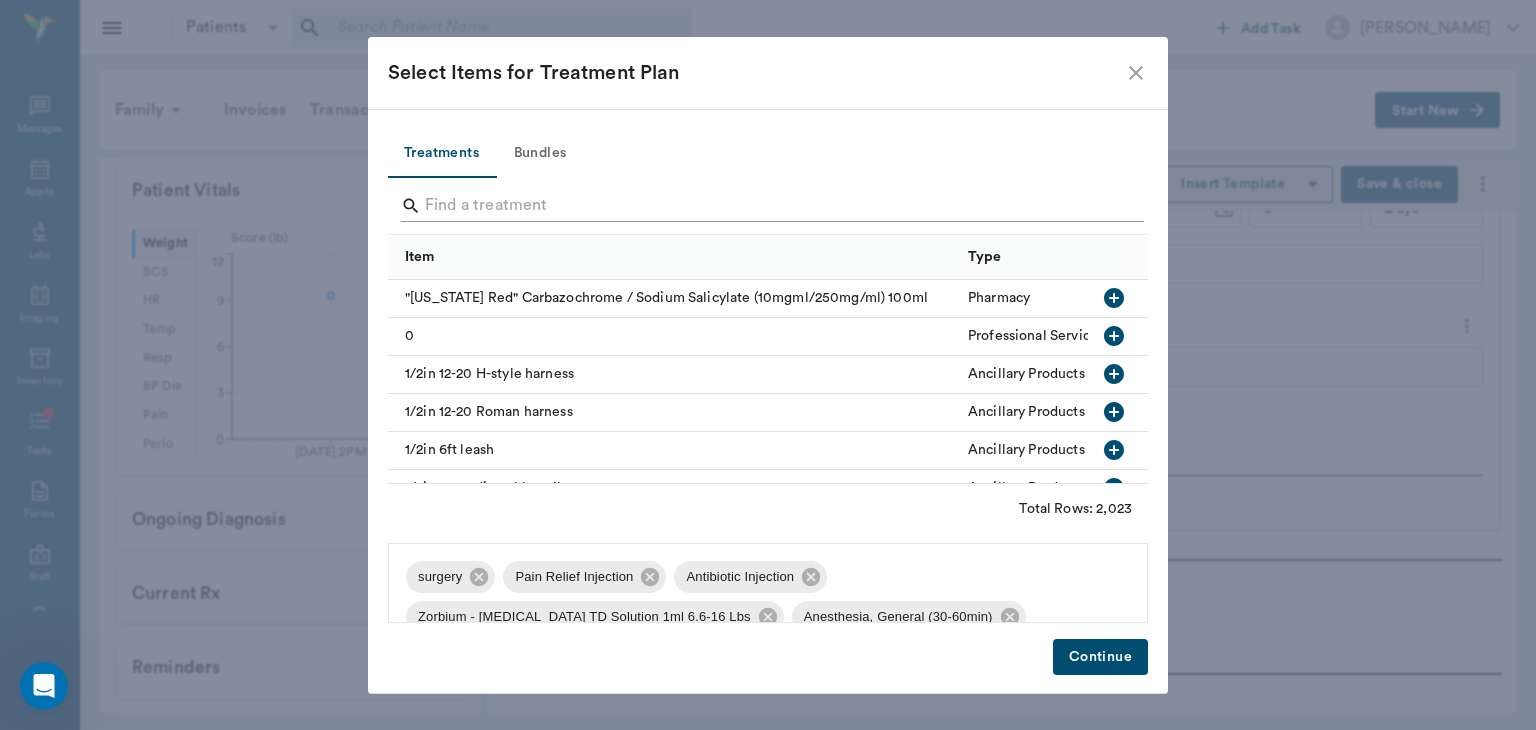 click at bounding box center (769, 206) 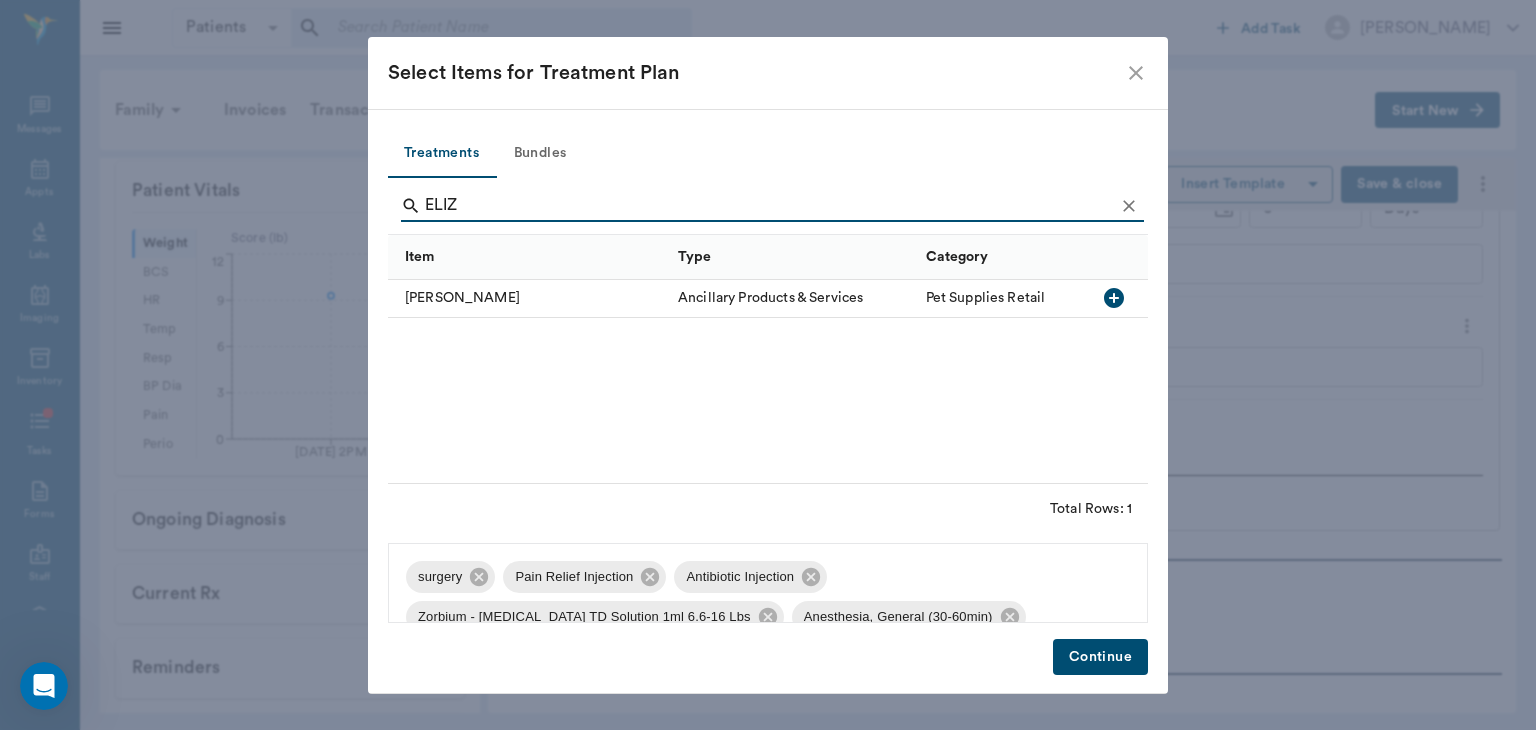 type on "ELIZ" 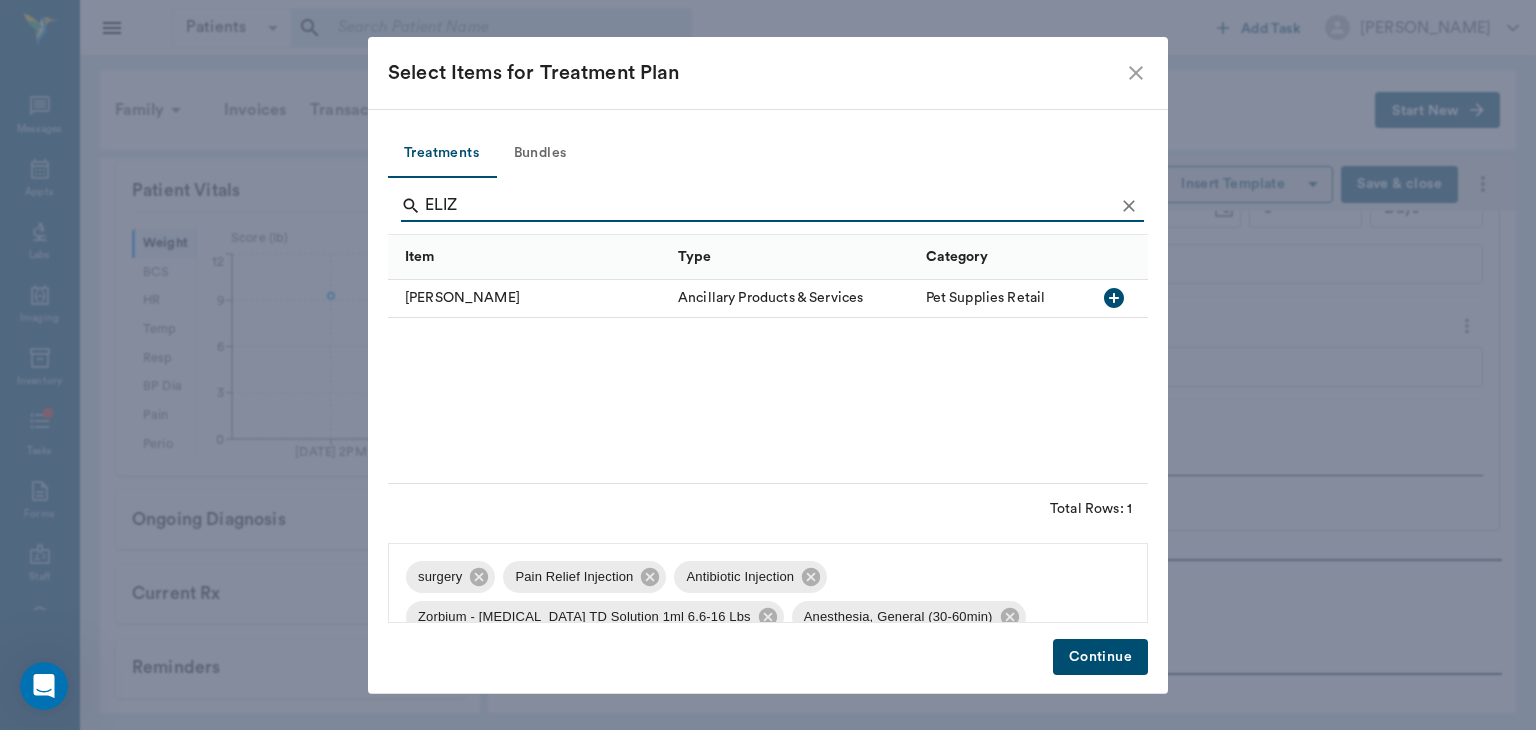 scroll, scrollTop: 67, scrollLeft: 0, axis: vertical 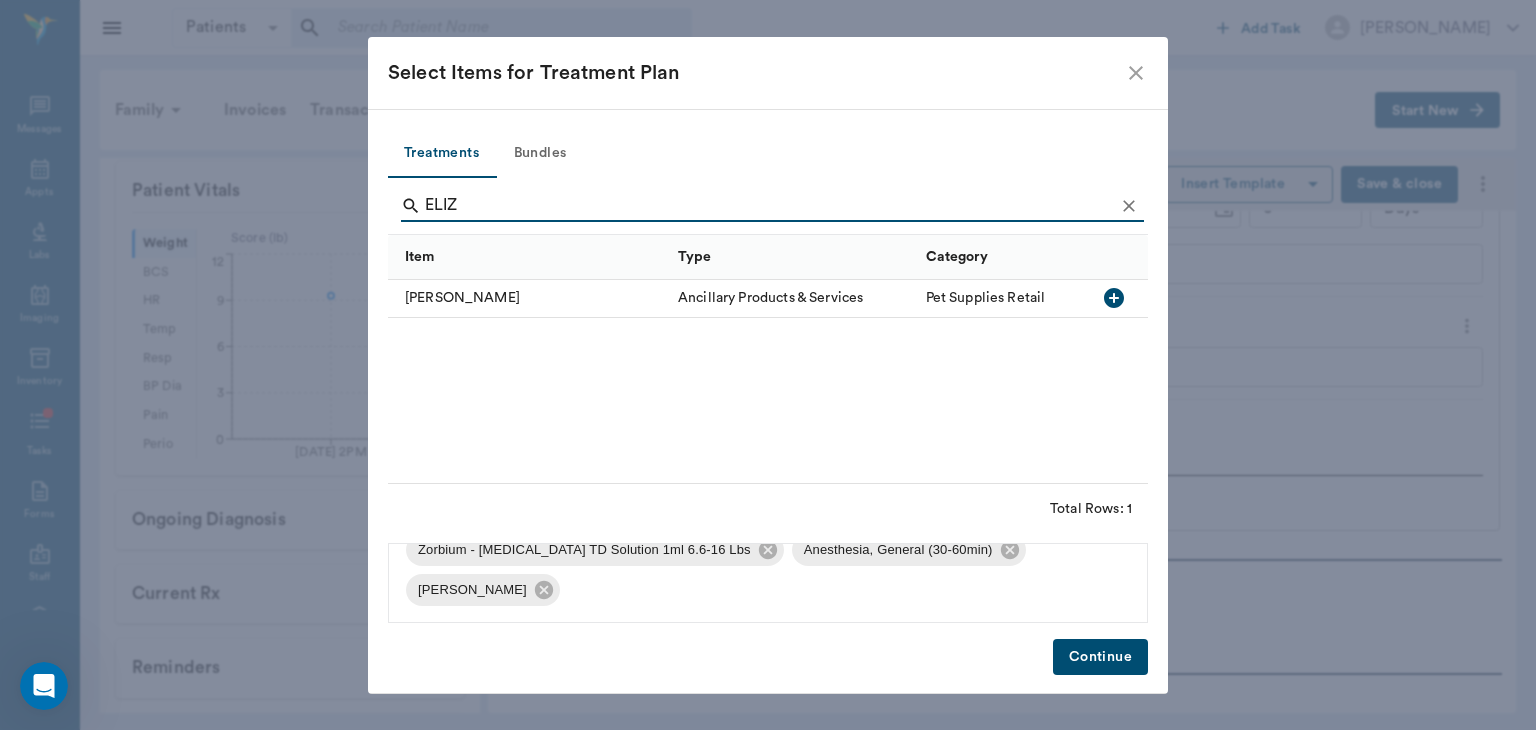 click on "Continue" at bounding box center [1100, 657] 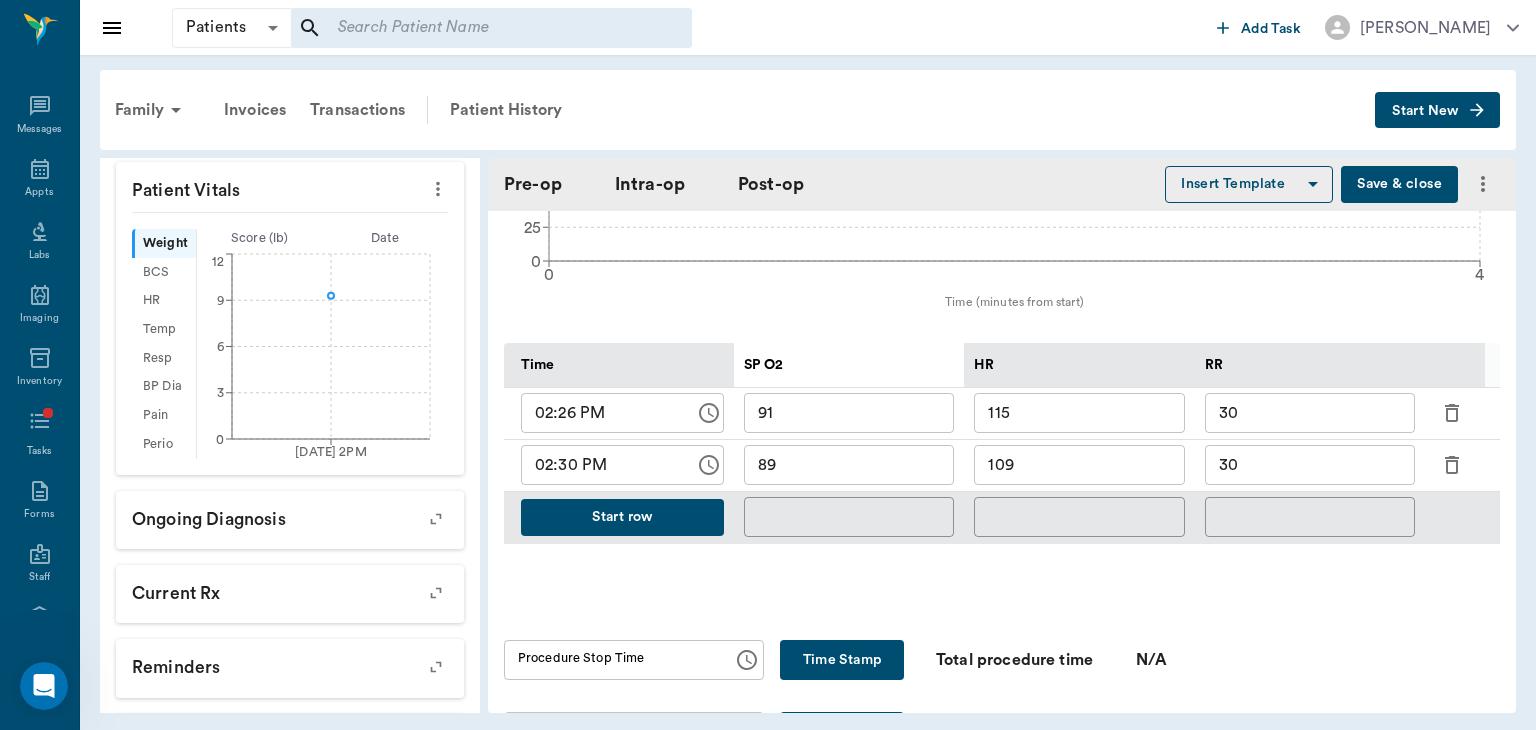 scroll, scrollTop: 850, scrollLeft: 0, axis: vertical 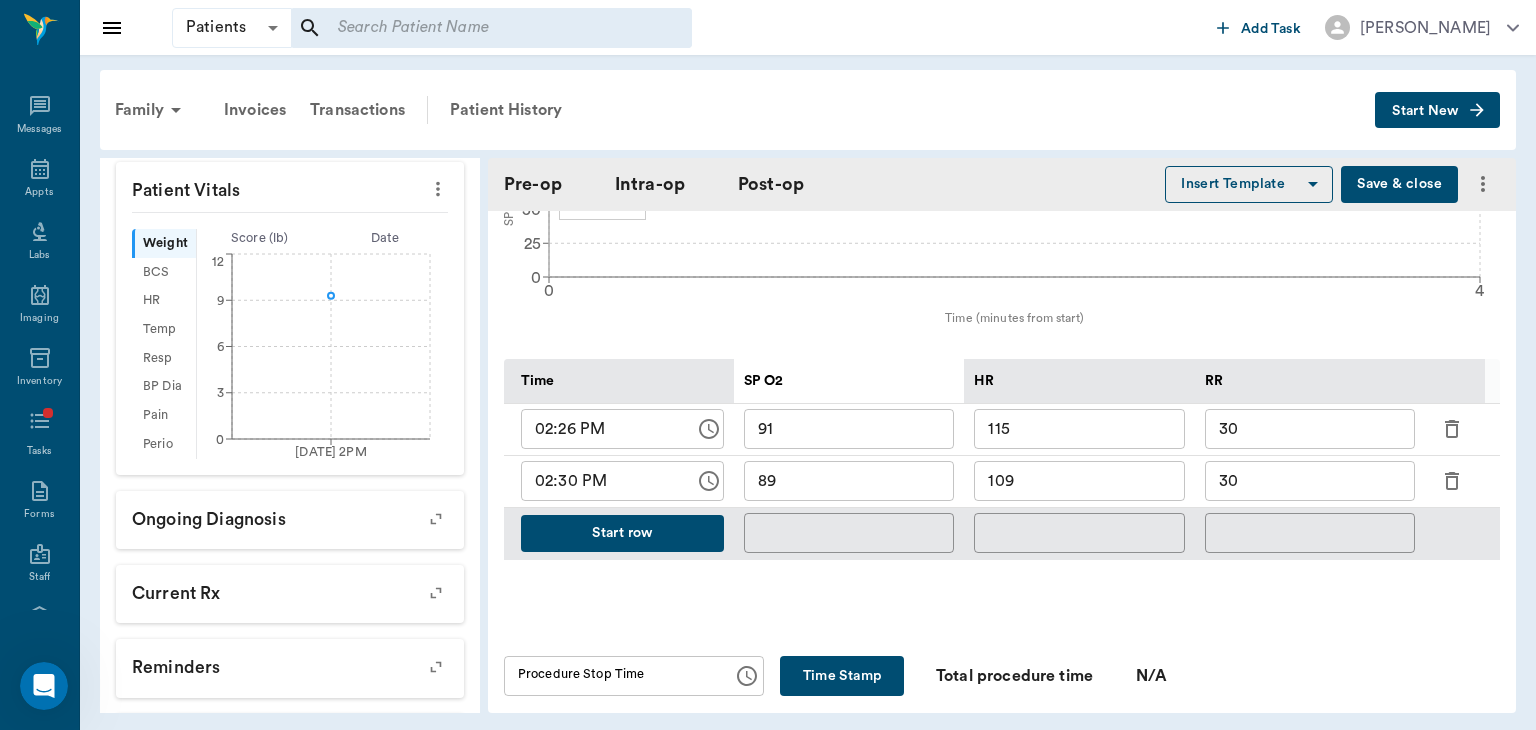 click on "Start row" at bounding box center [622, 533] 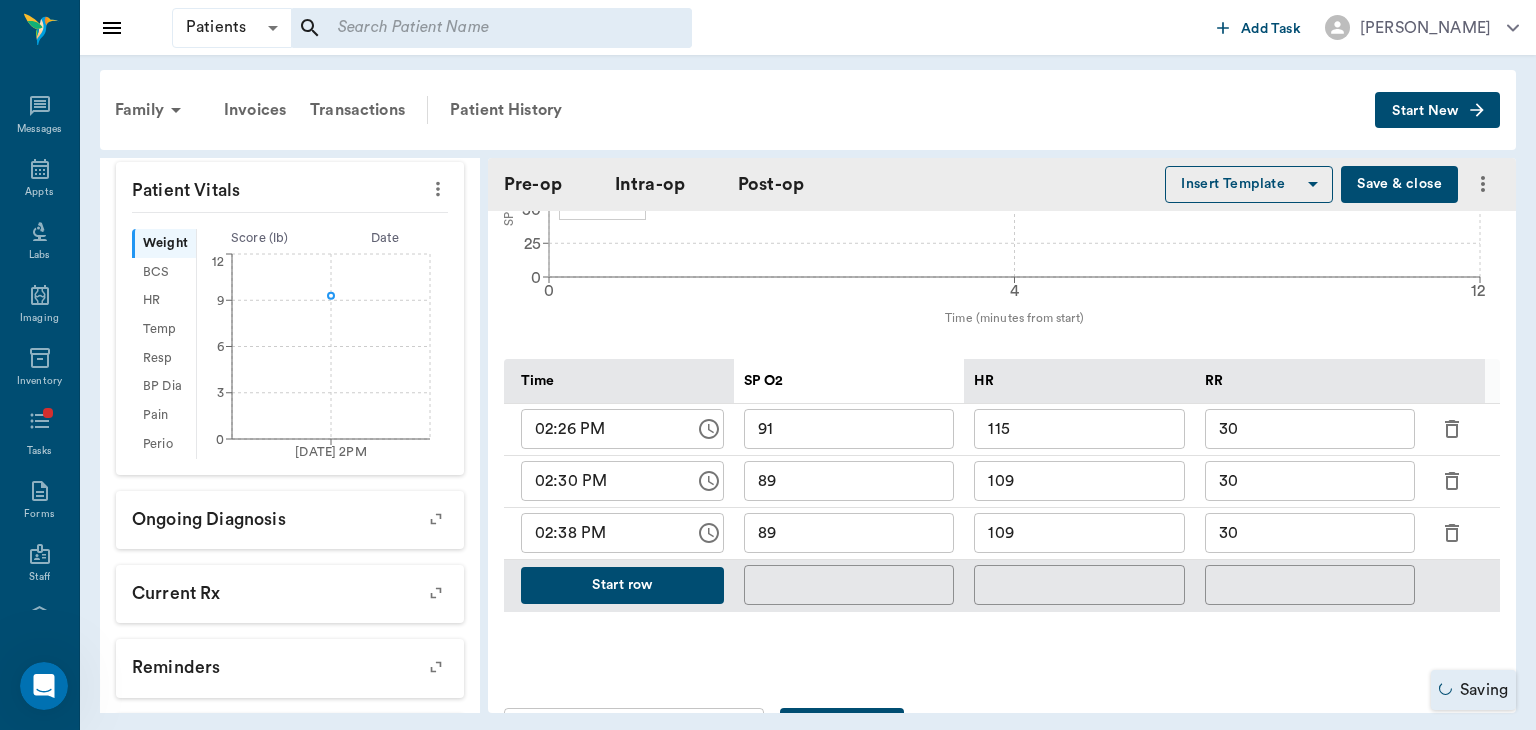 click on "109" at bounding box center [1079, 533] 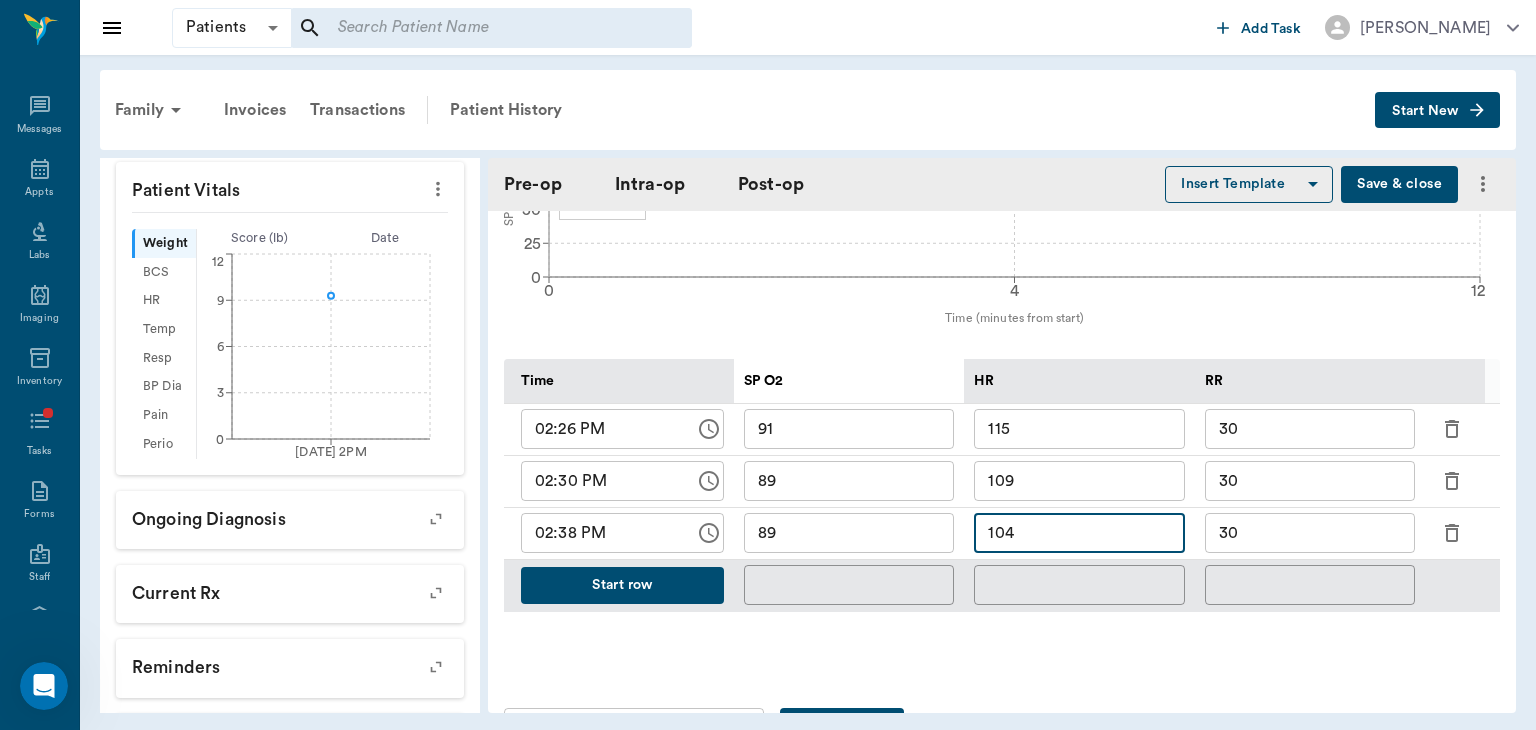 type on "104" 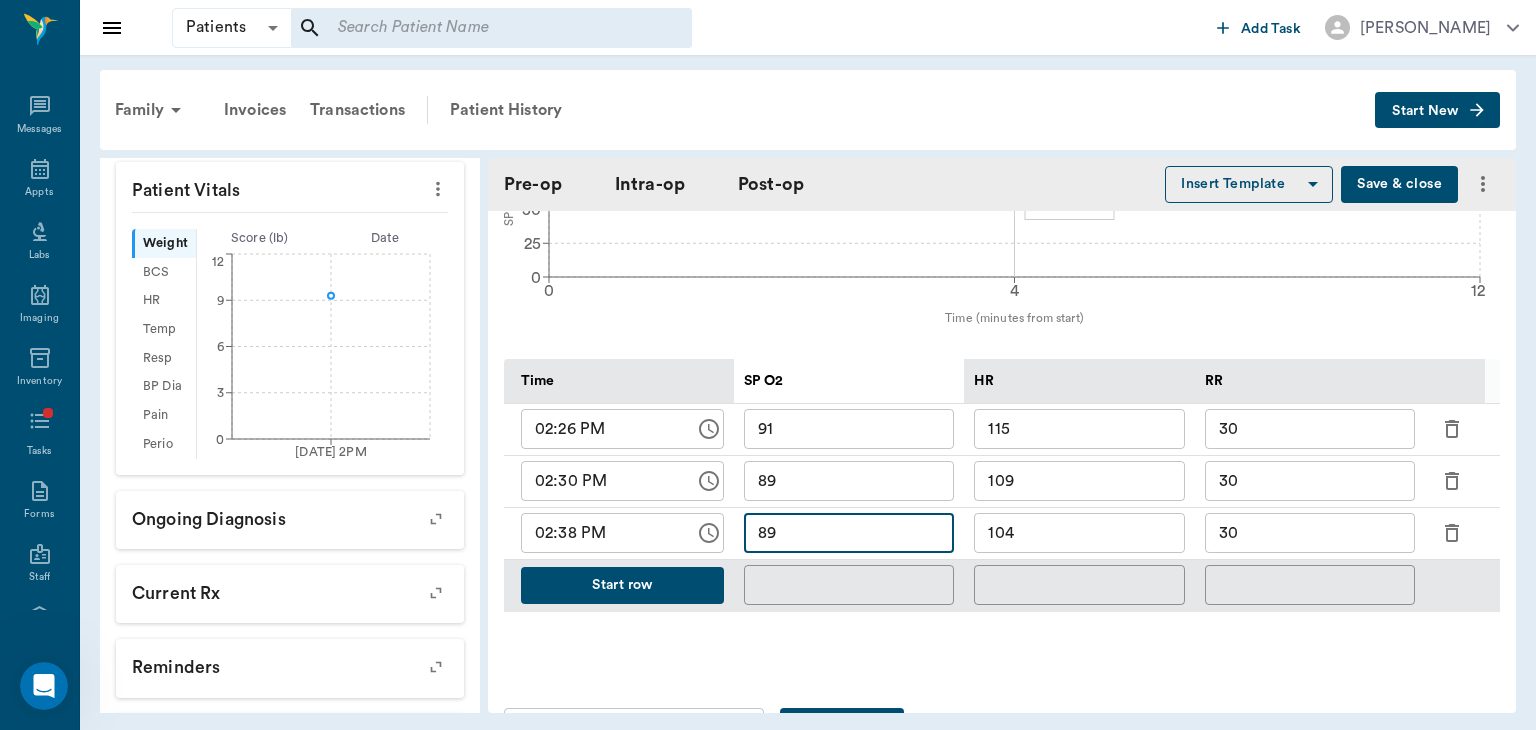 type on "8" 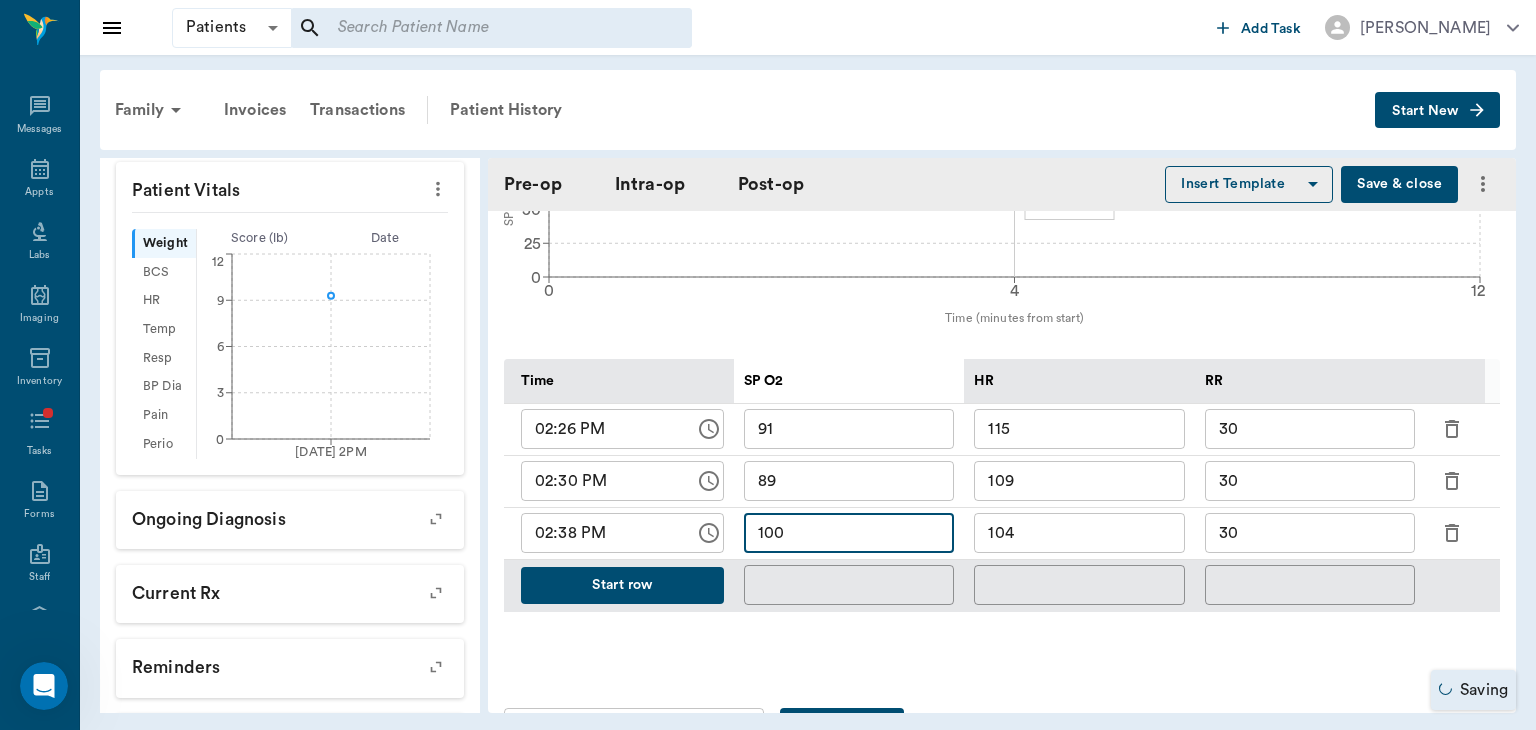 type on "100" 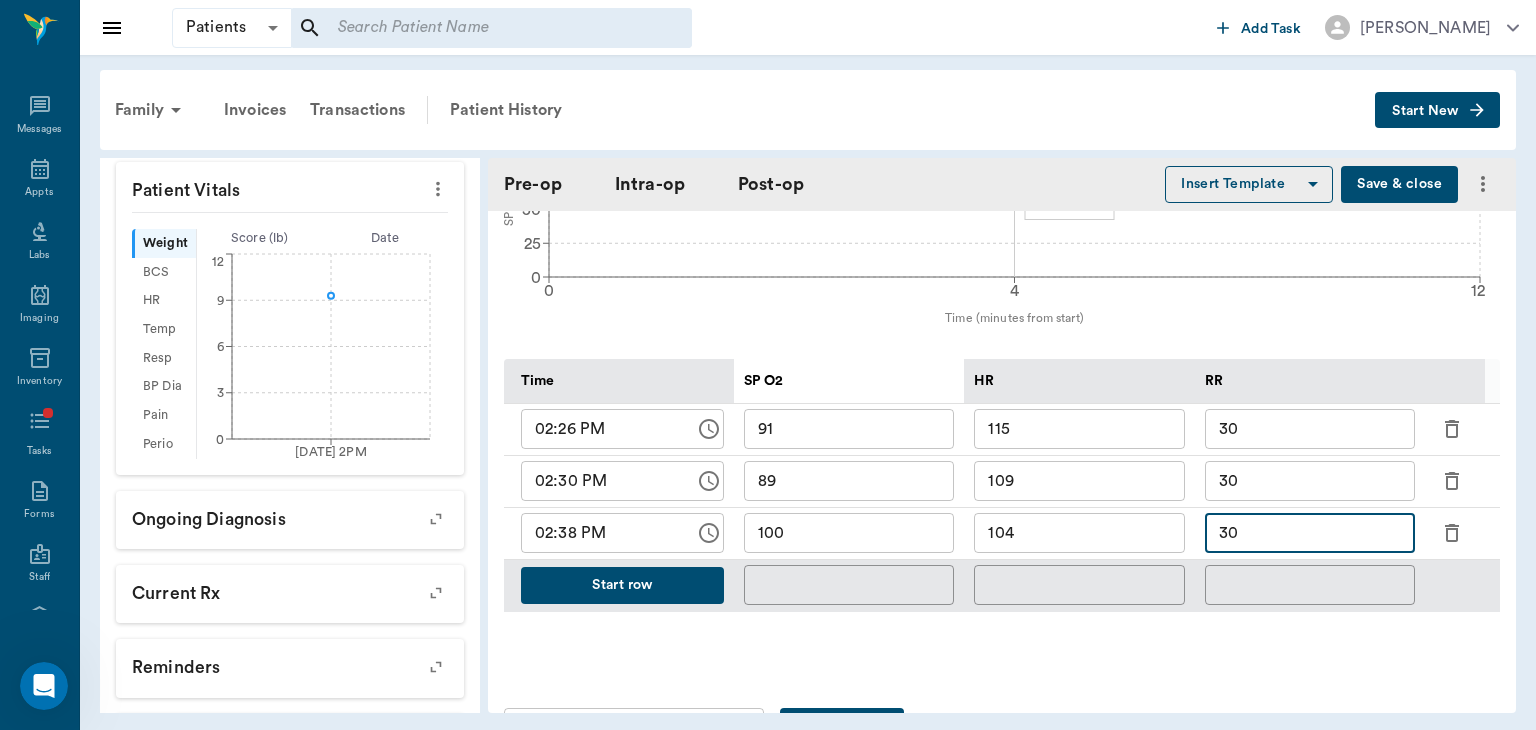 type on "3" 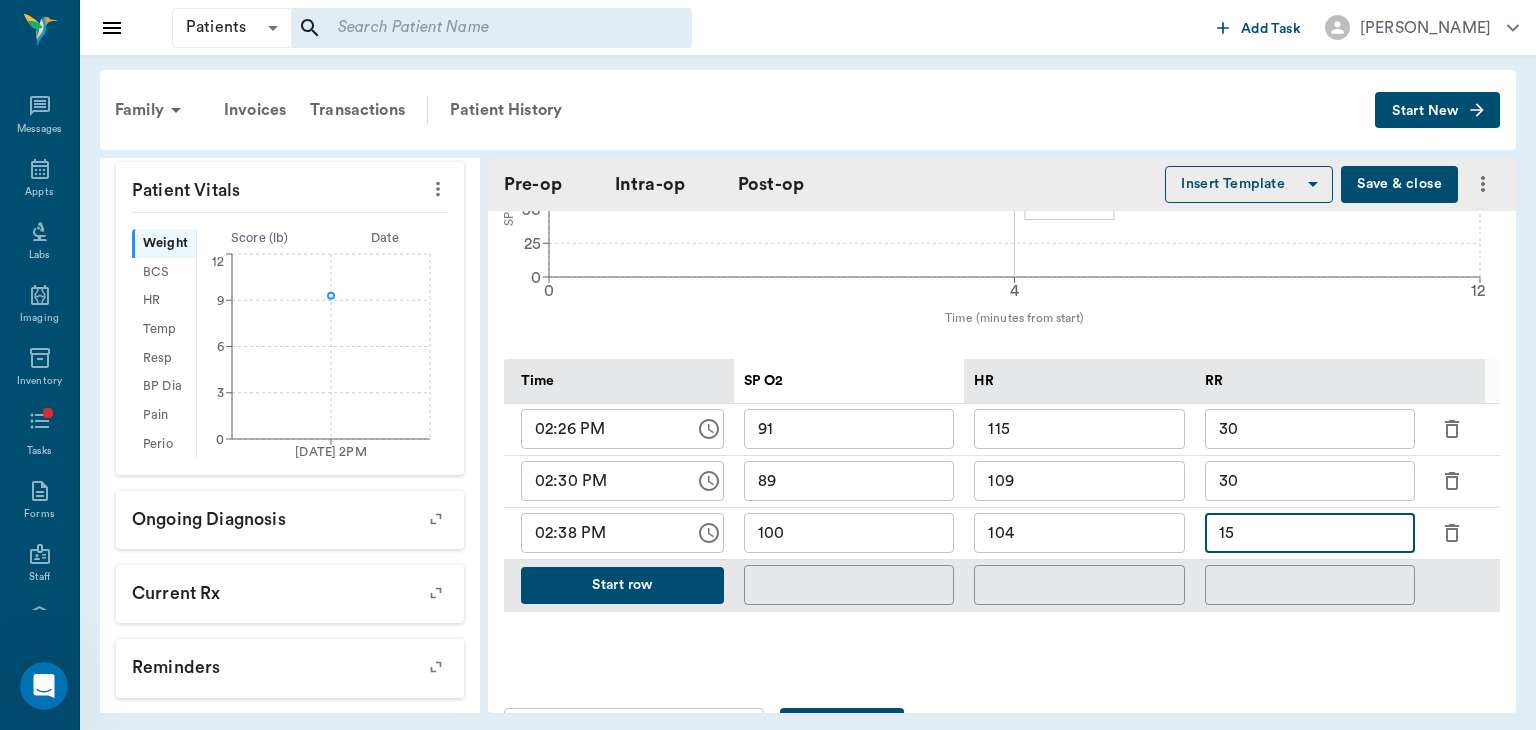 type on "15" 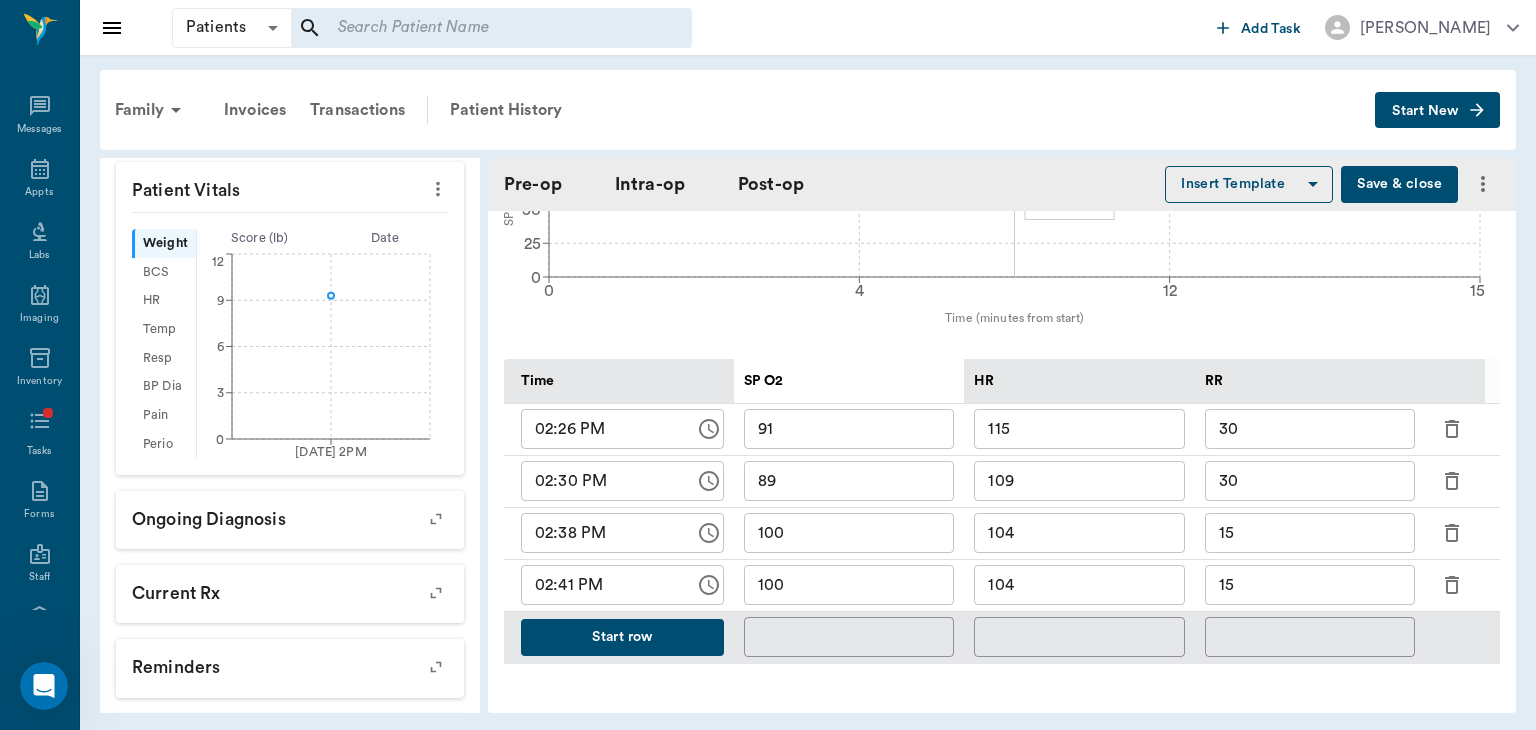 click on "104" at bounding box center (1079, 585) 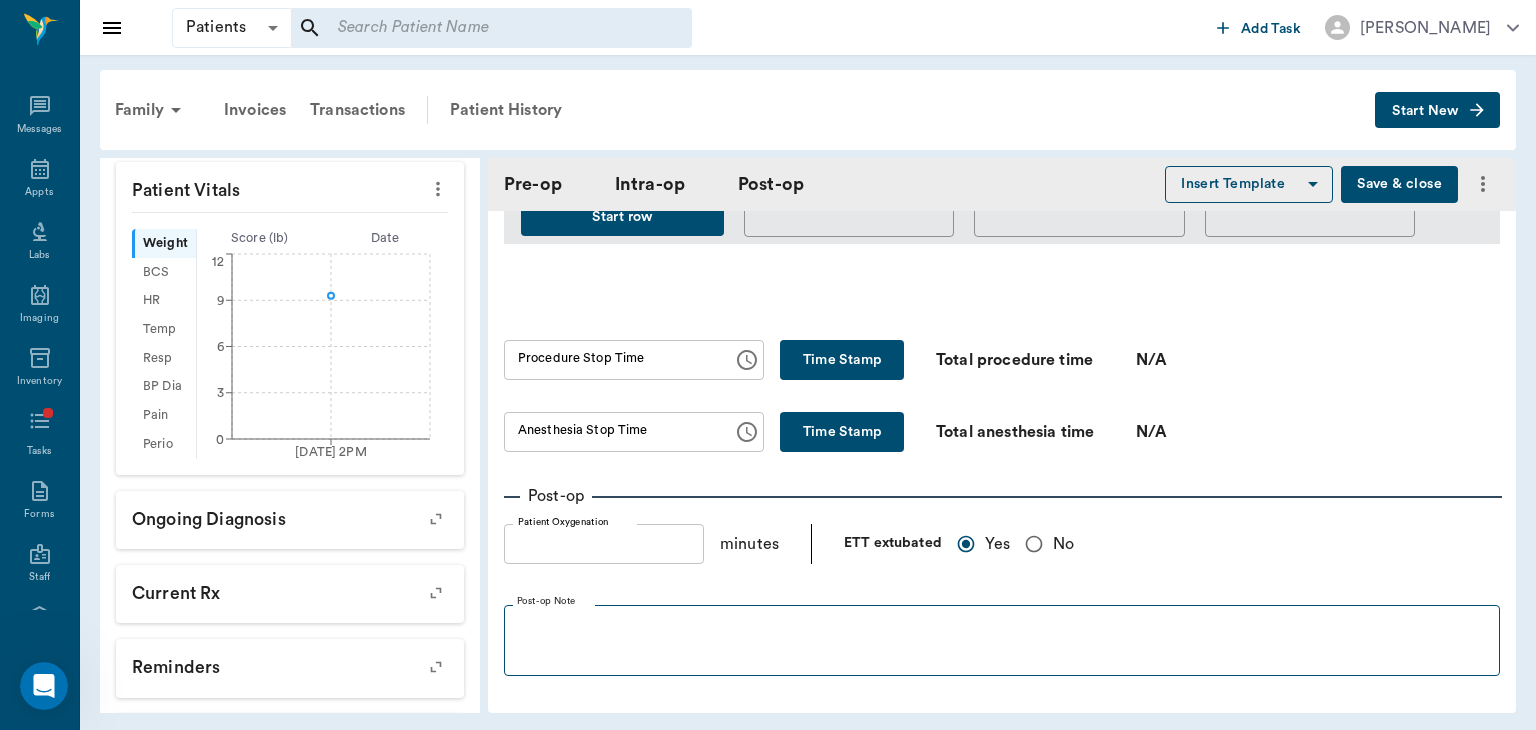 type on "102" 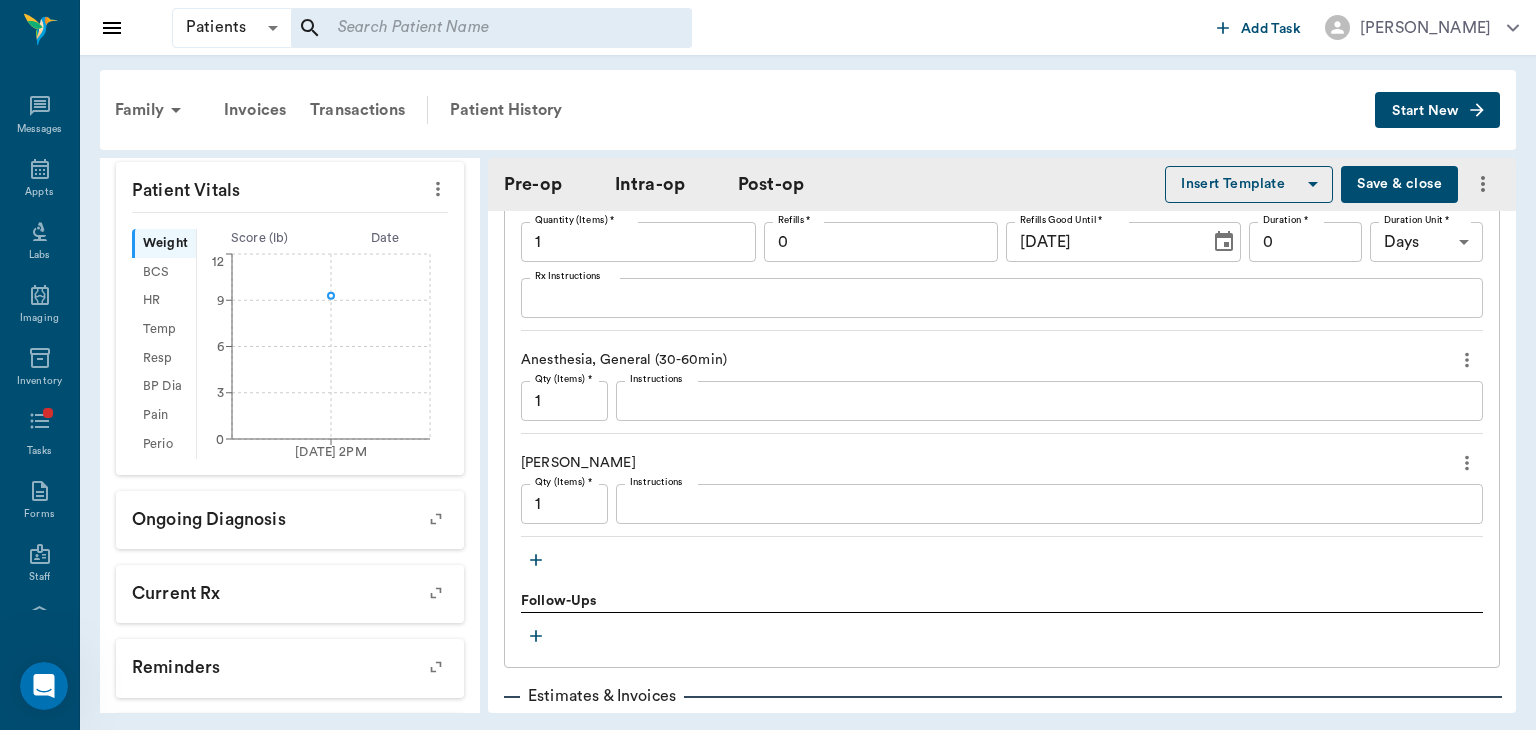 scroll, scrollTop: 2281, scrollLeft: 0, axis: vertical 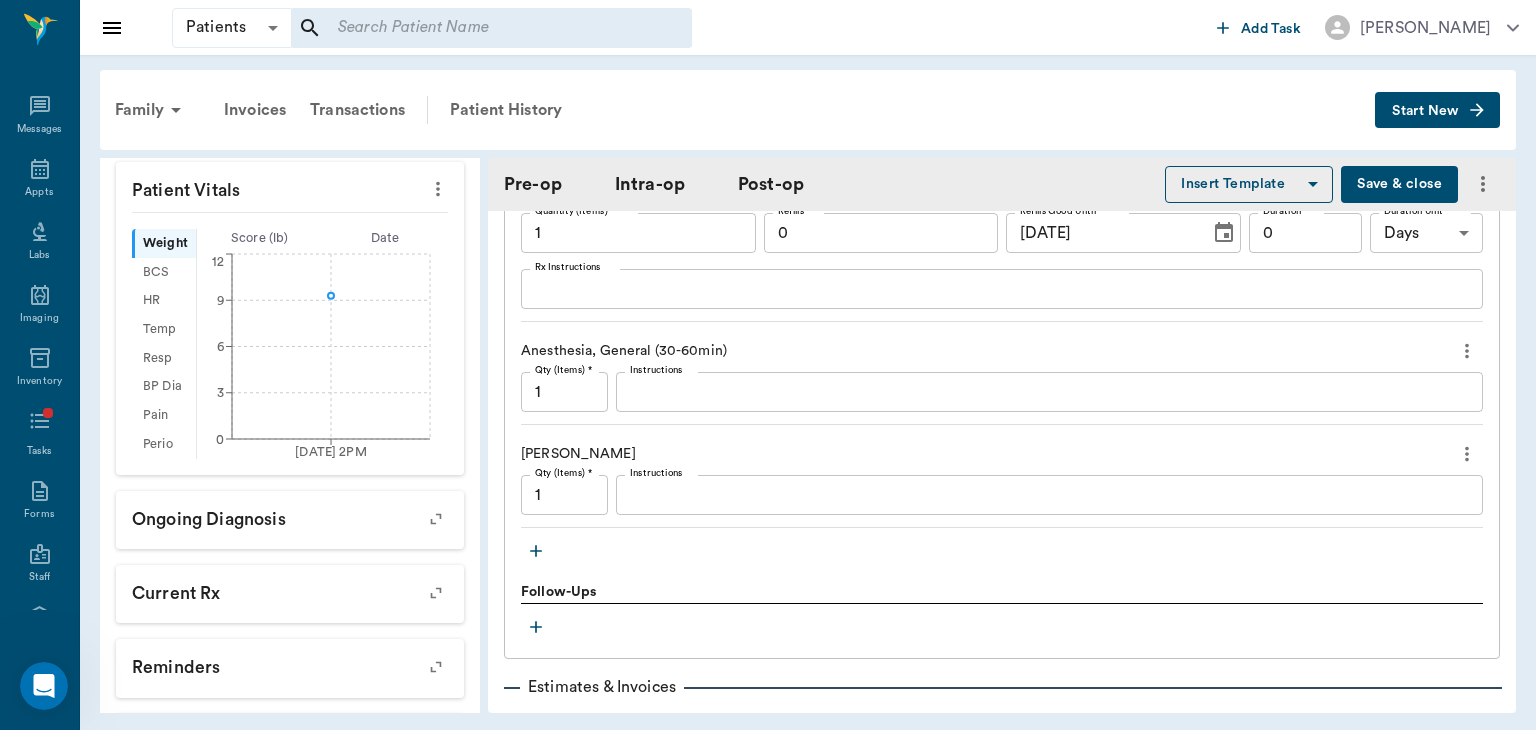 click 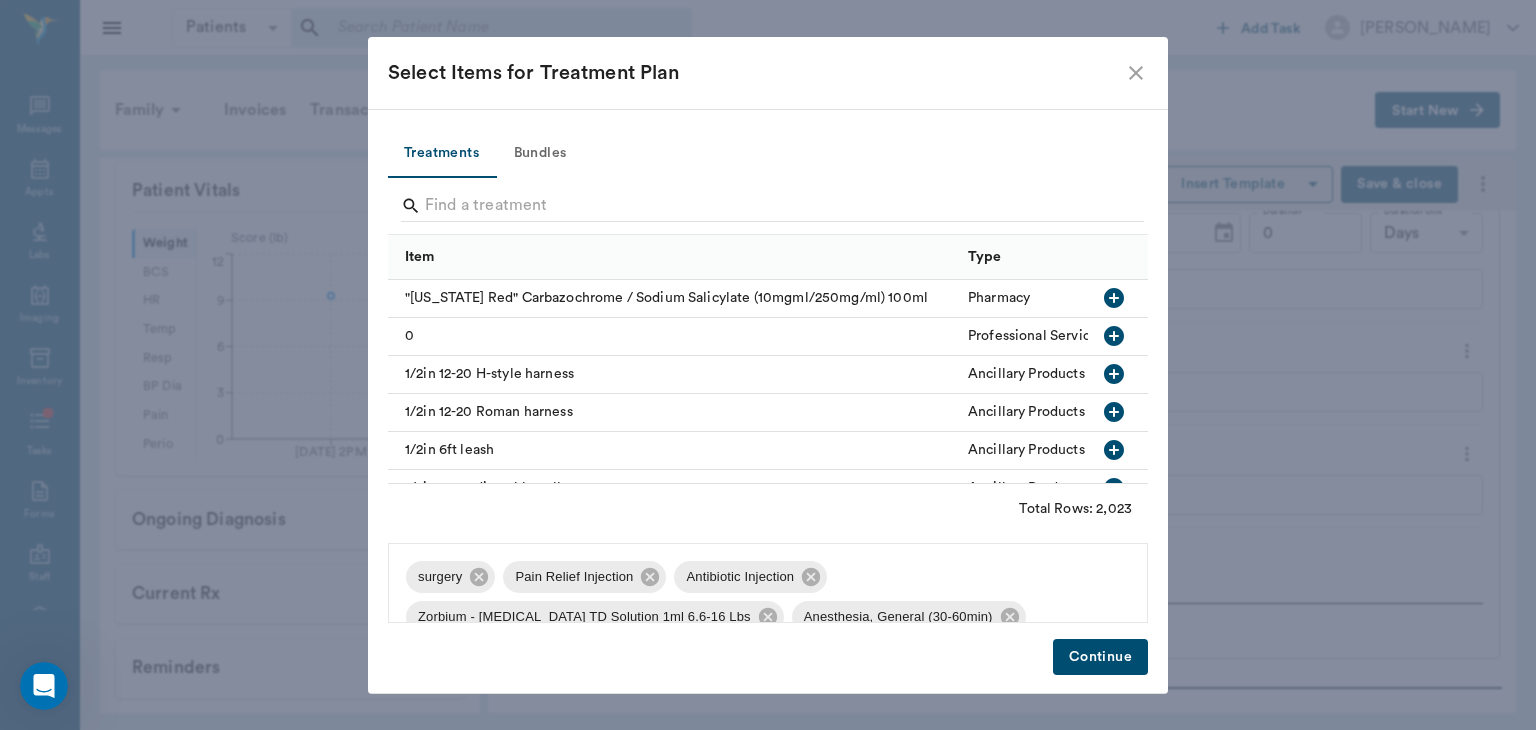 click at bounding box center (442, 177) 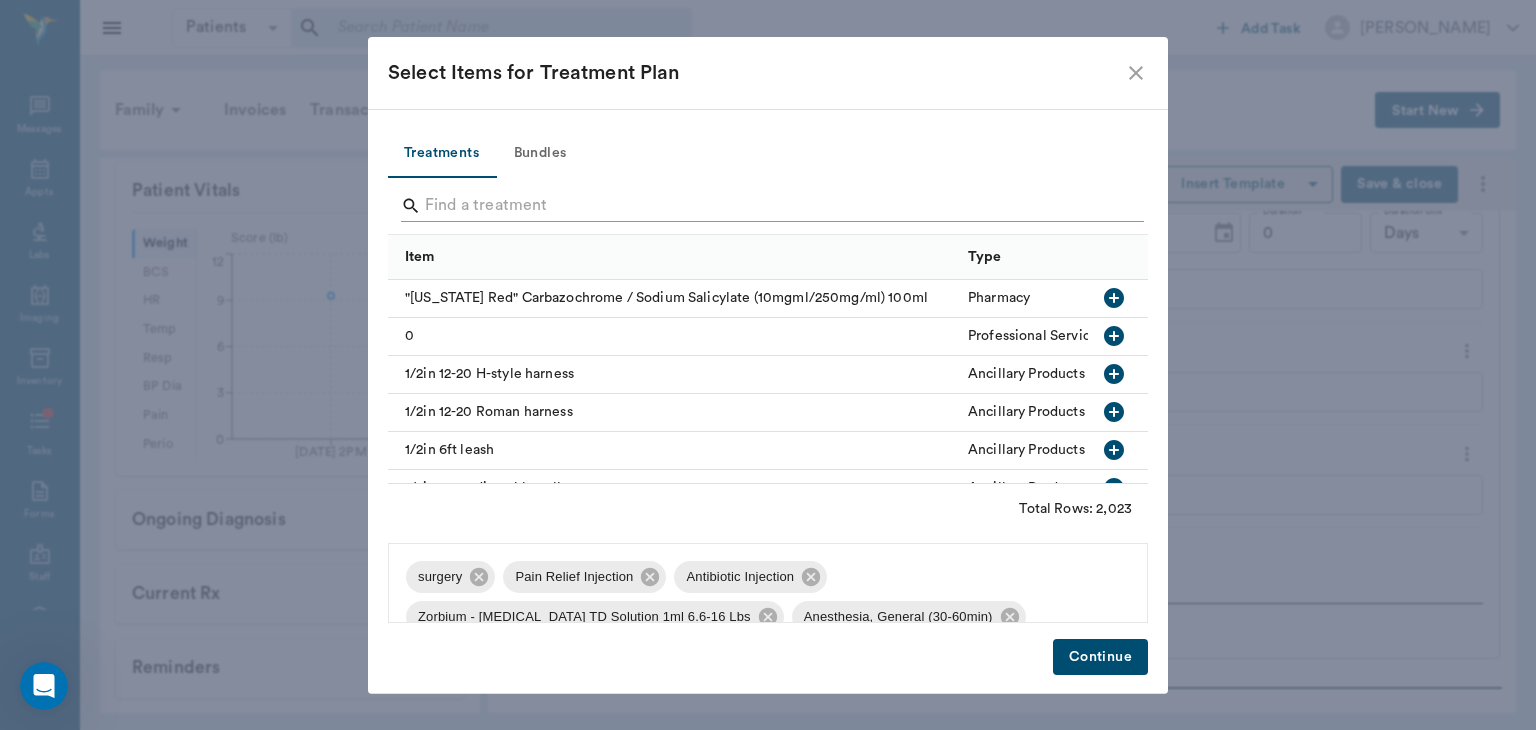 click at bounding box center [769, 206] 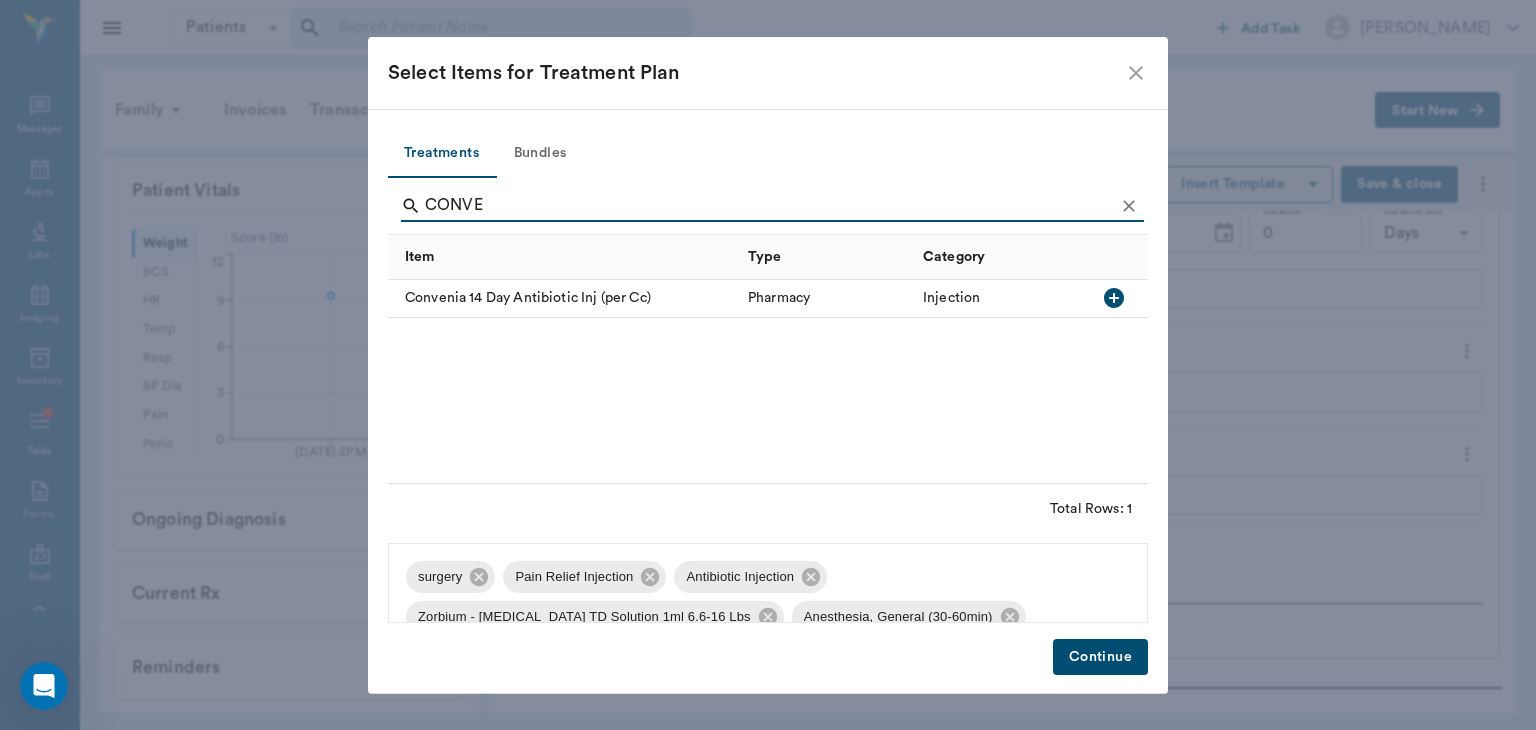 type on "CONVE" 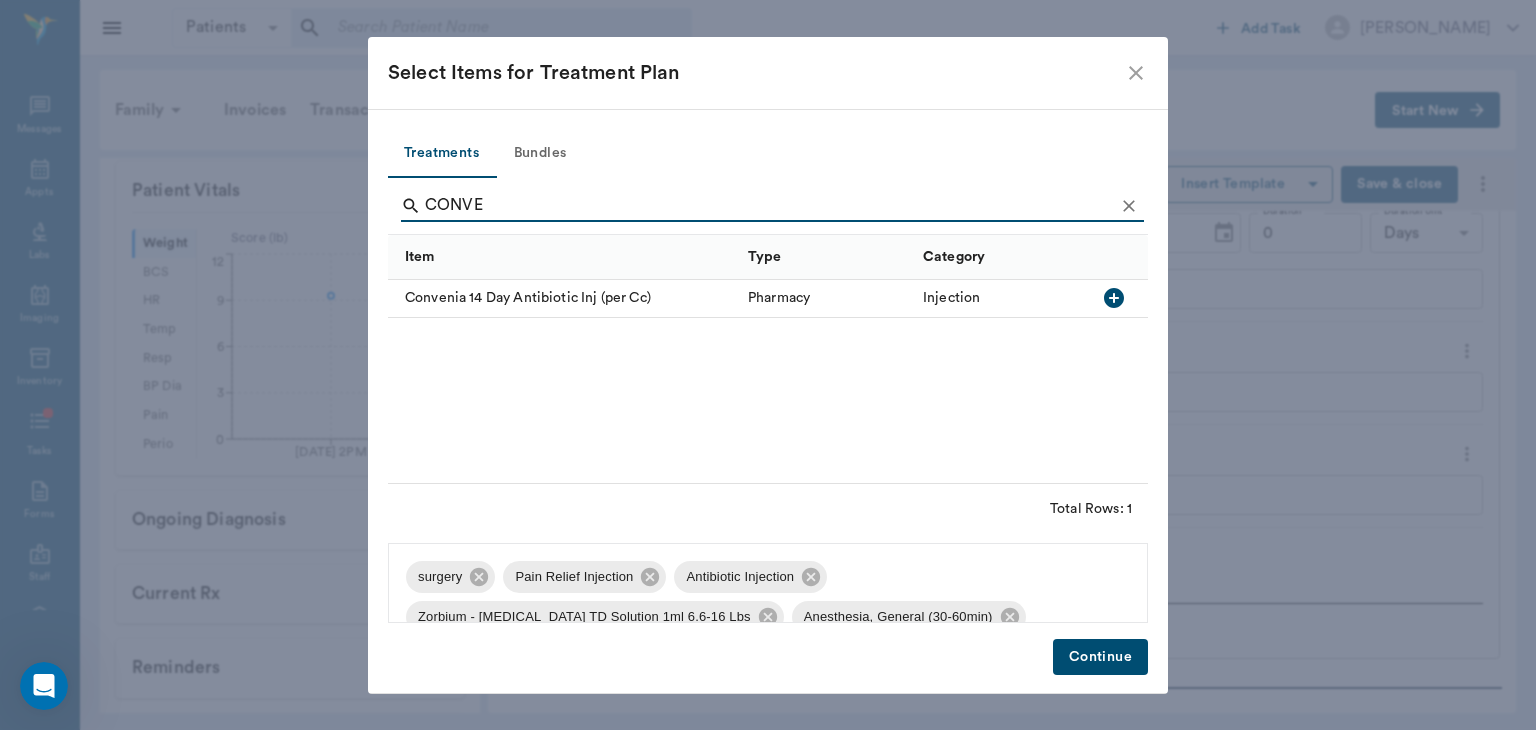 scroll, scrollTop: 67, scrollLeft: 0, axis: vertical 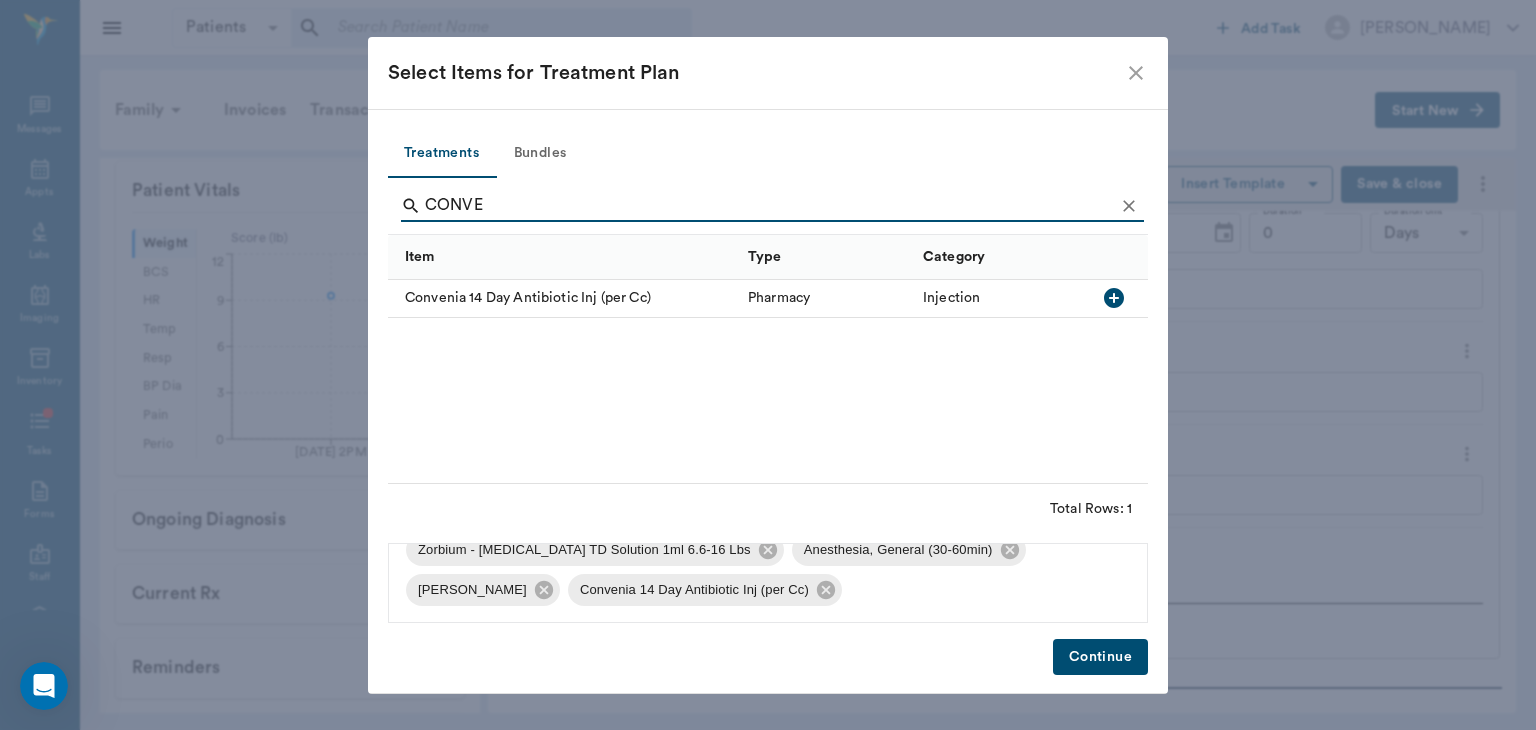 click on "Continue" at bounding box center (1100, 657) 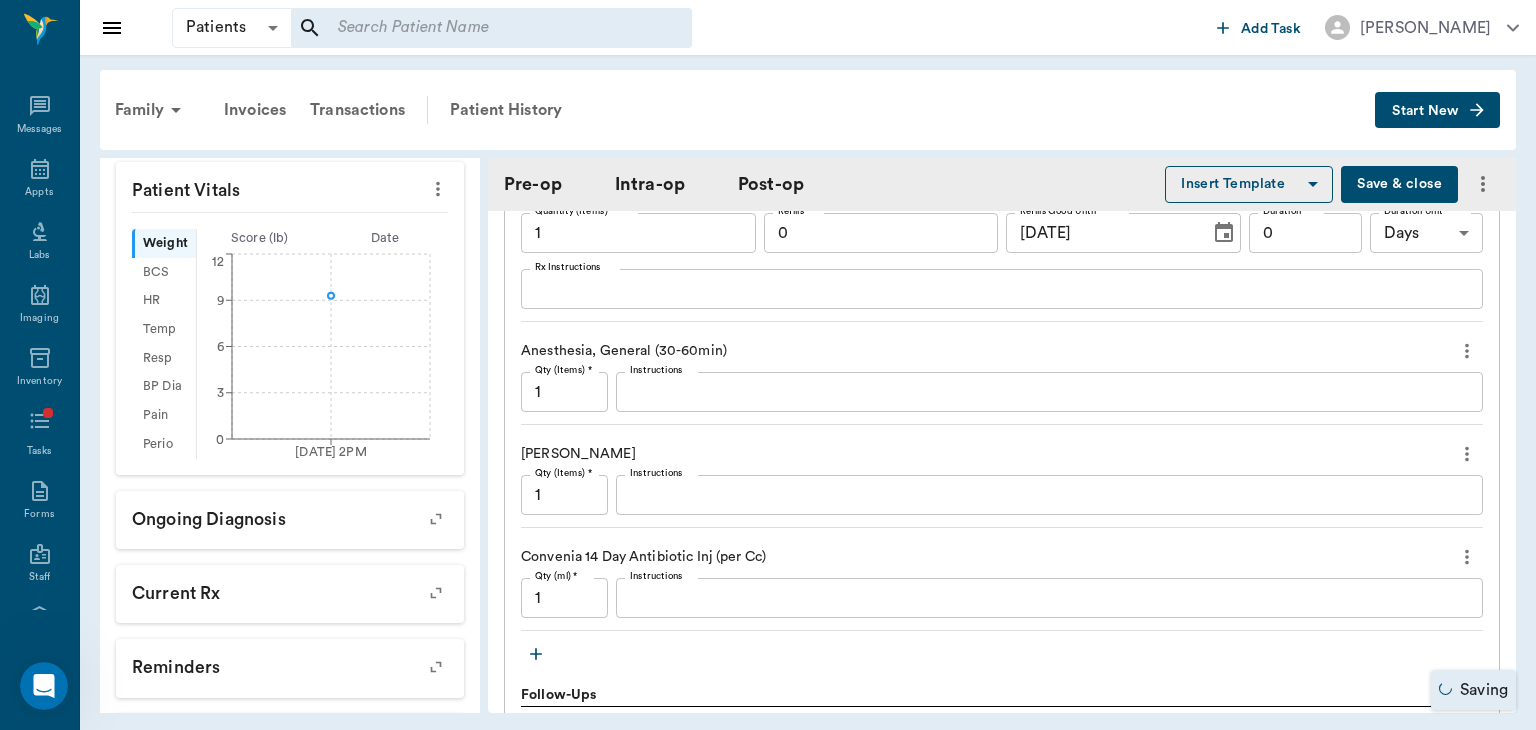 click on "1" at bounding box center [564, 598] 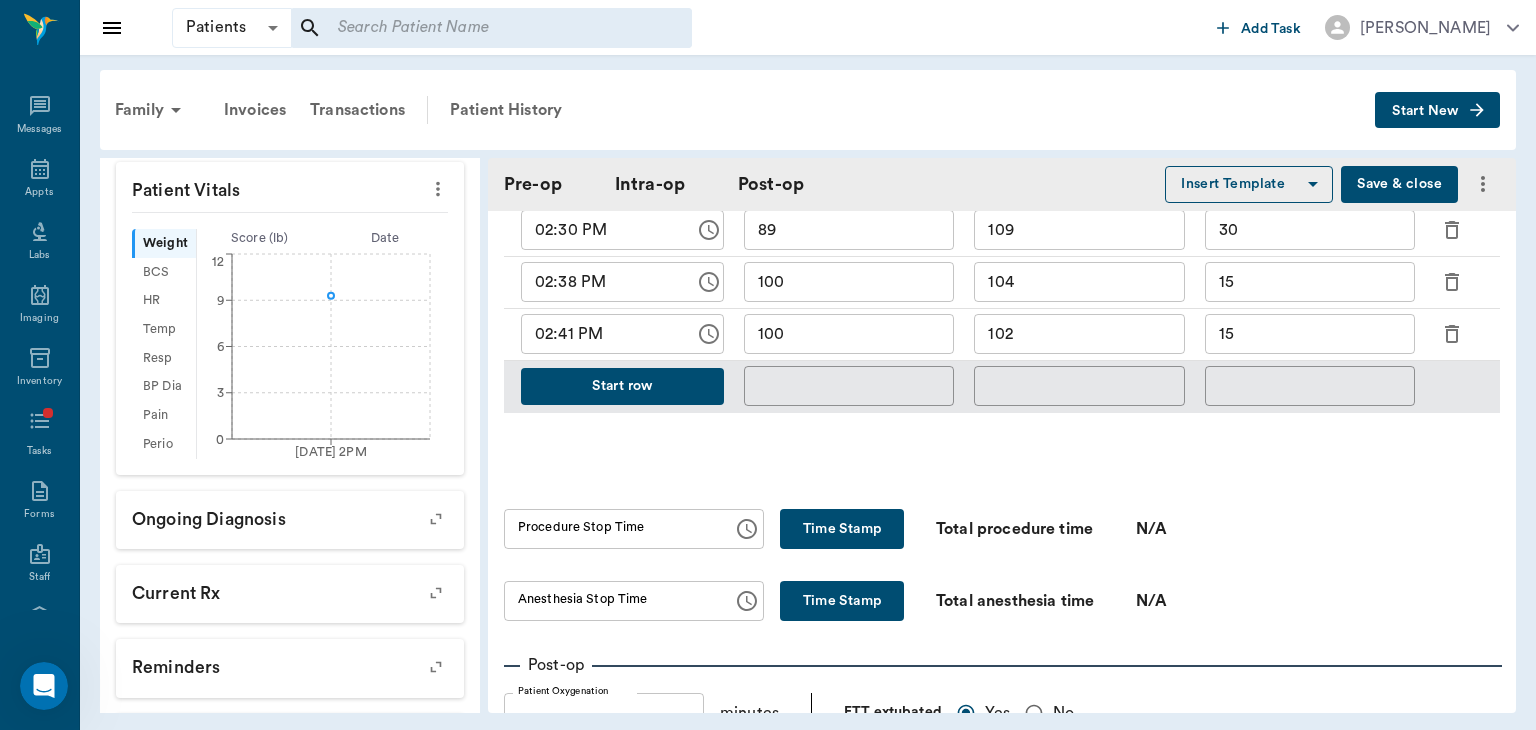 scroll, scrollTop: 1119, scrollLeft: 0, axis: vertical 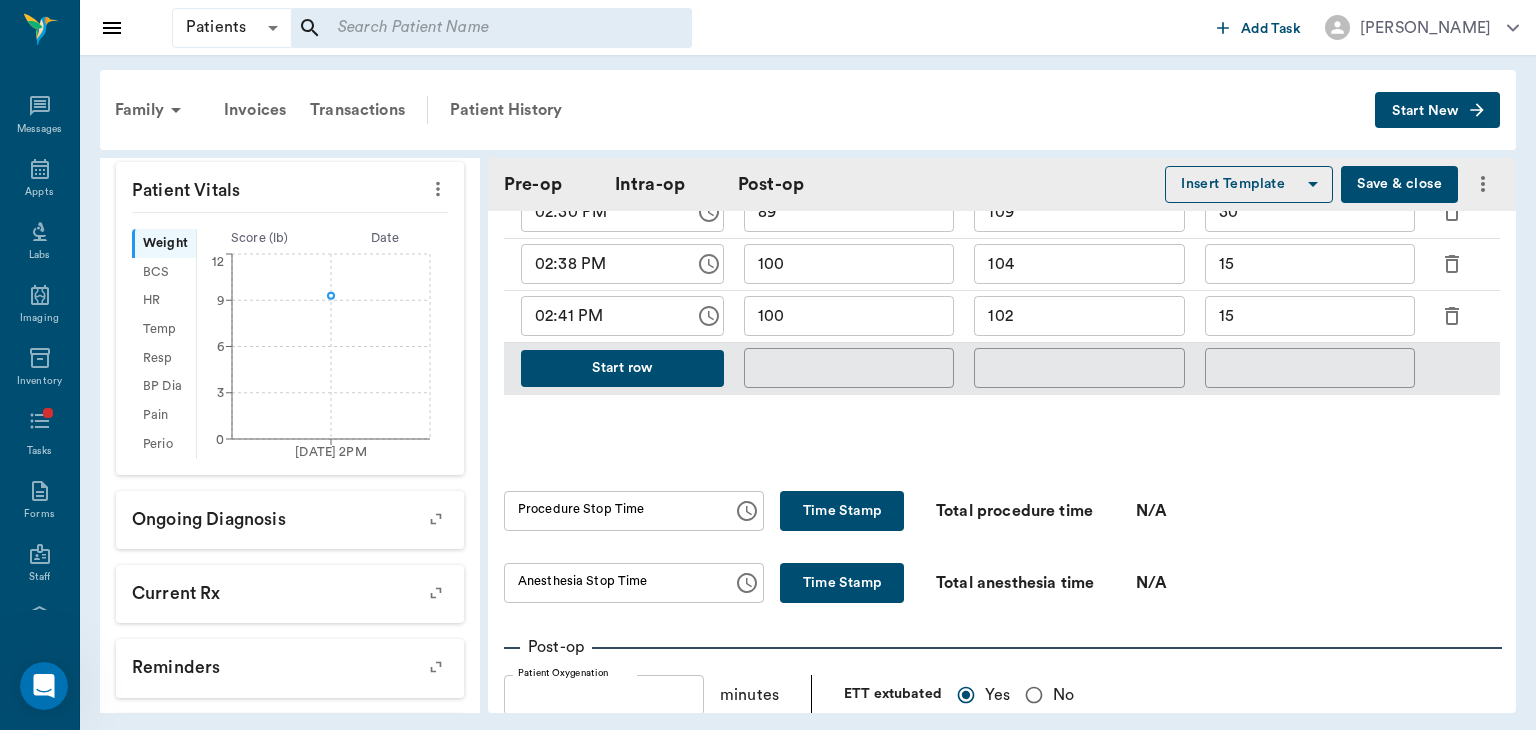type on ".45" 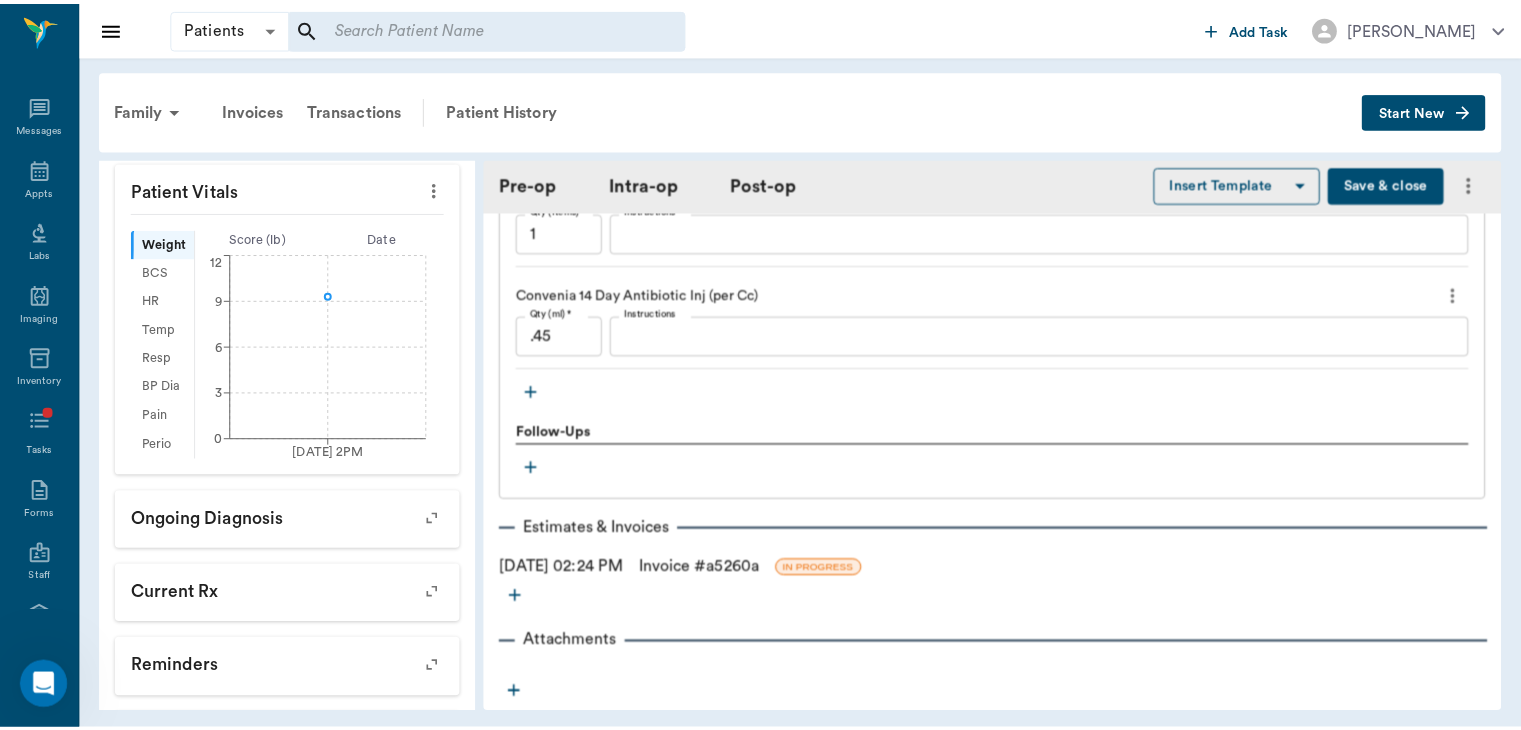 scroll, scrollTop: 2584, scrollLeft: 0, axis: vertical 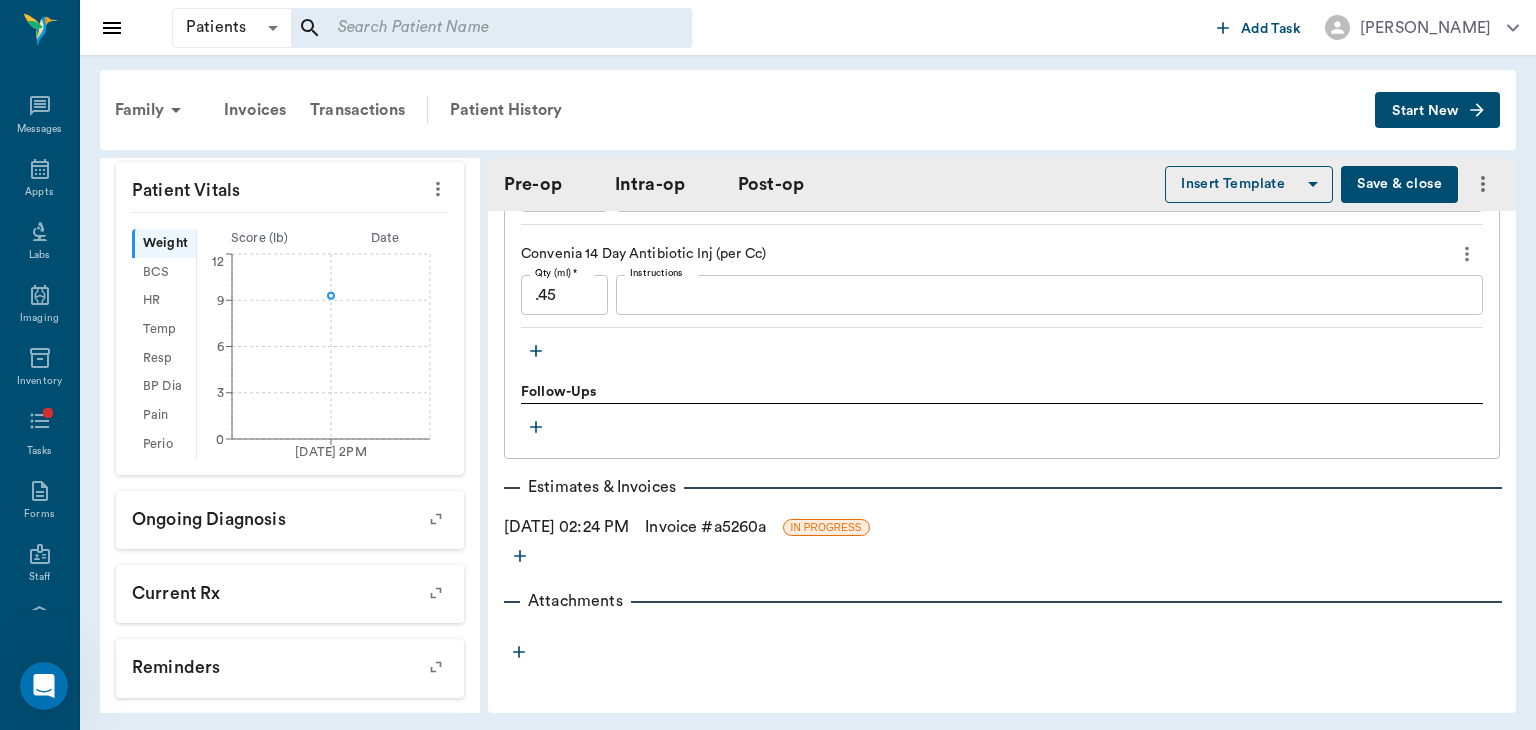 click on "Invoice # a5260a" at bounding box center [705, 527] 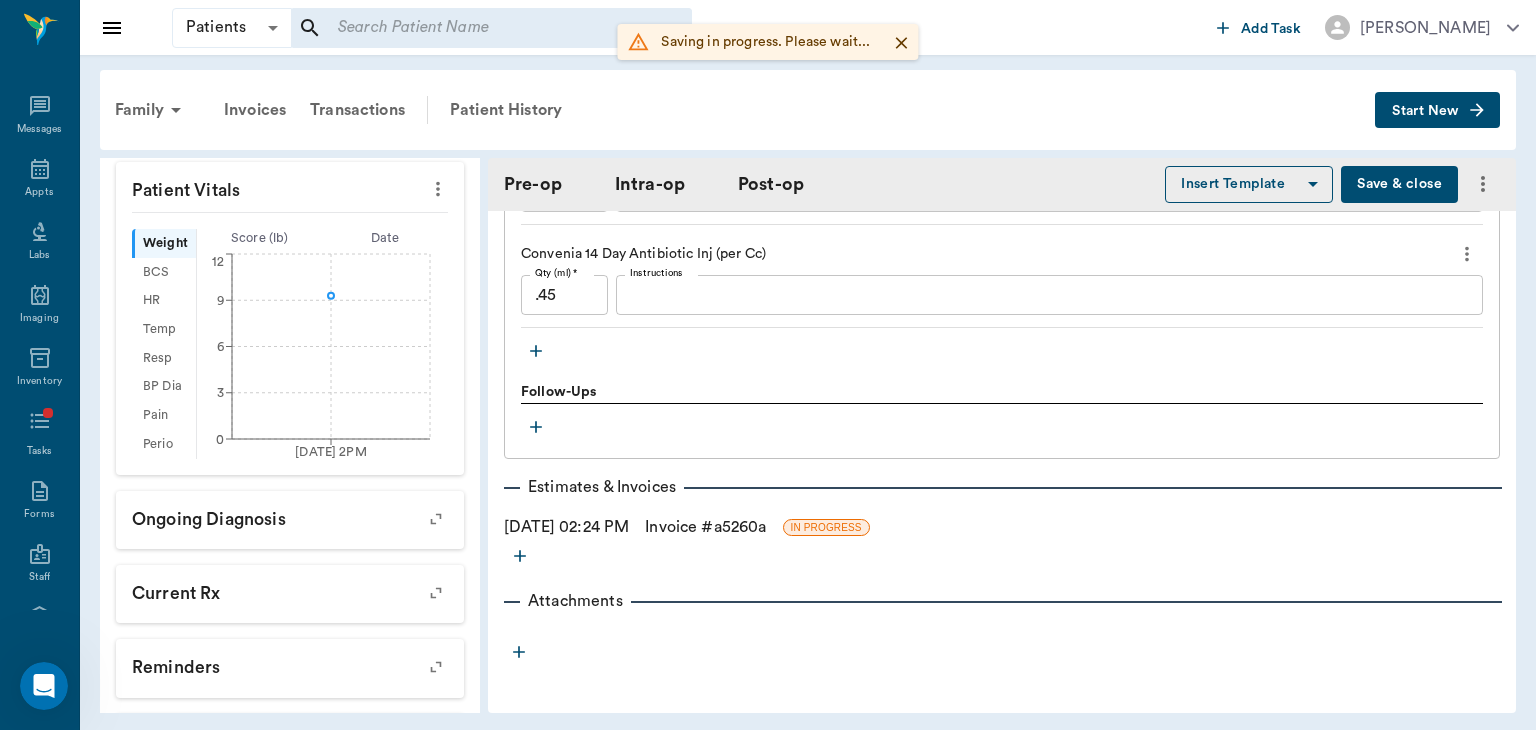 click on "Invoice # a5260a" at bounding box center [705, 527] 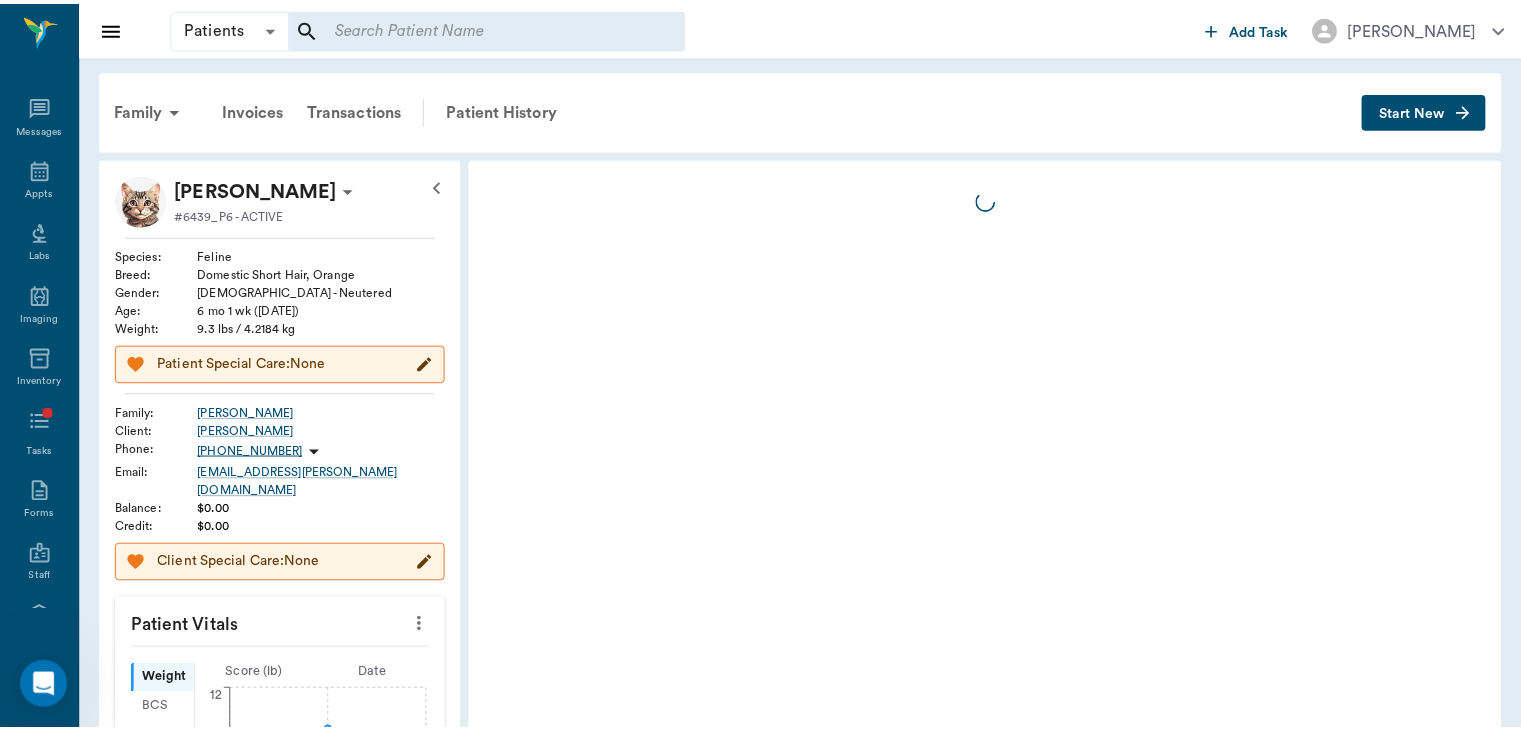 scroll, scrollTop: 0, scrollLeft: 0, axis: both 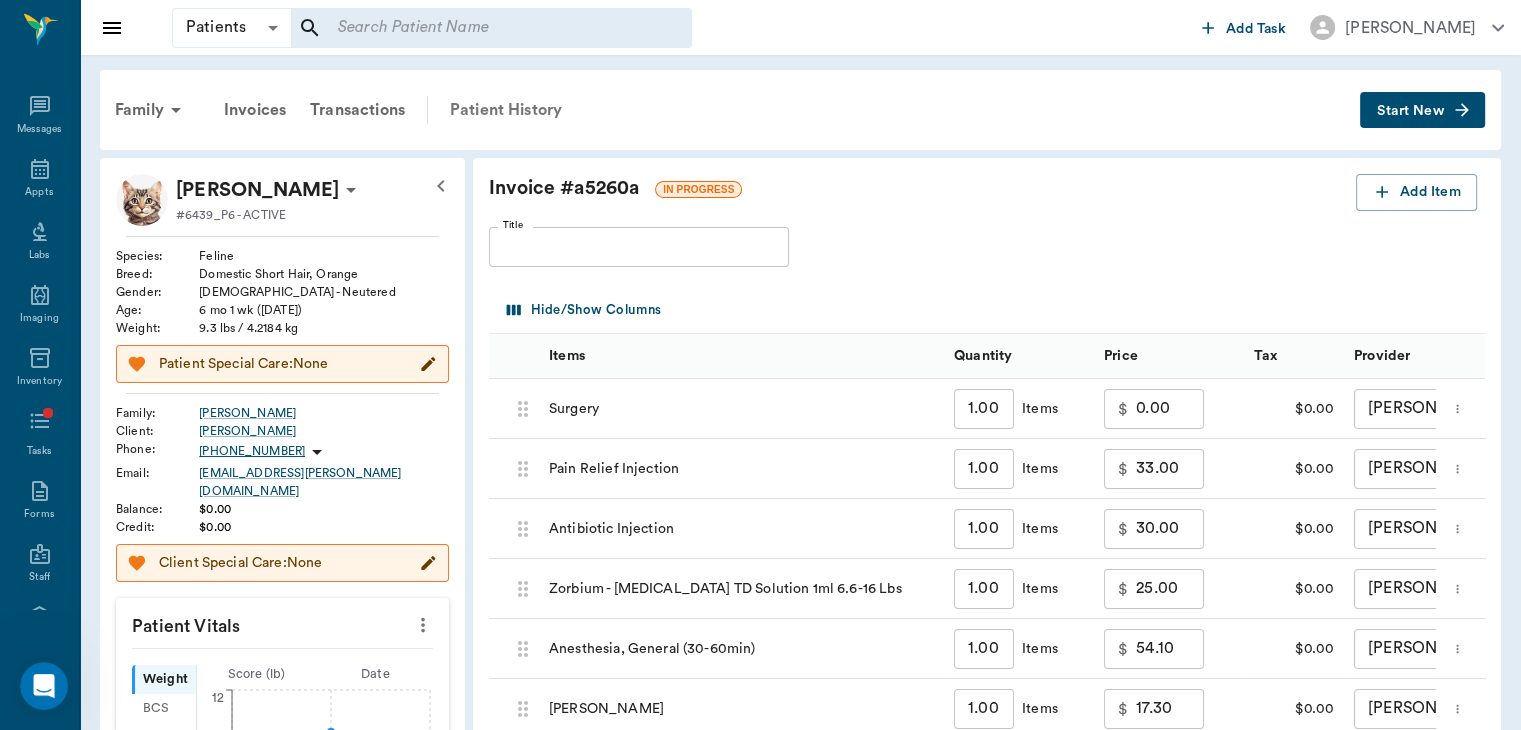 click on "Patient History" at bounding box center (506, 110) 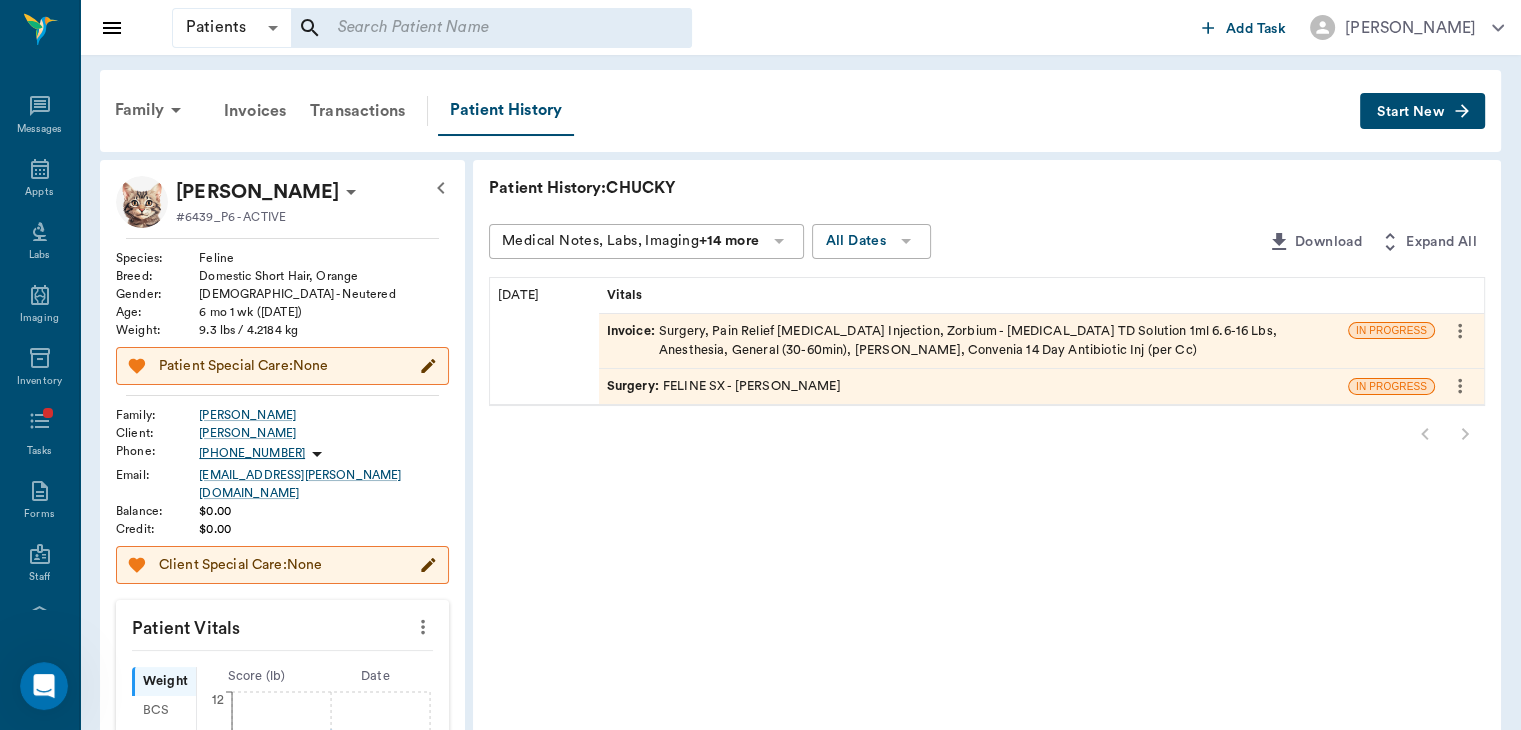 click on "Surgery :" at bounding box center (635, 386) 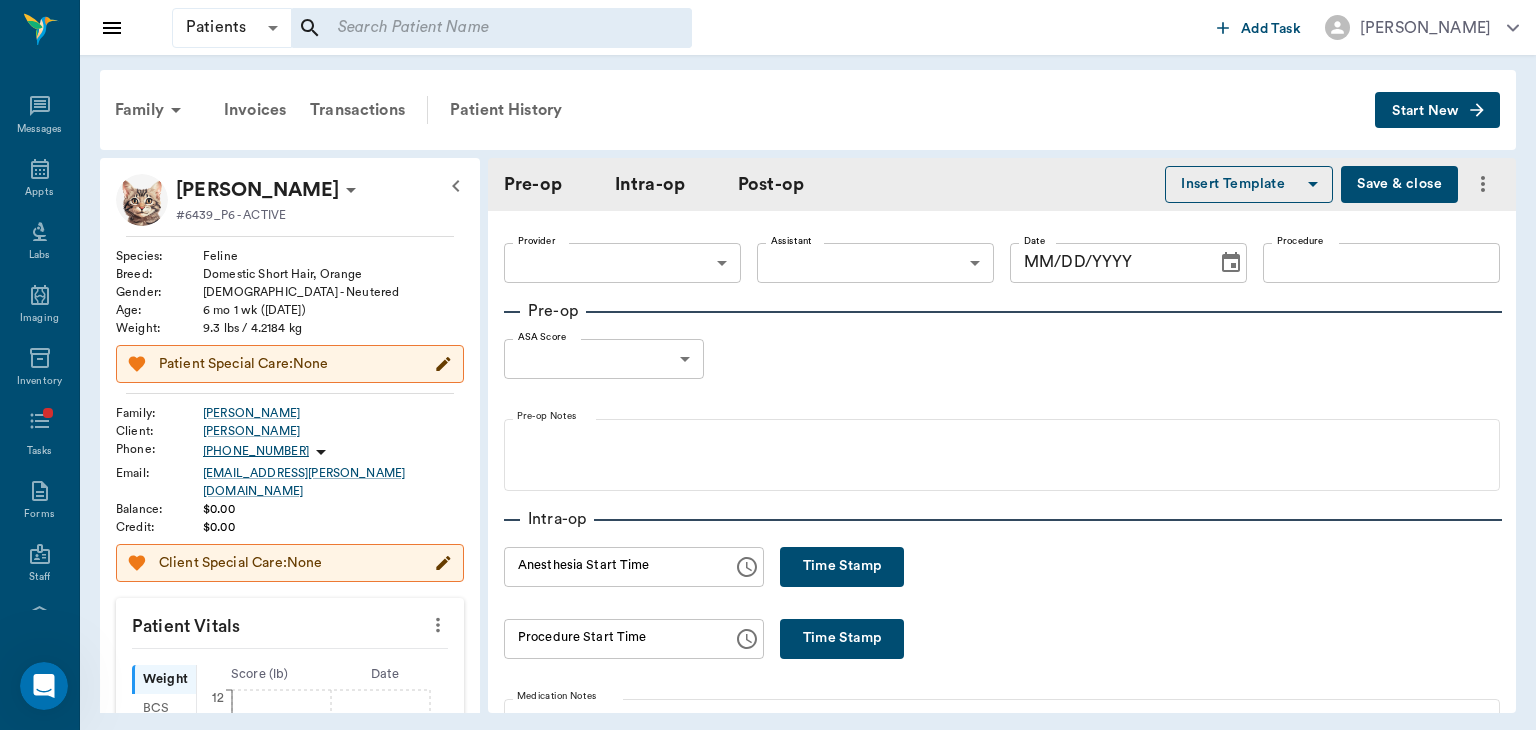 type on "63ec2f075fda476ae8351a4d" 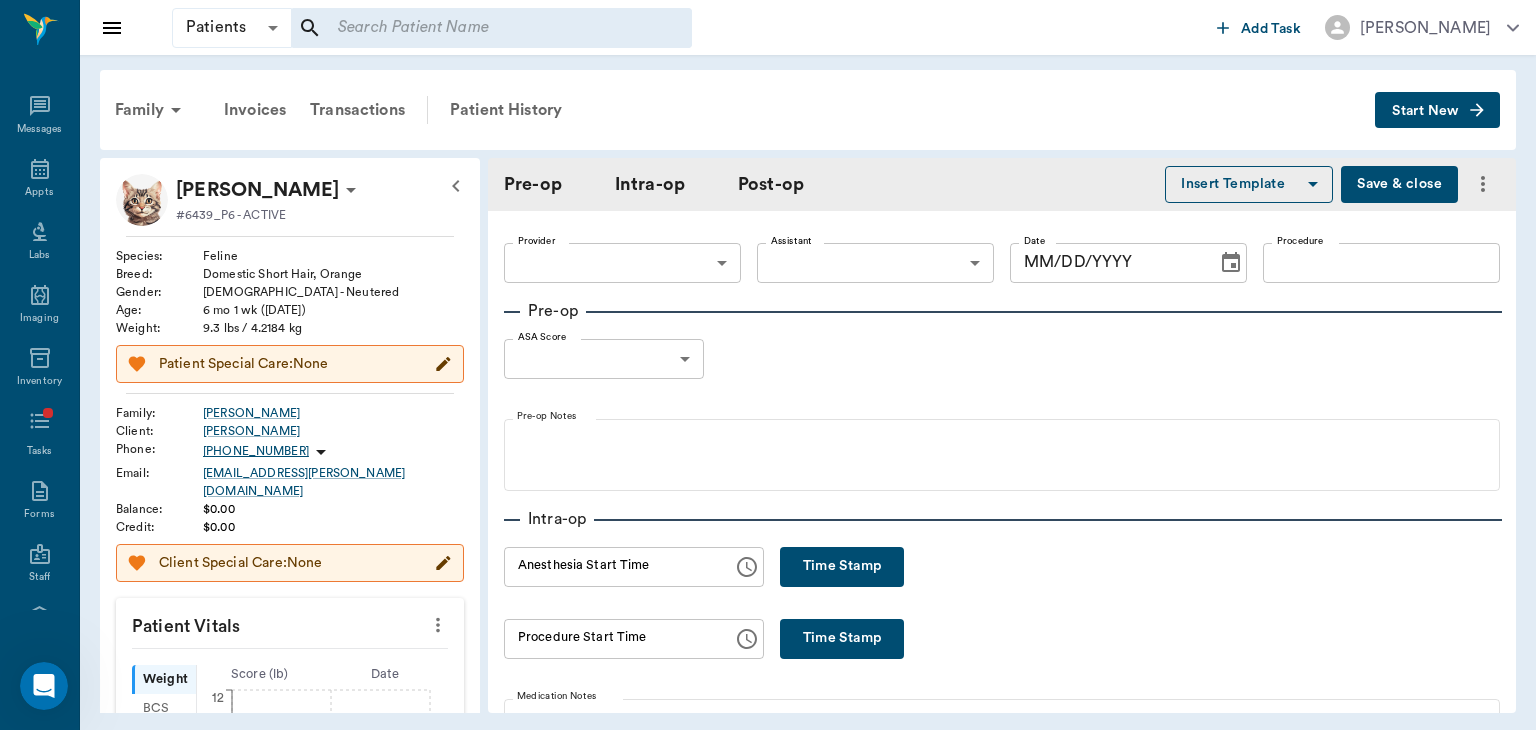 type on "63ec2e7e52e12b0ba117b124" 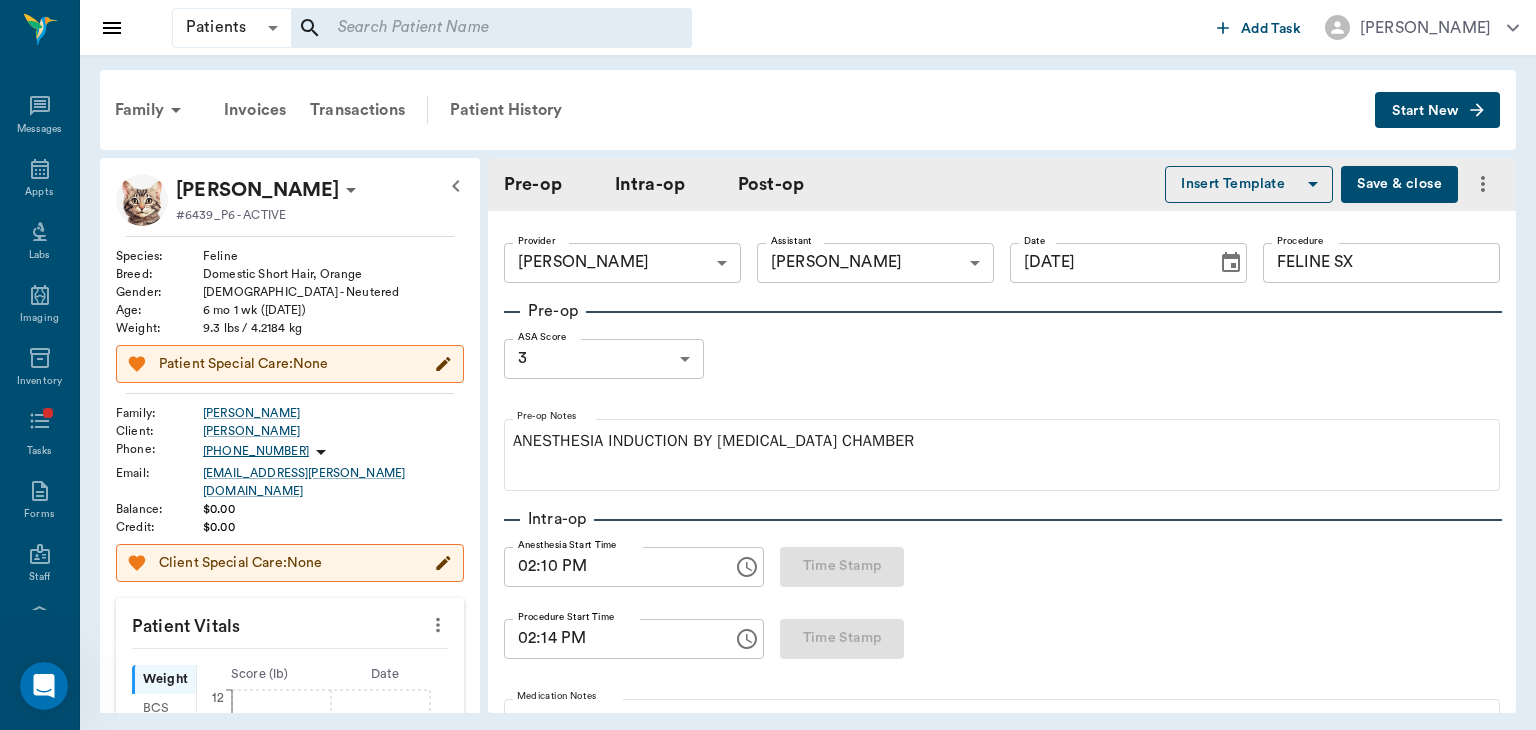 type on "[DATE]" 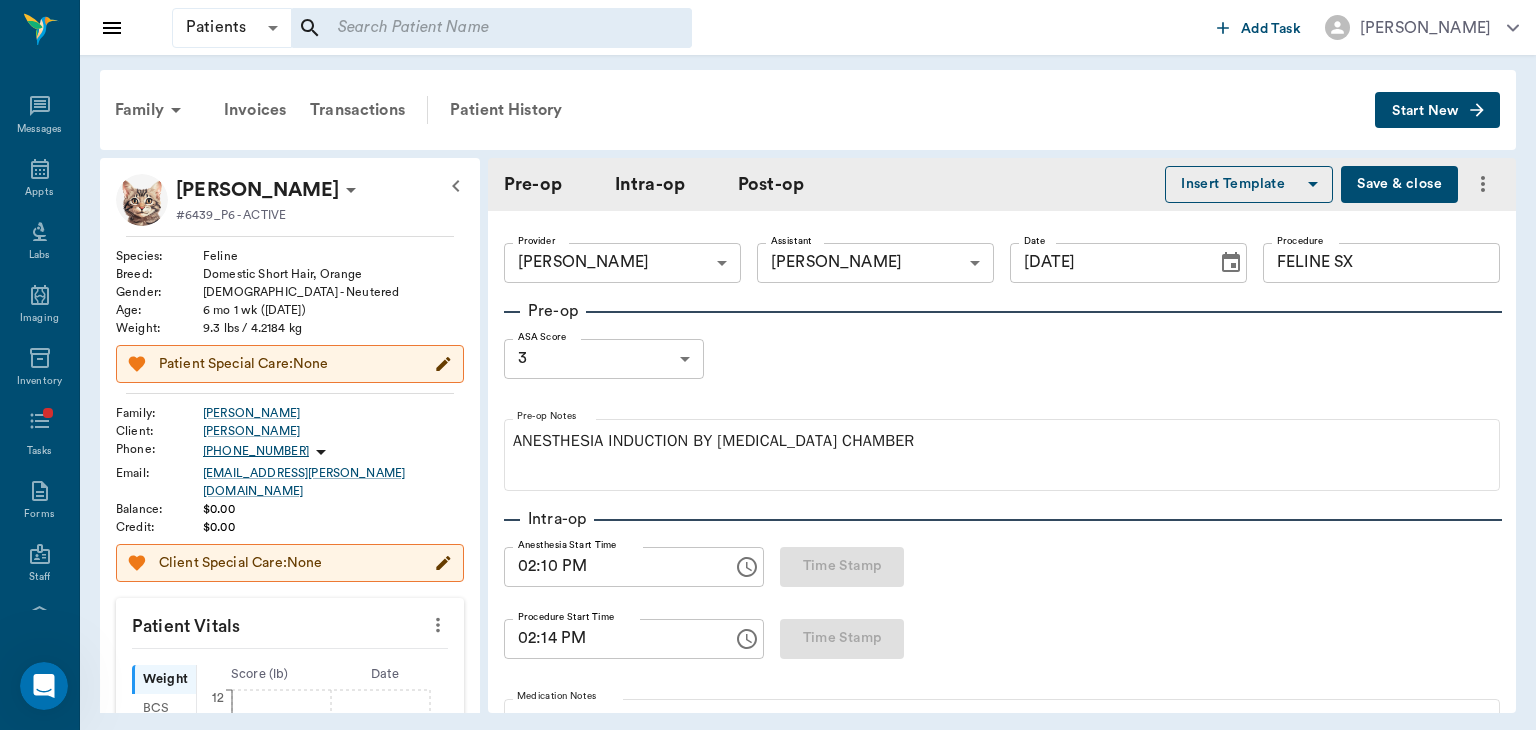 type on "02:10 PM" 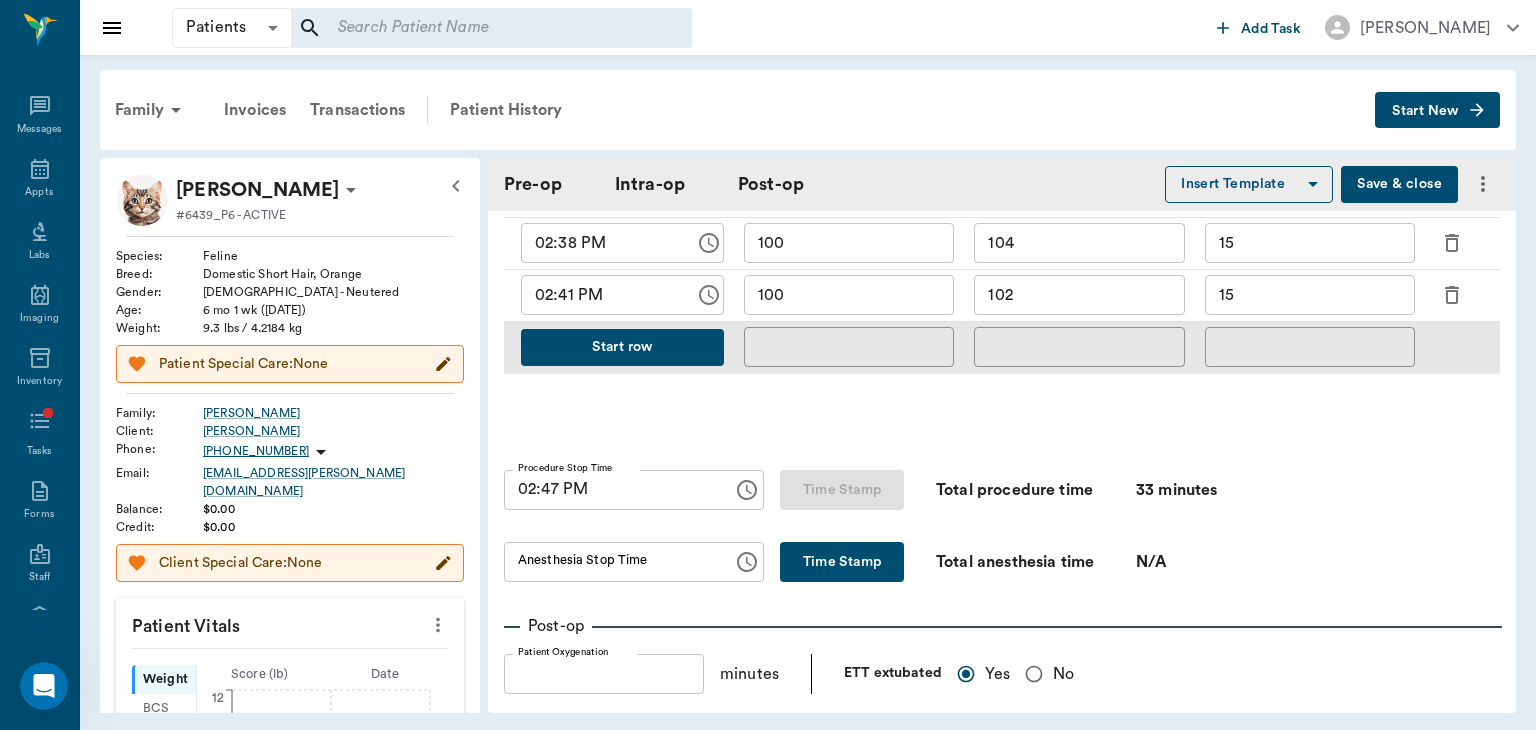 scroll, scrollTop: 1162, scrollLeft: 0, axis: vertical 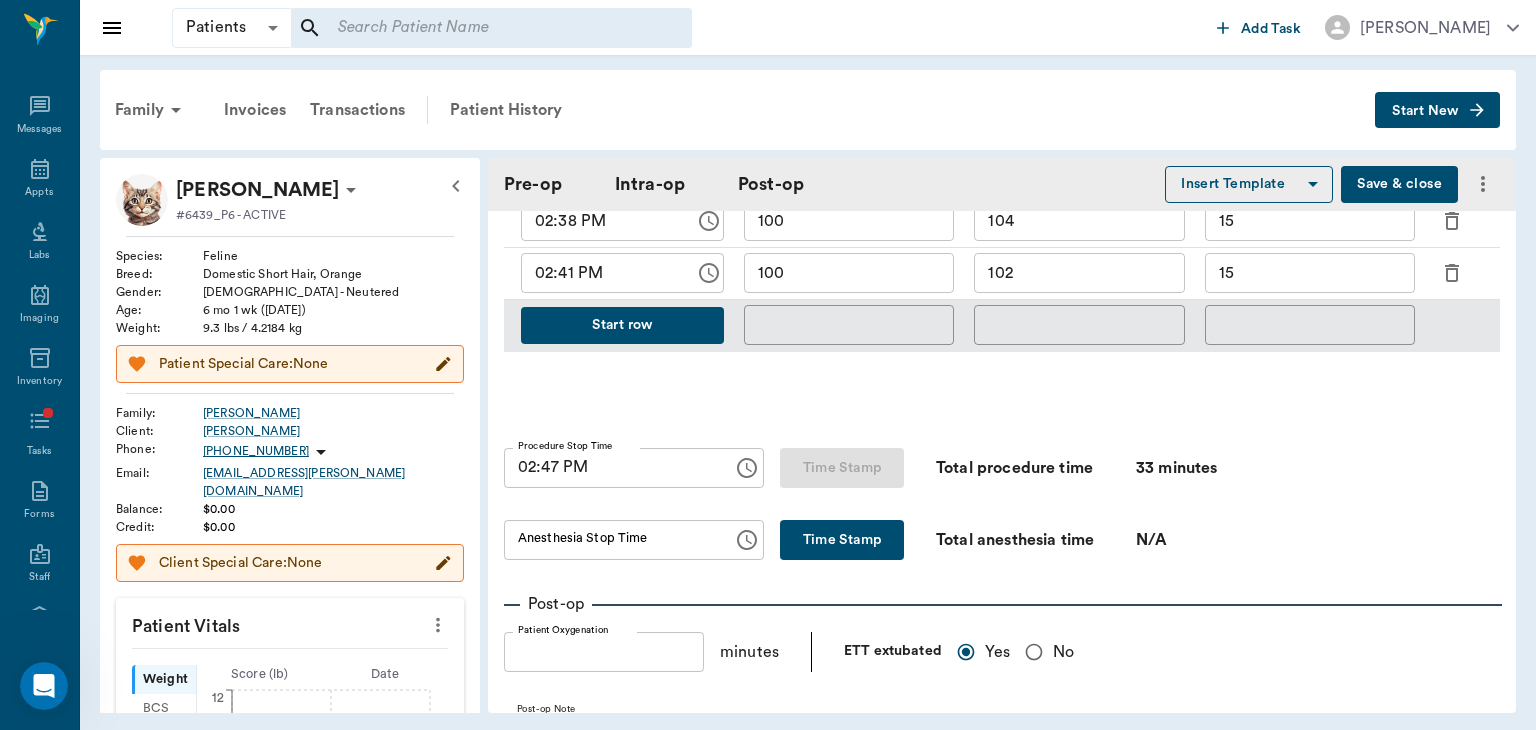 click on "Time Stamp" at bounding box center [842, 540] 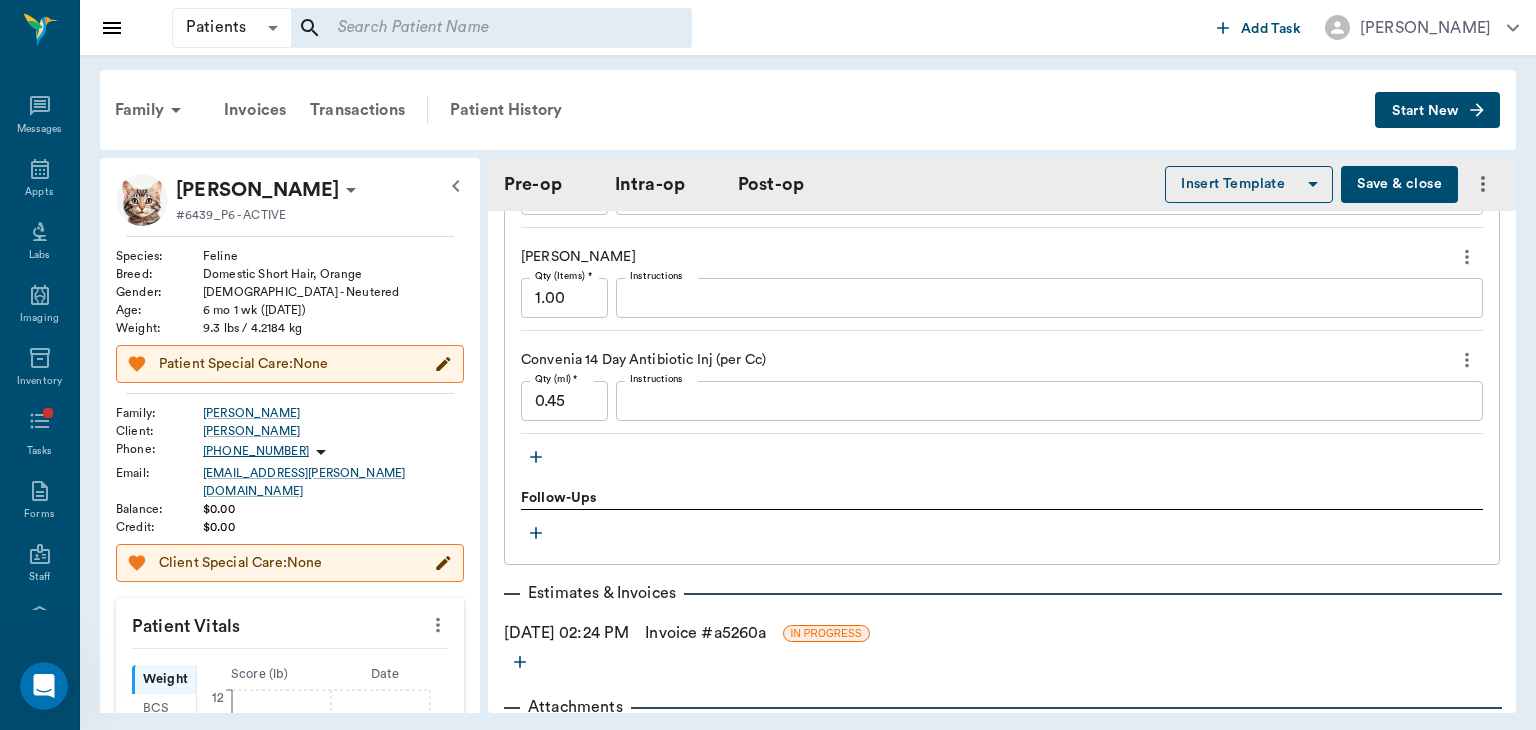 scroll, scrollTop: 2470, scrollLeft: 0, axis: vertical 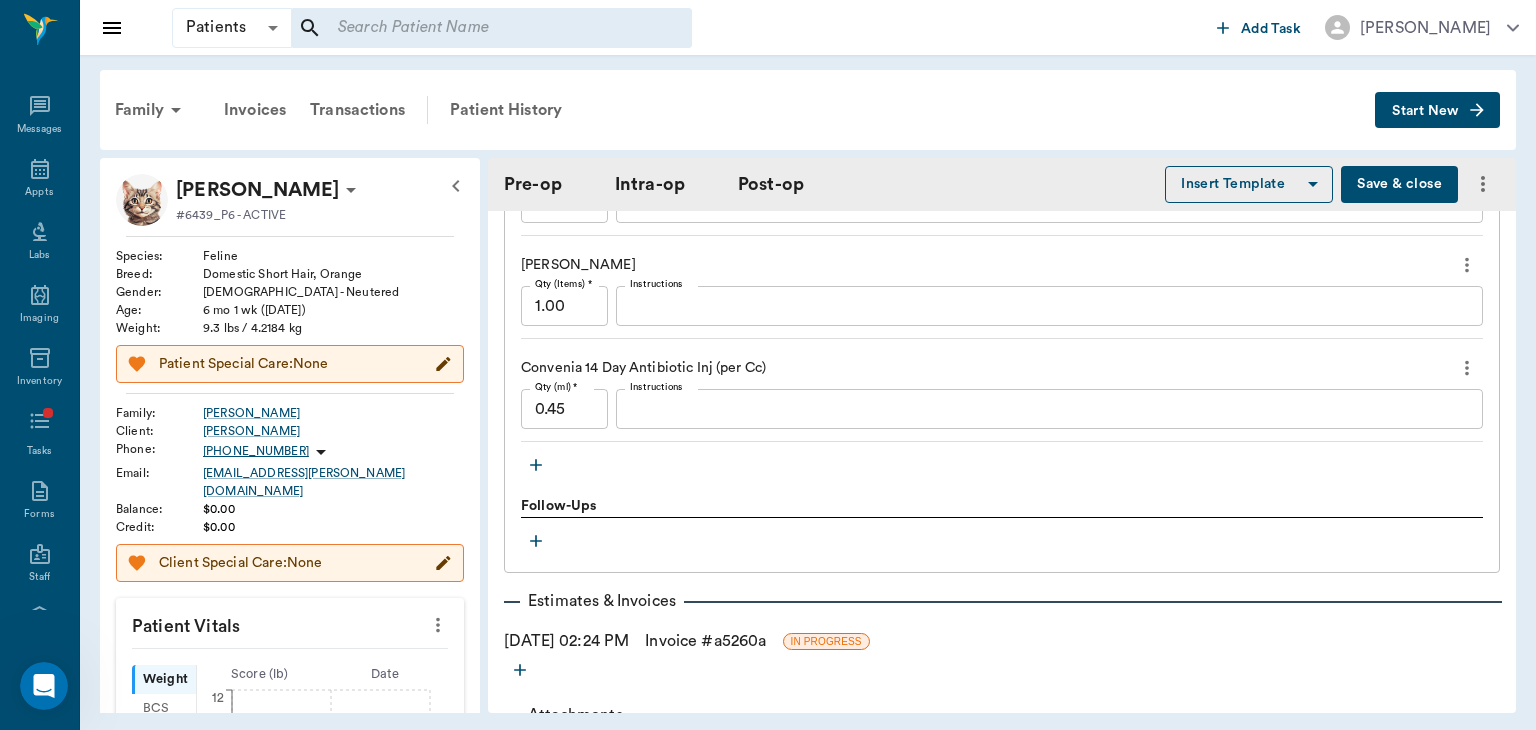 click 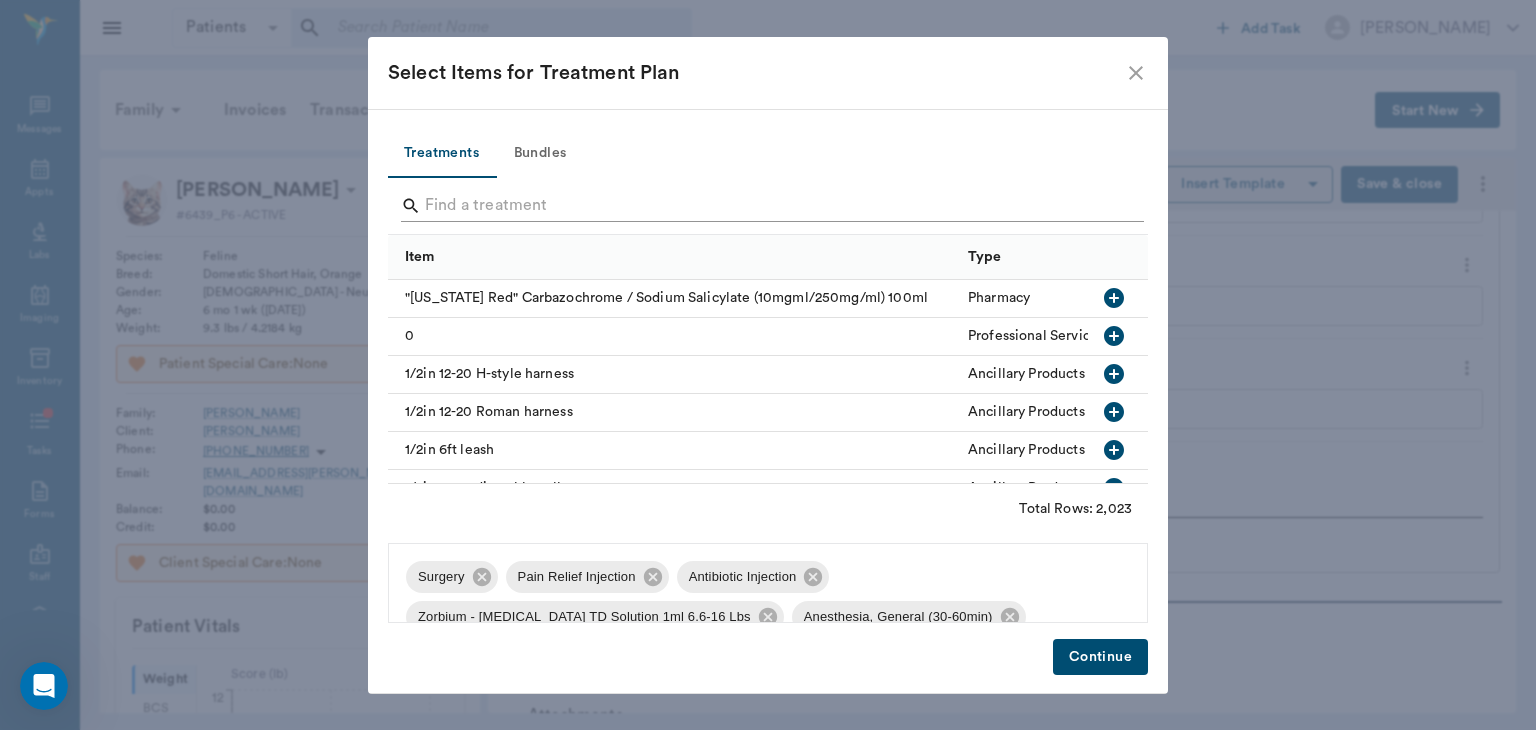 click at bounding box center [769, 206] 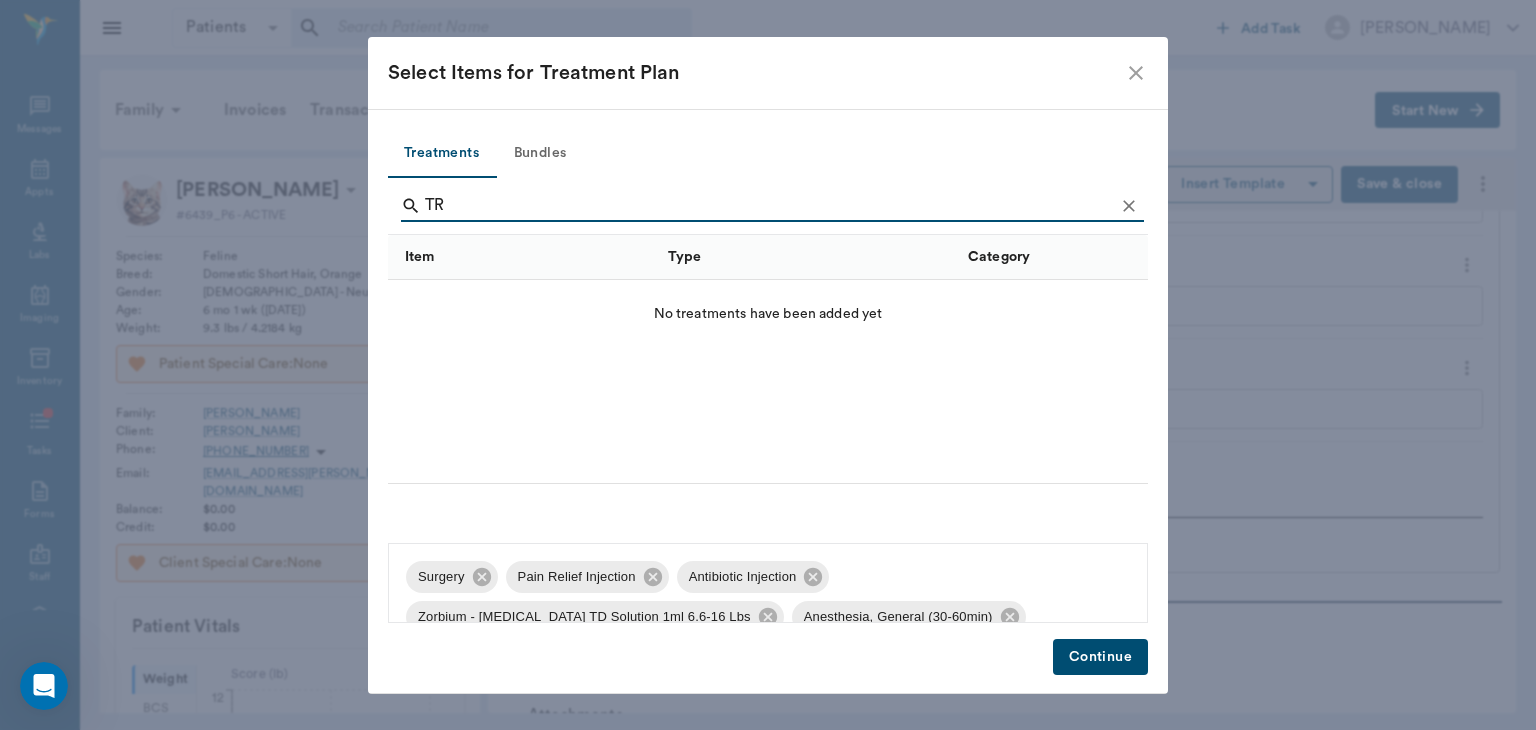 type on "T" 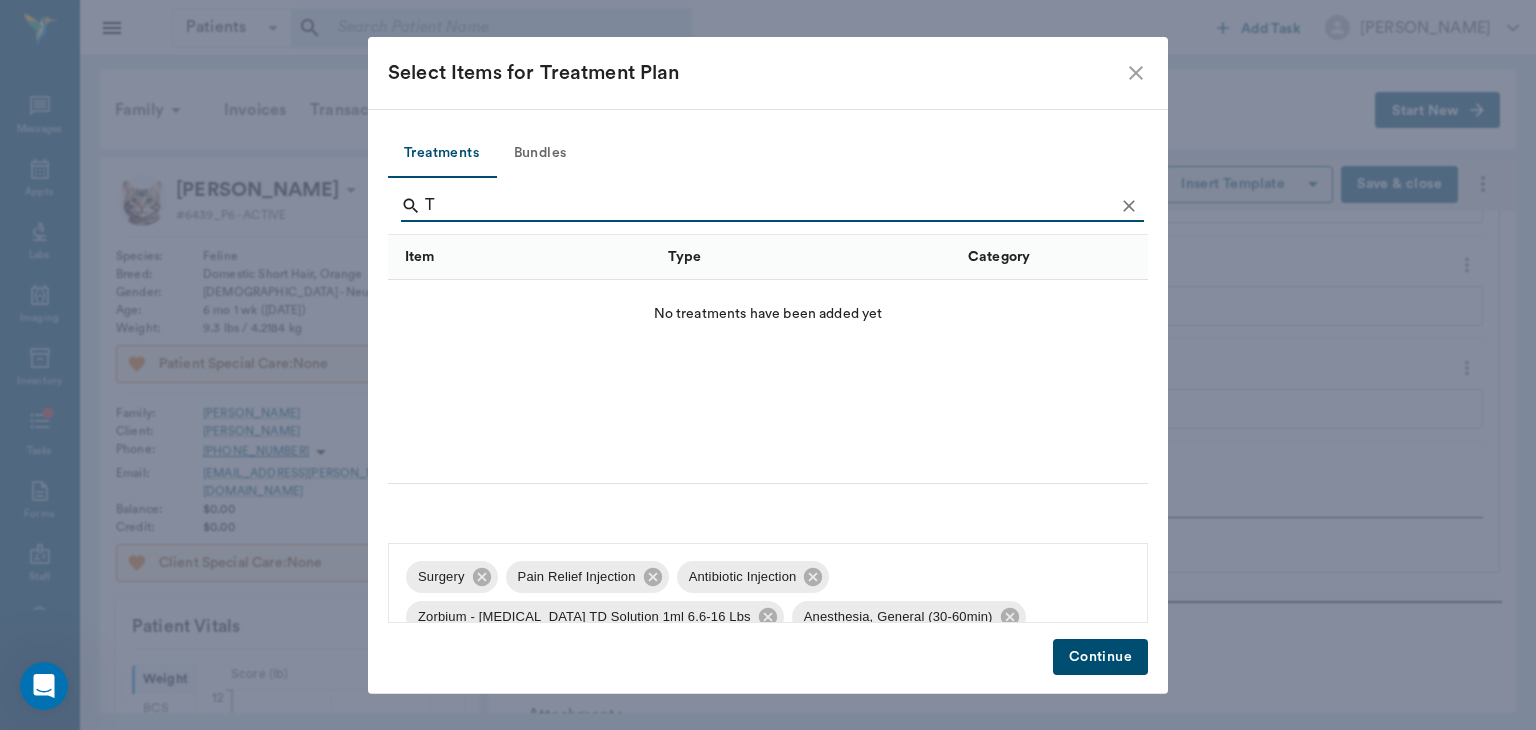type 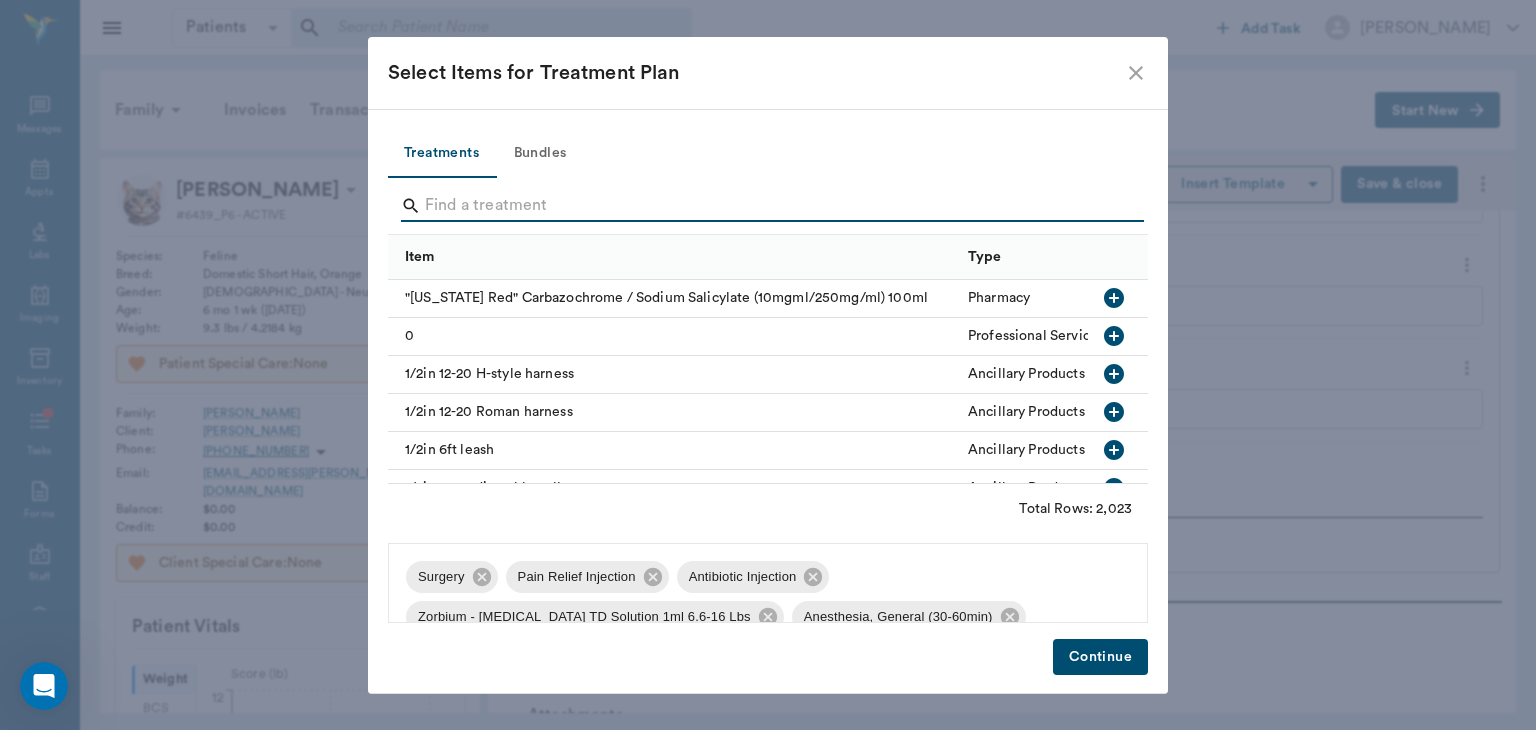 click on "Select Items for Treatment Plan" at bounding box center (756, 73) 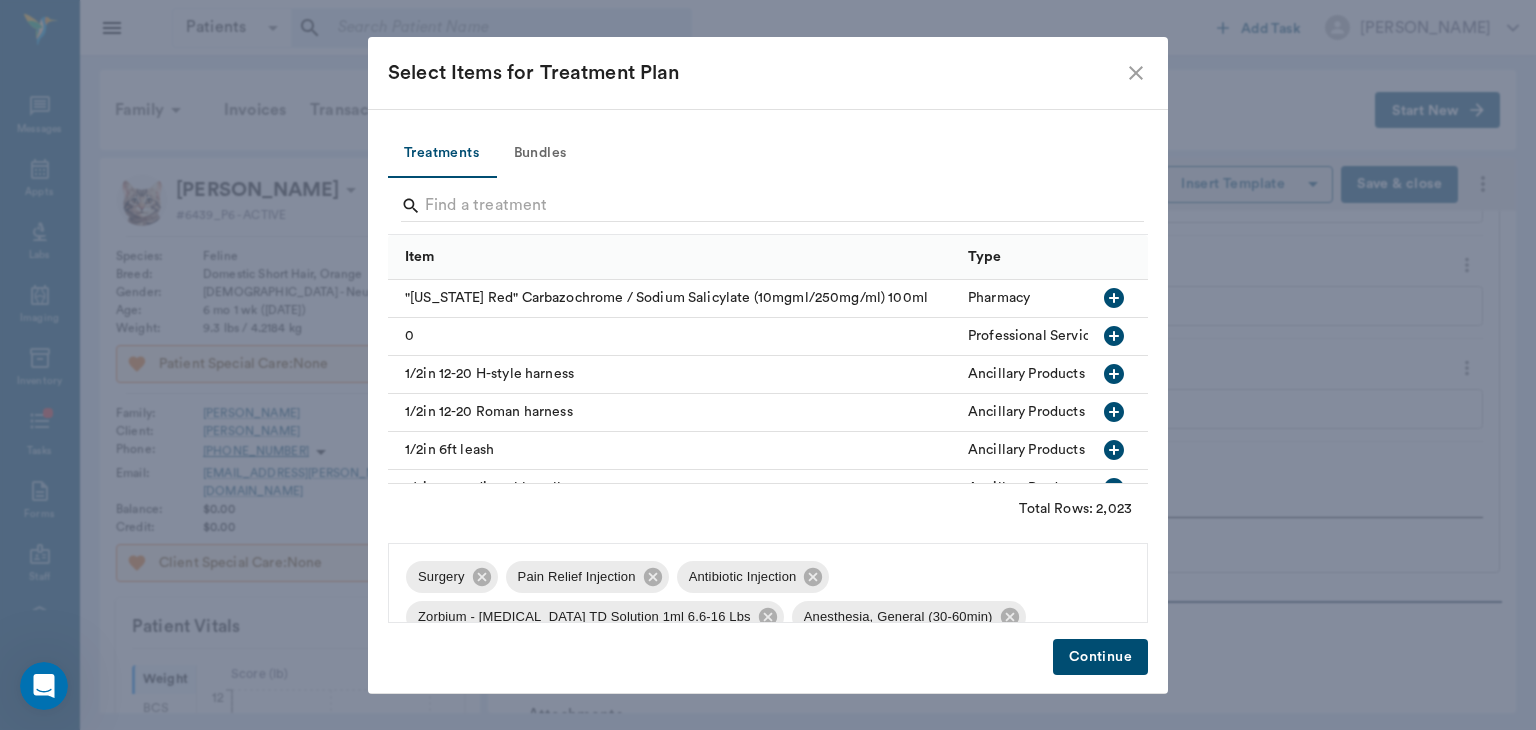 click 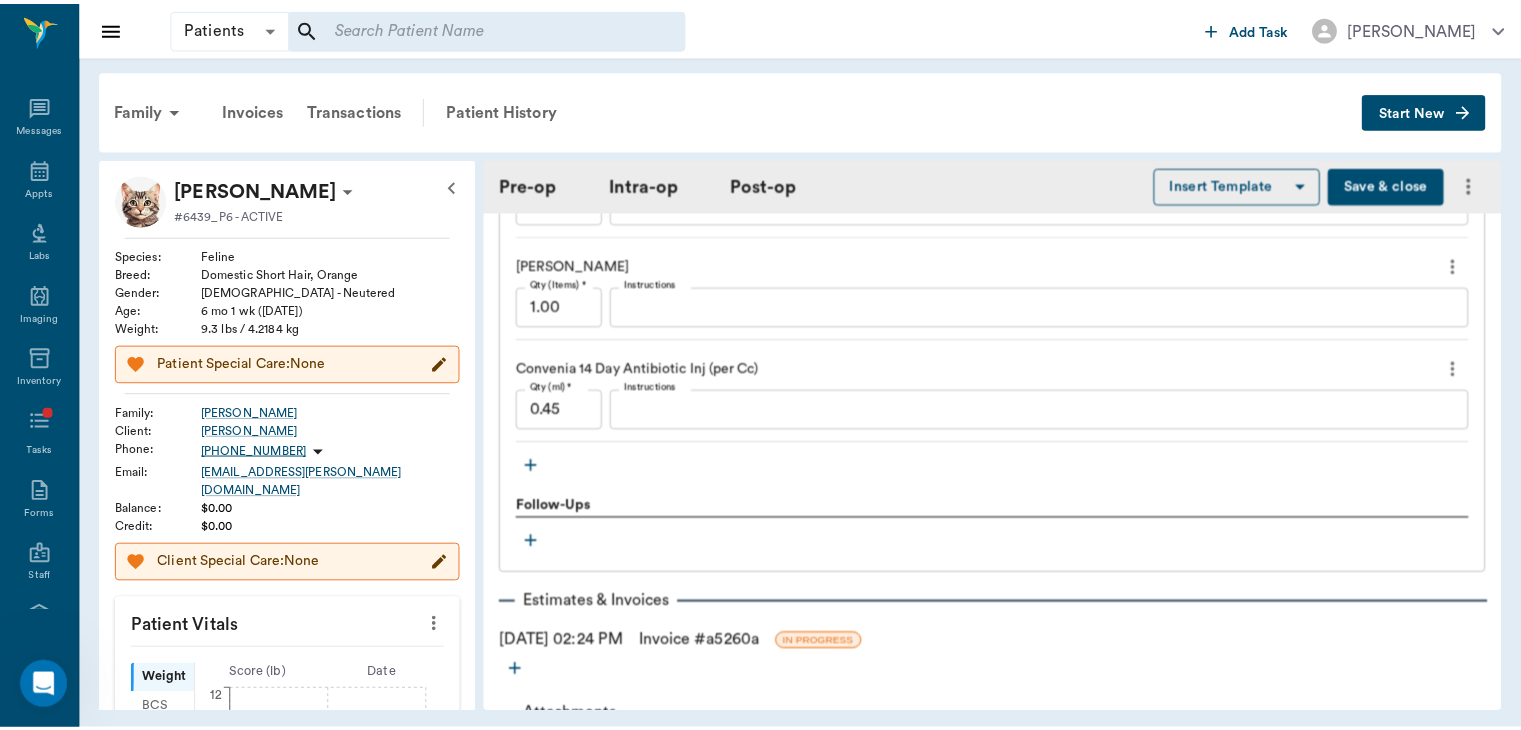 scroll, scrollTop: 2584, scrollLeft: 0, axis: vertical 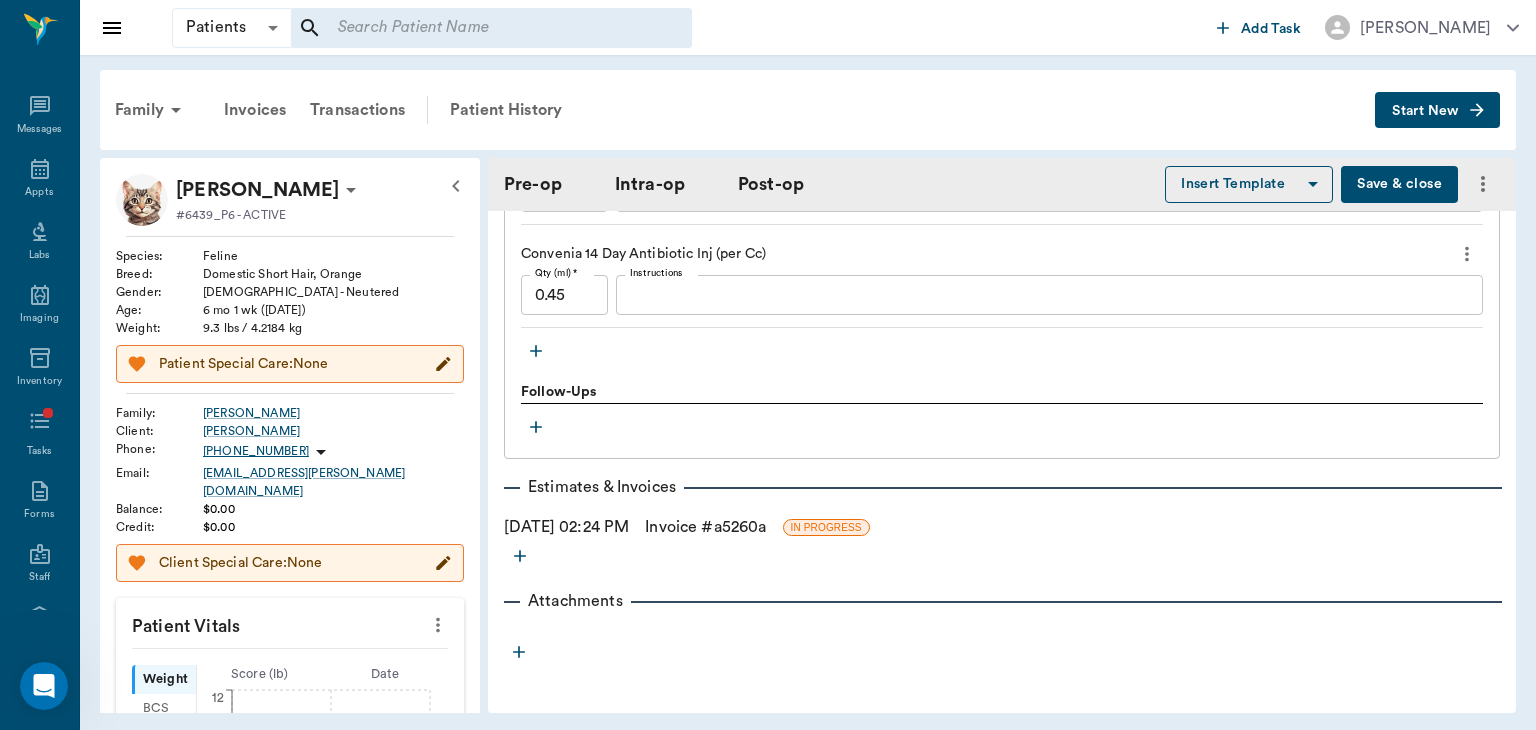 click on "Invoice # a5260a" at bounding box center [705, 527] 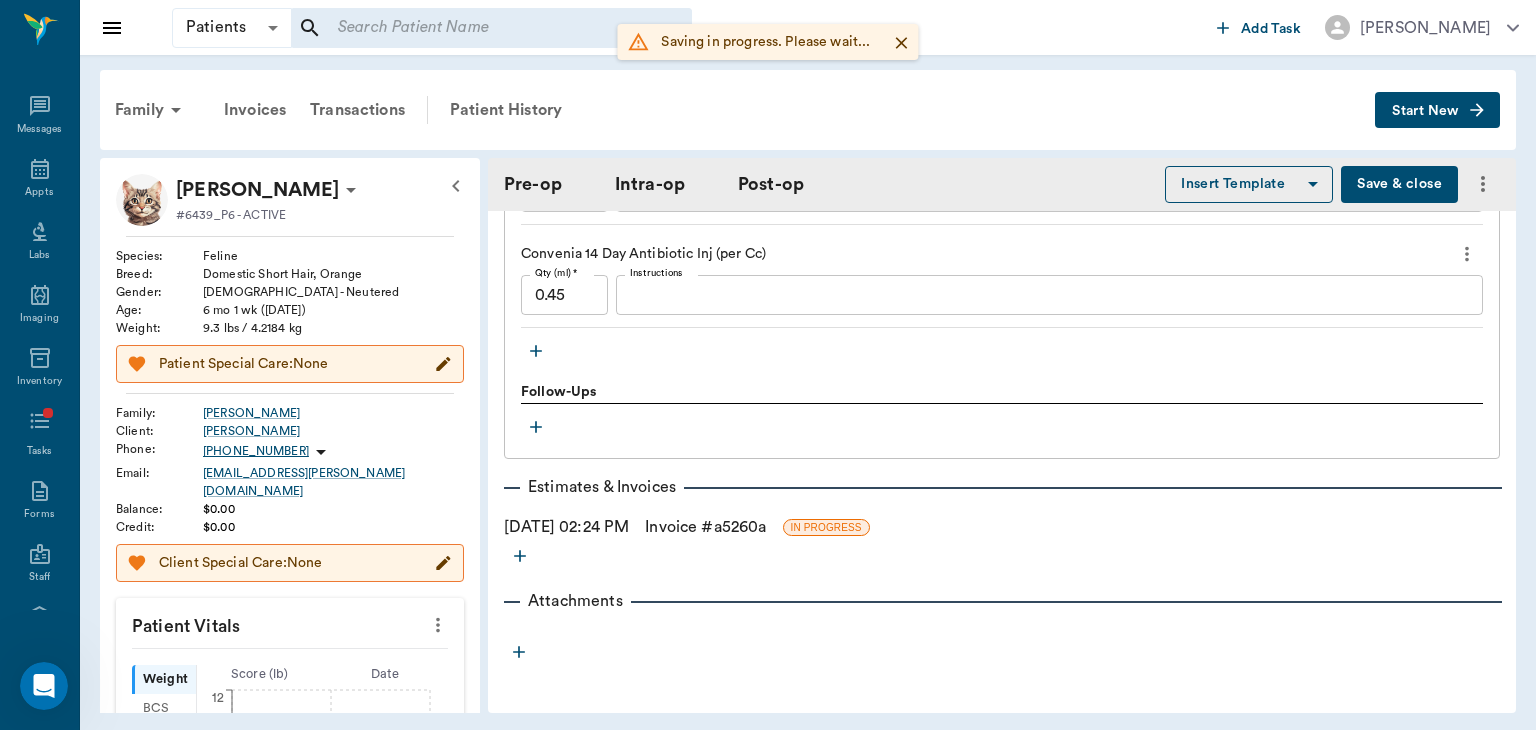click on "Invoice # a5260a" at bounding box center (705, 527) 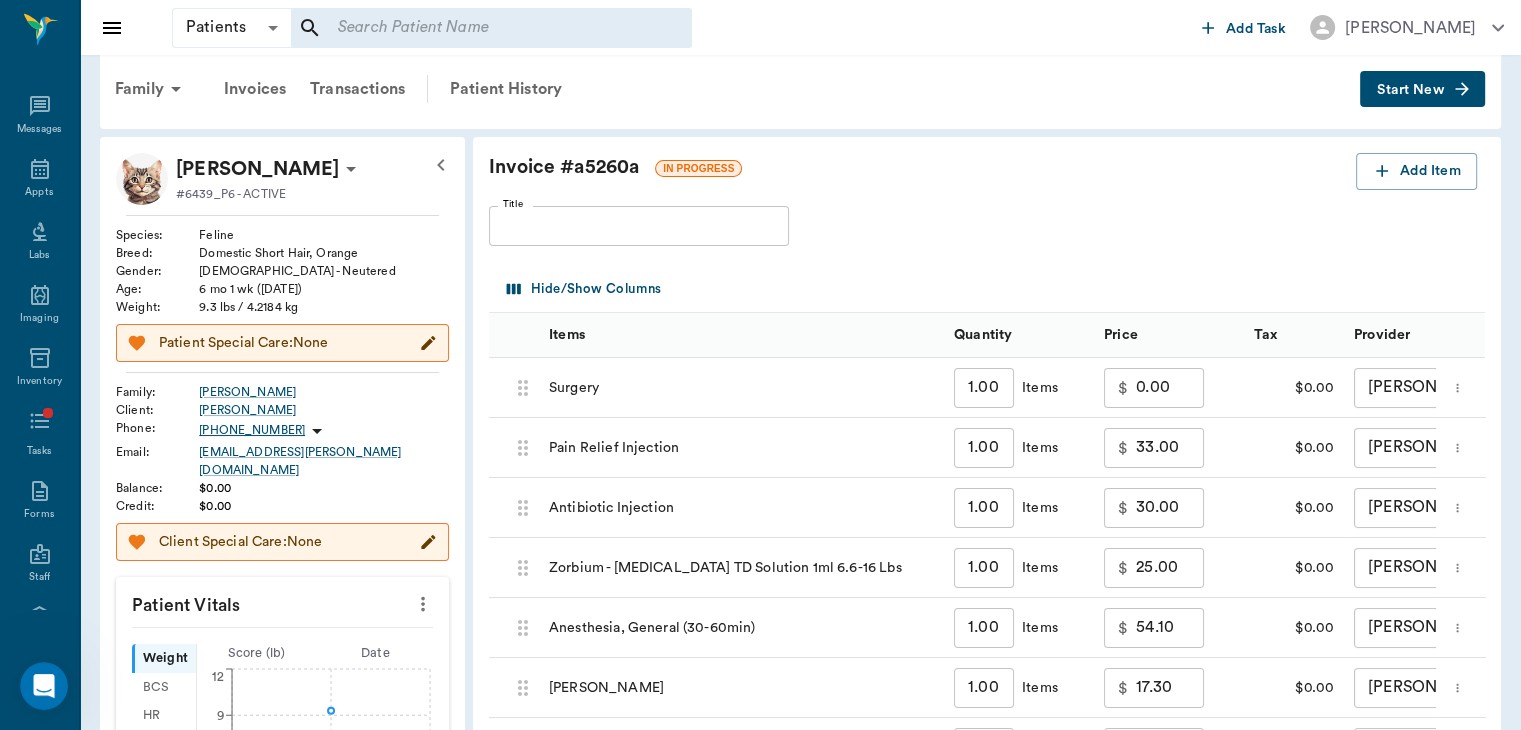 scroll, scrollTop: 0, scrollLeft: 0, axis: both 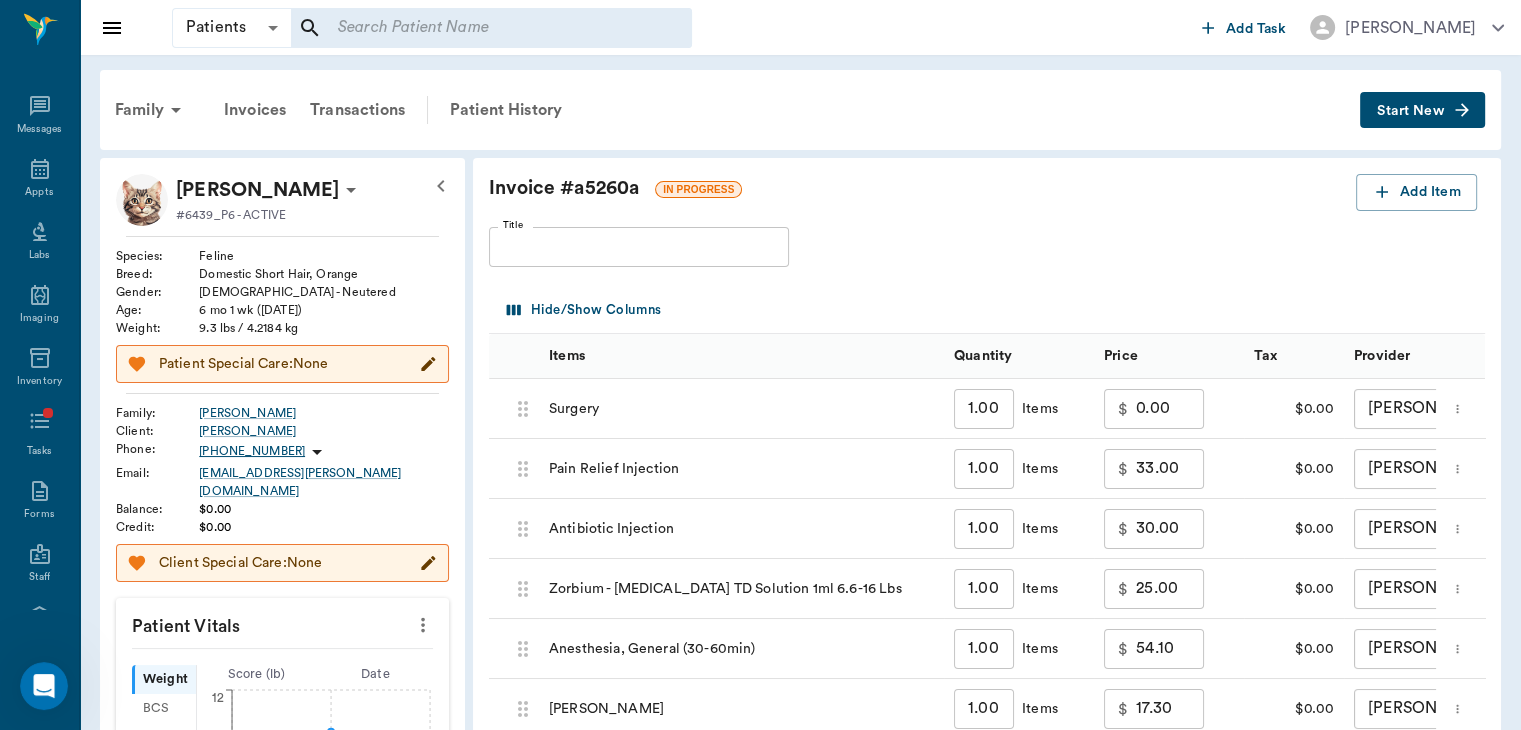 click on "0.00" at bounding box center [1170, 409] 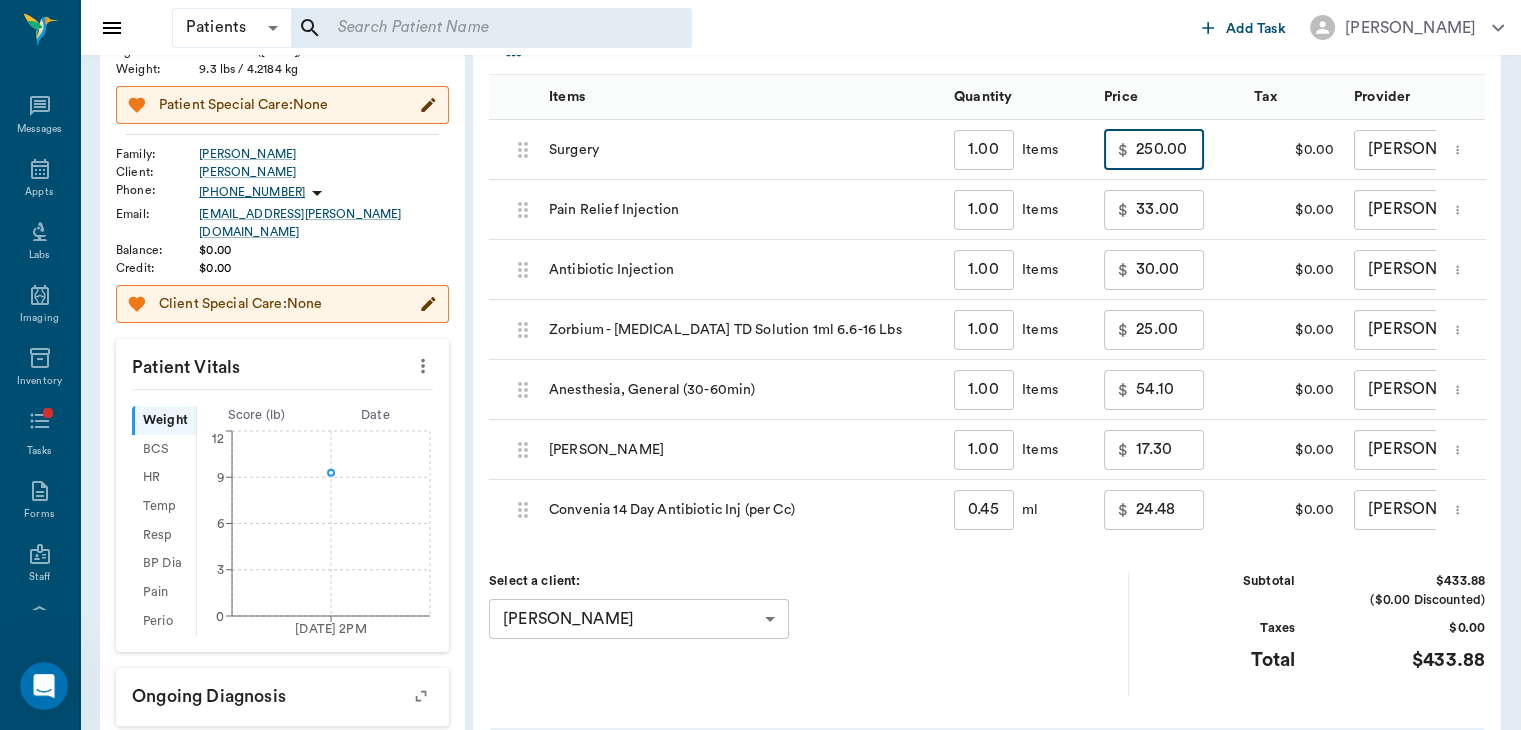 scroll, scrollTop: 258, scrollLeft: 0, axis: vertical 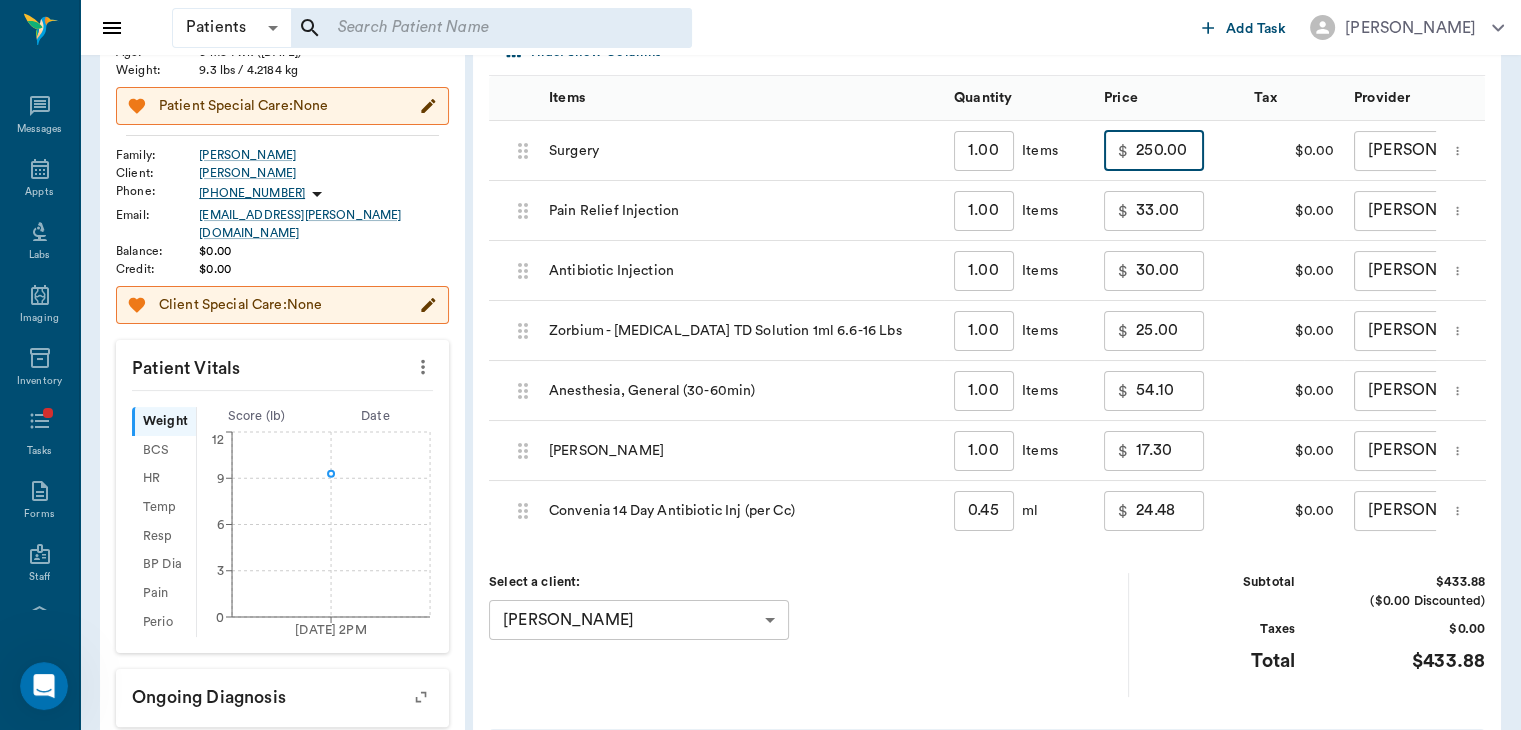 type on "250.00" 